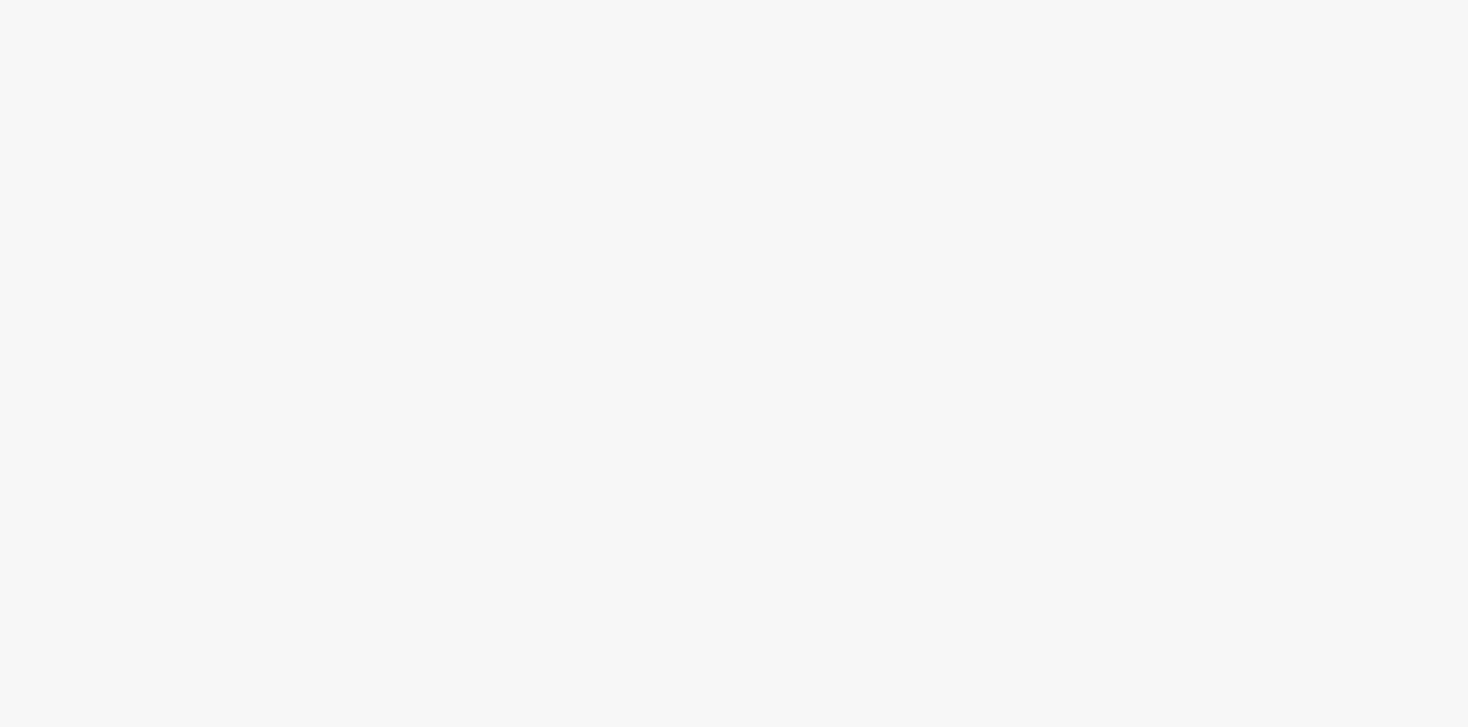 scroll, scrollTop: 0, scrollLeft: 0, axis: both 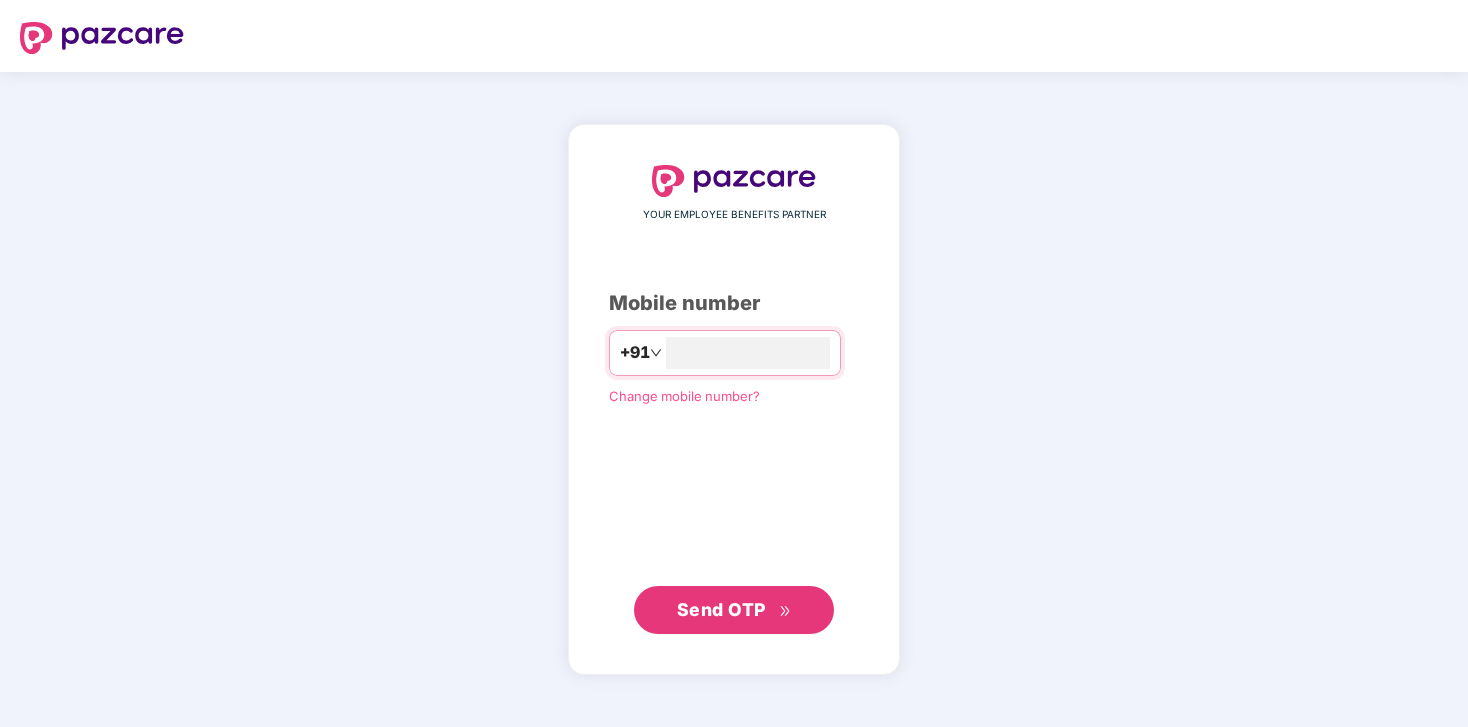 type on "*" 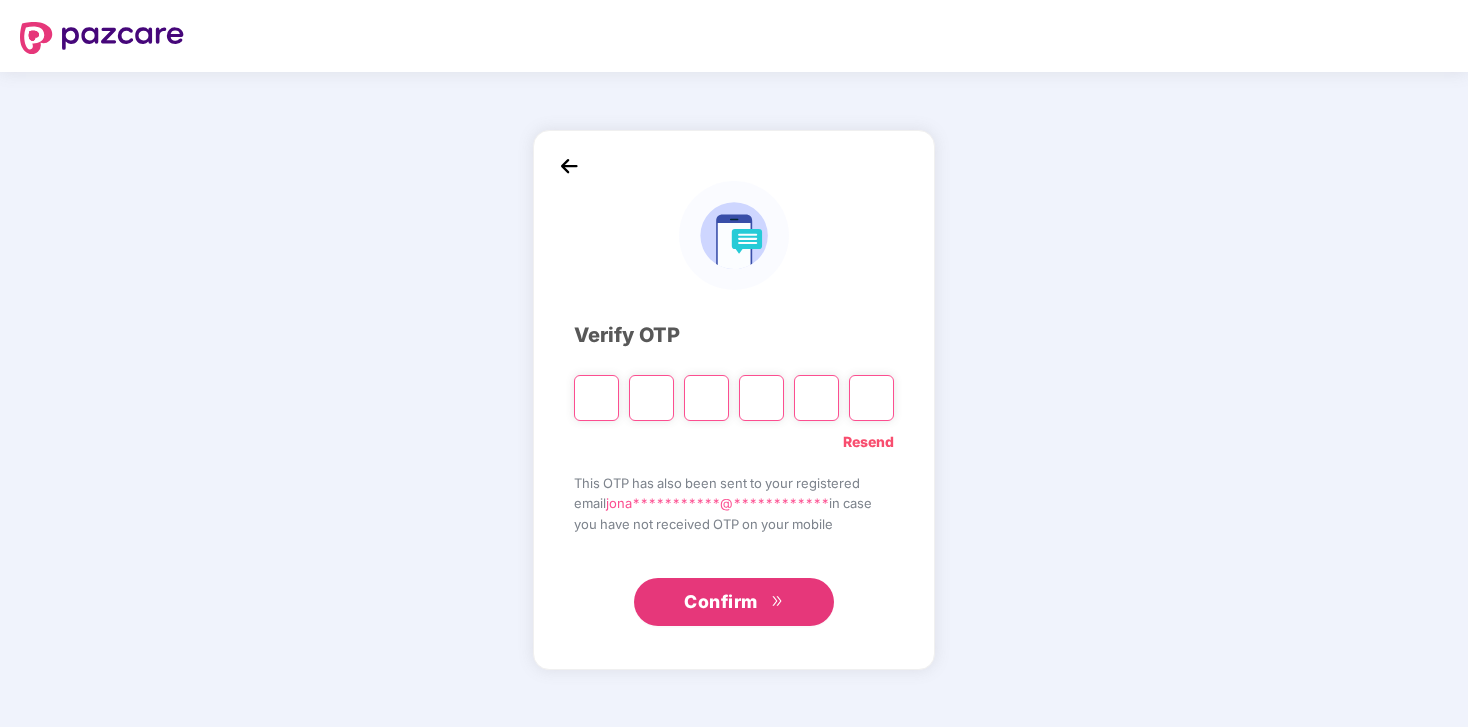type on "*" 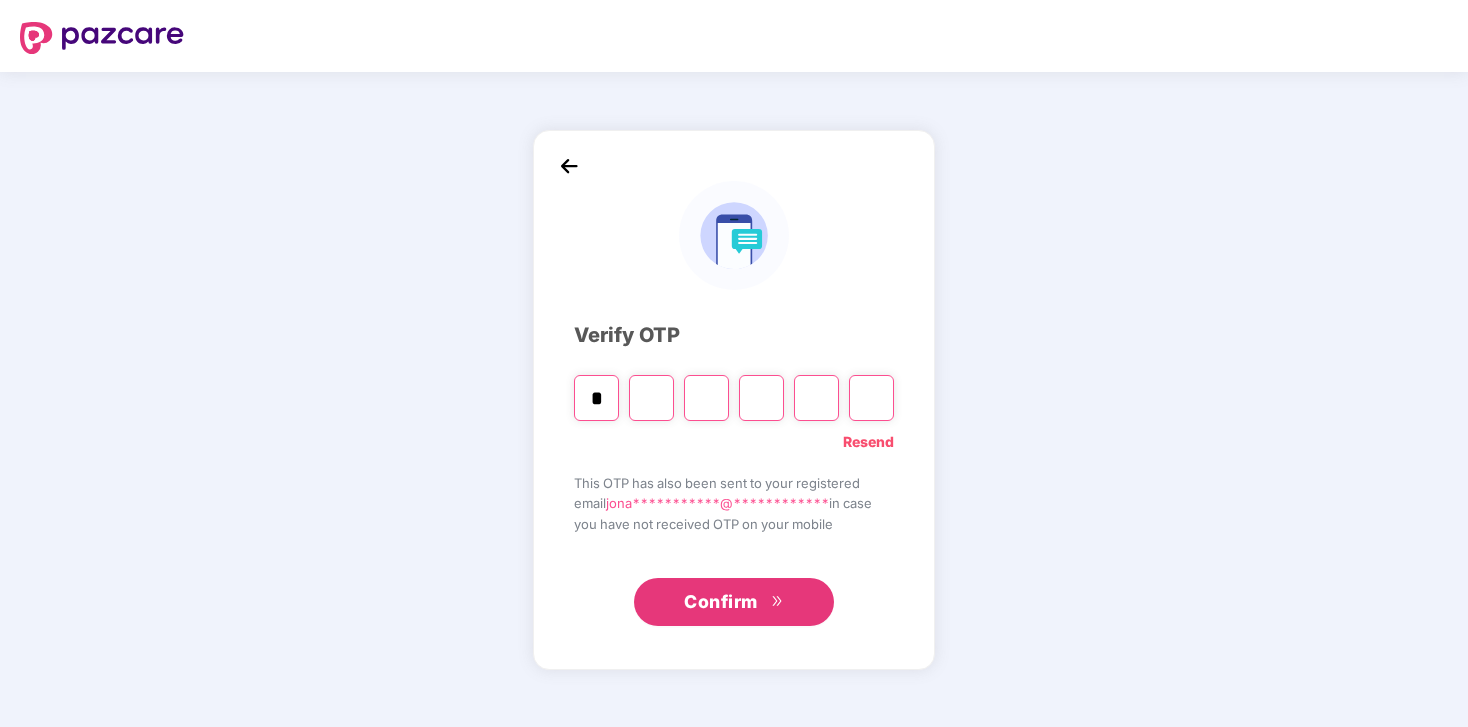 type on "*" 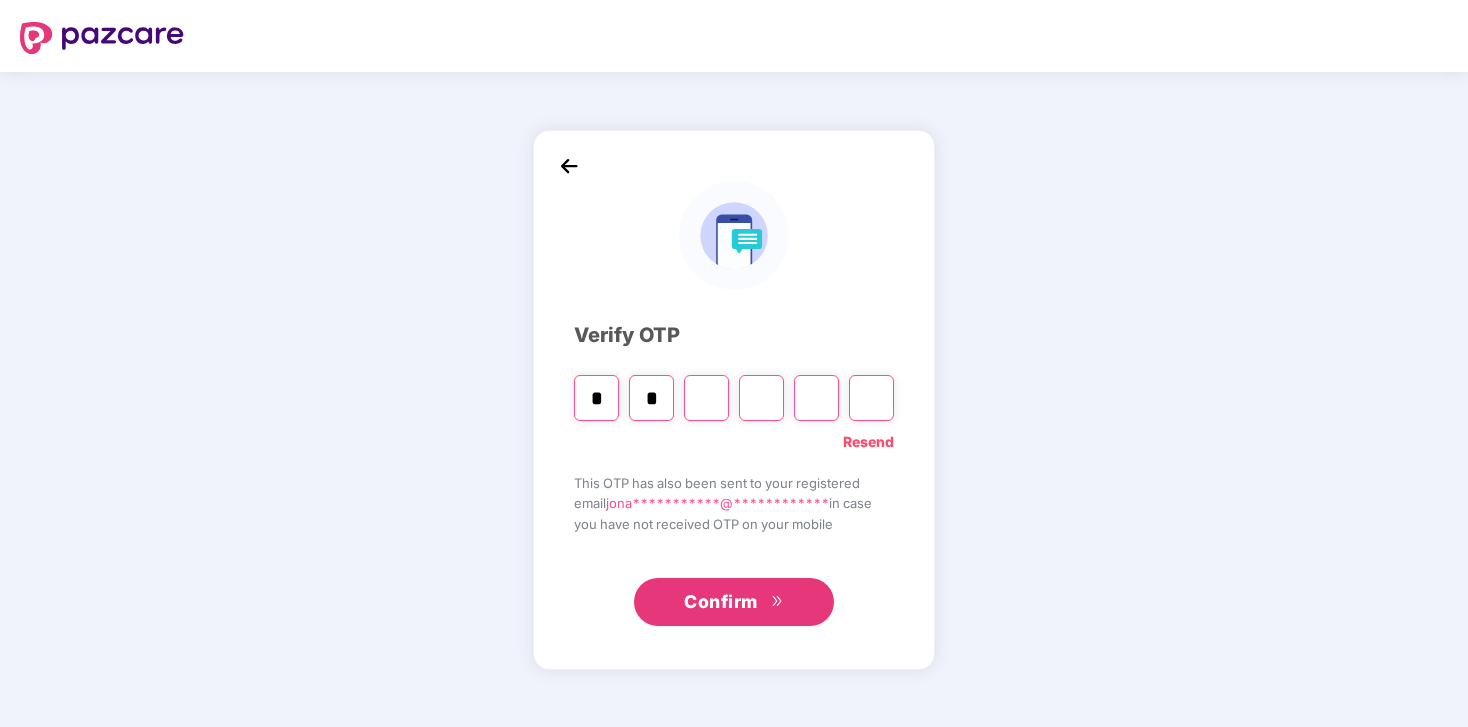 type on "*" 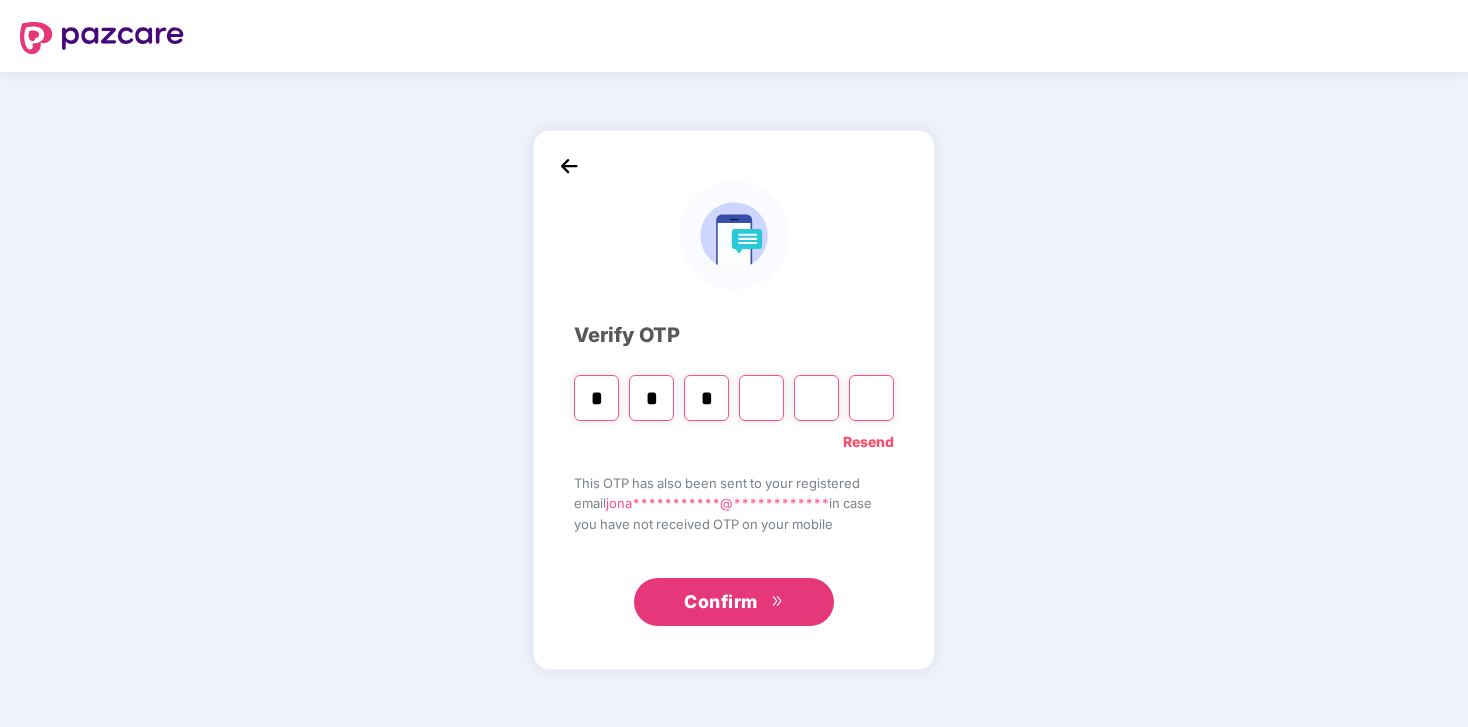 type on "*" 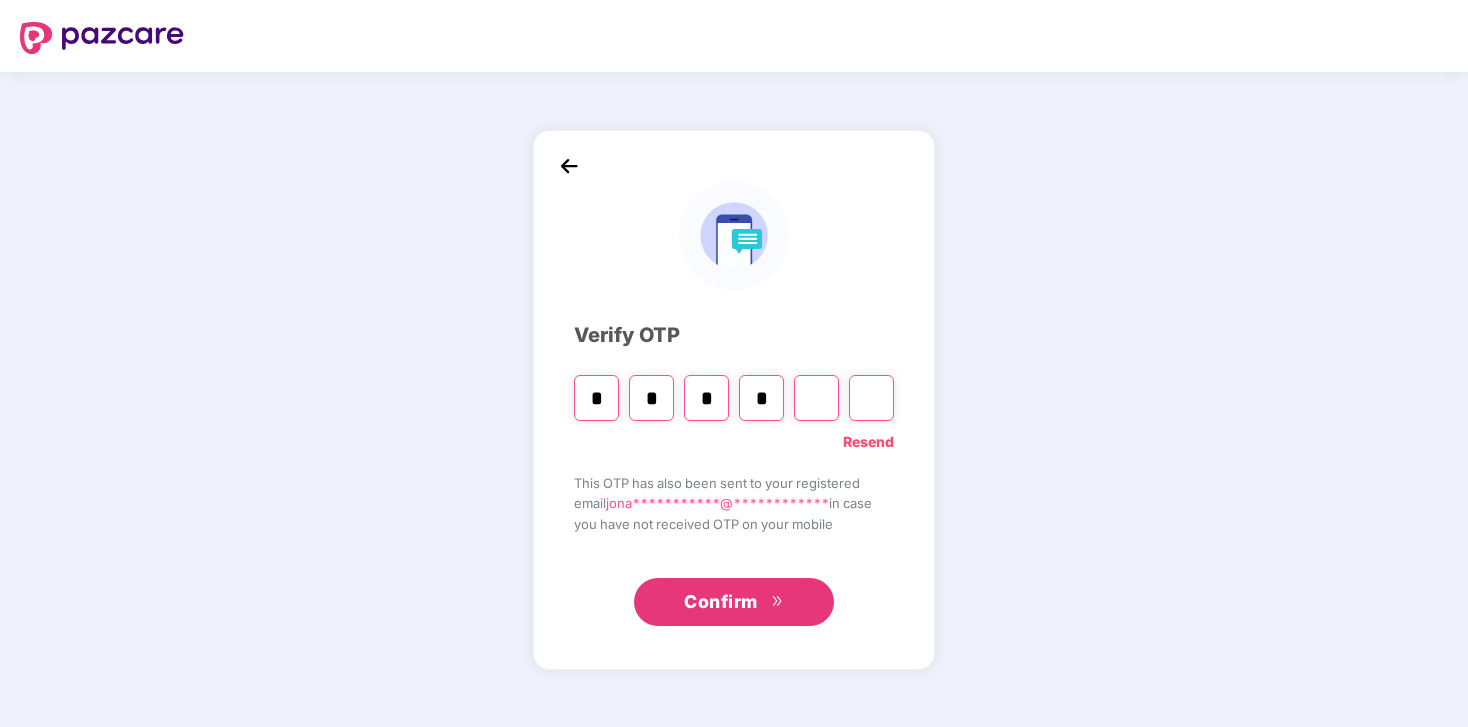 type on "*" 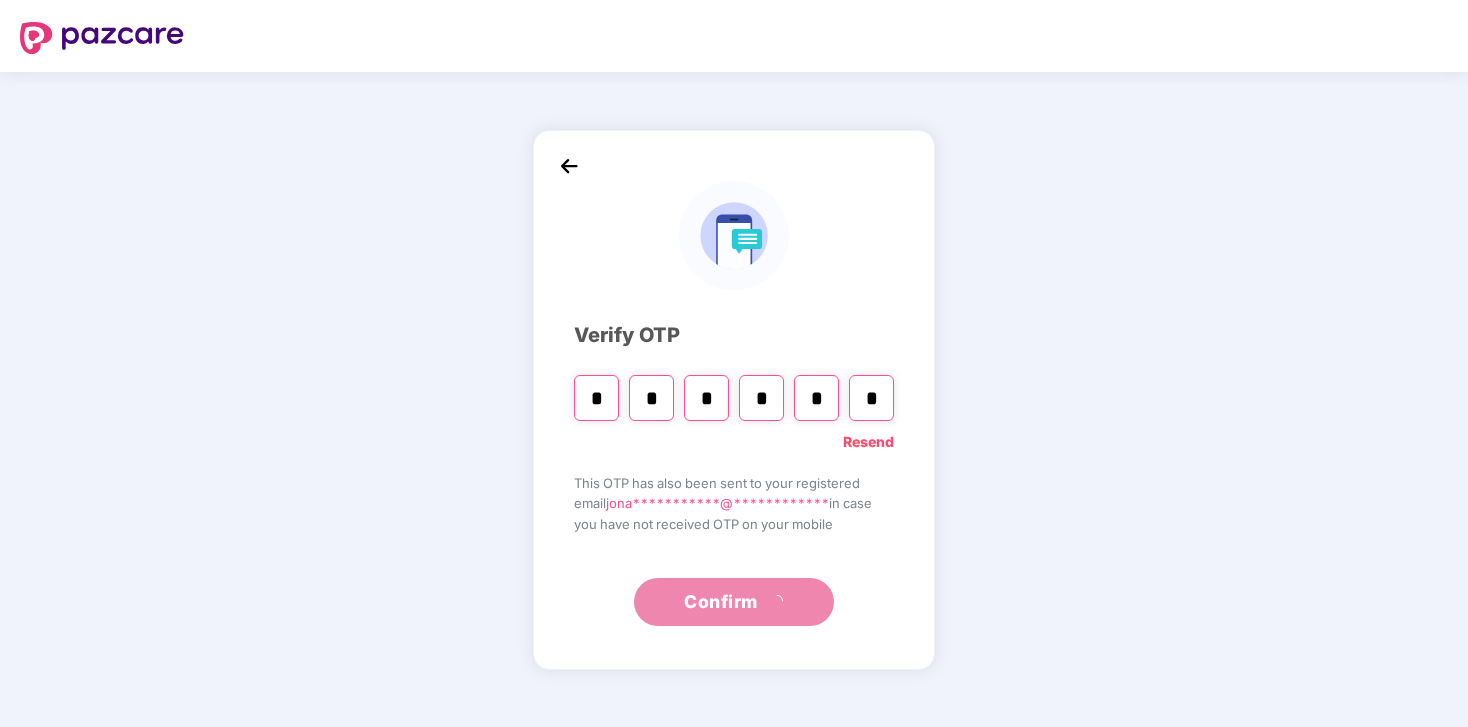 type on "*" 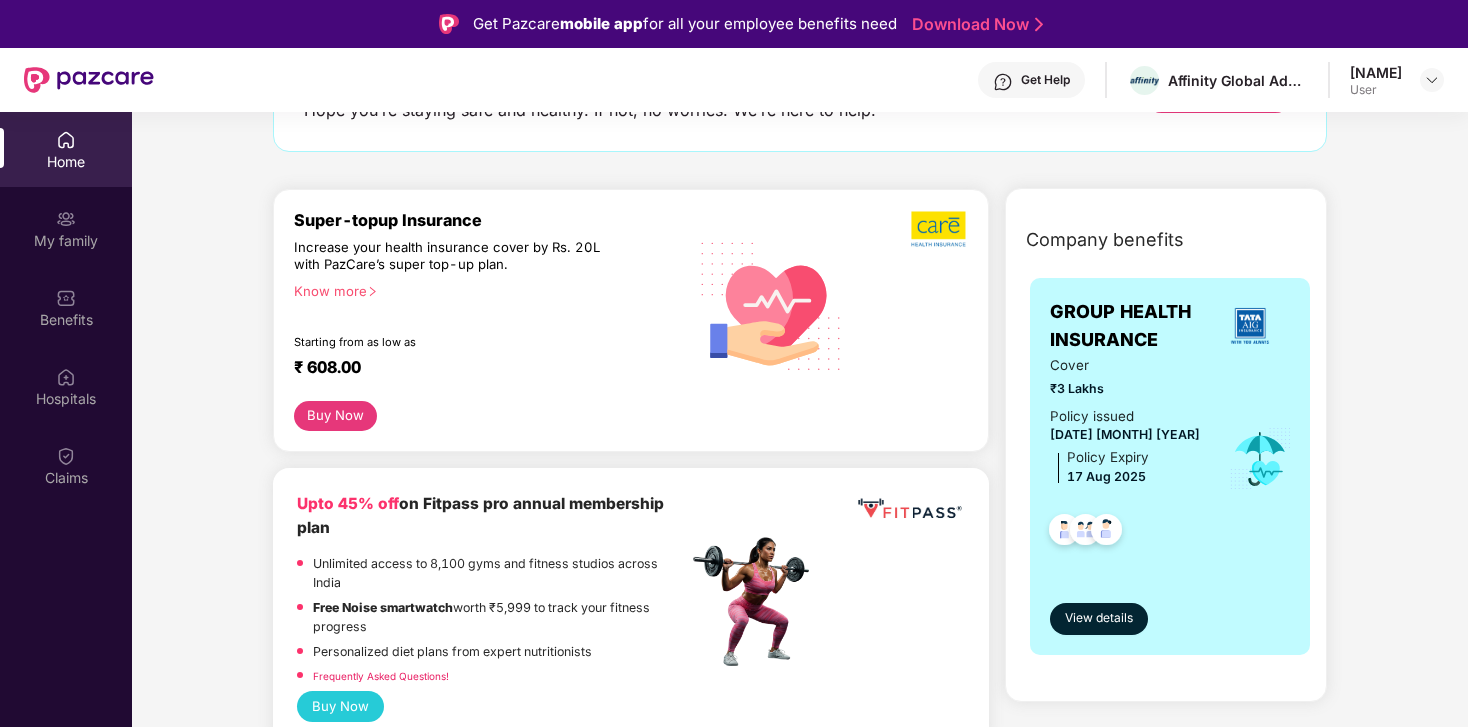 scroll, scrollTop: 0, scrollLeft: 0, axis: both 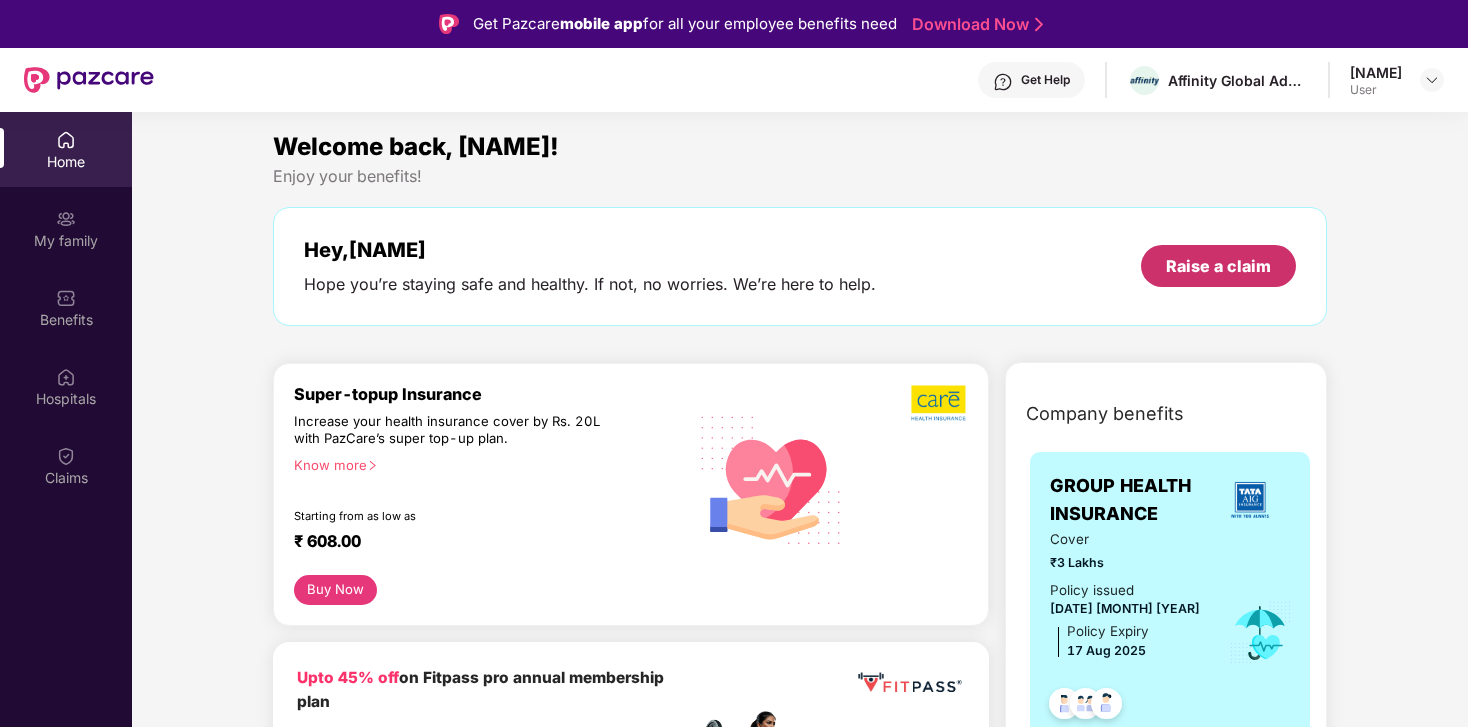 click on "Raise a claim" at bounding box center (1218, 266) 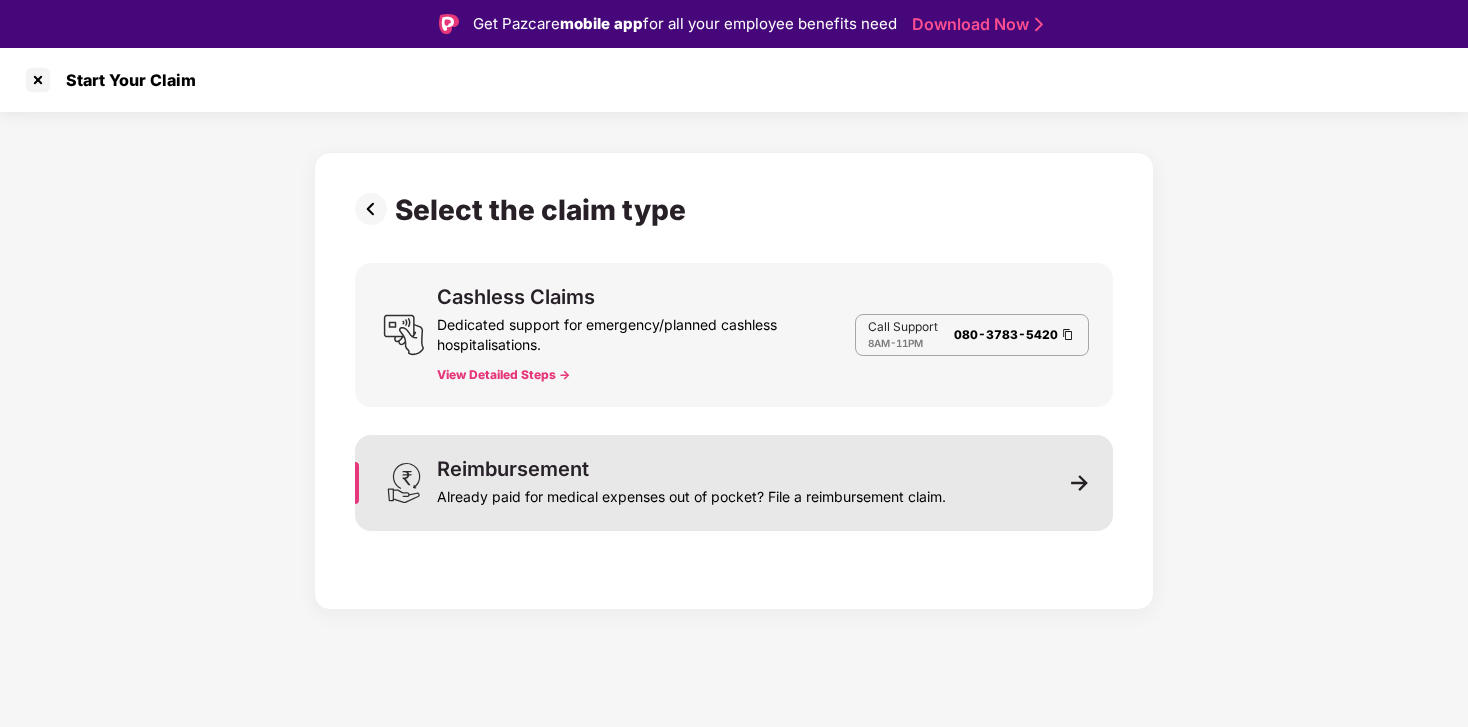 click on "Already paid for medical expenses out of pocket? File a reimbursement claim." at bounding box center (691, 493) 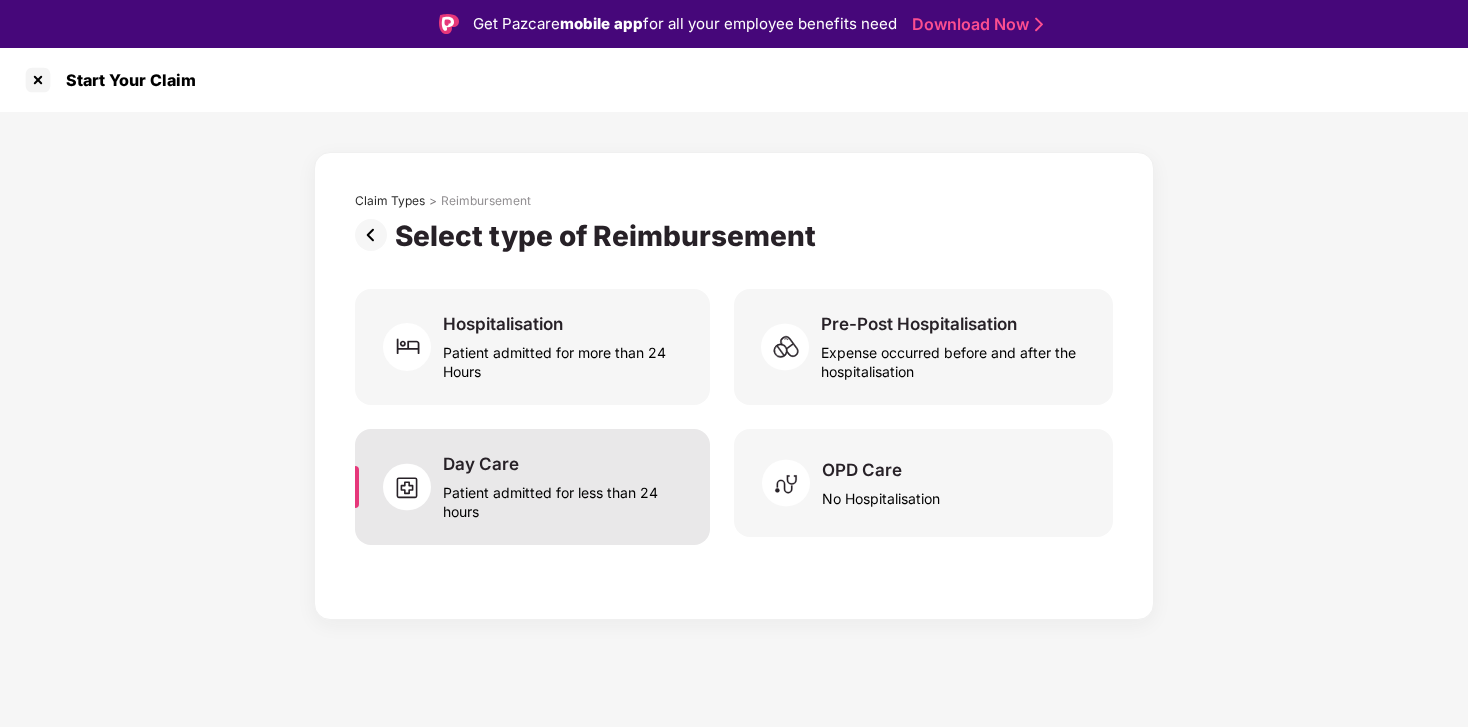 click on "Patient admitted for less than 24 hours" at bounding box center (564, 498) 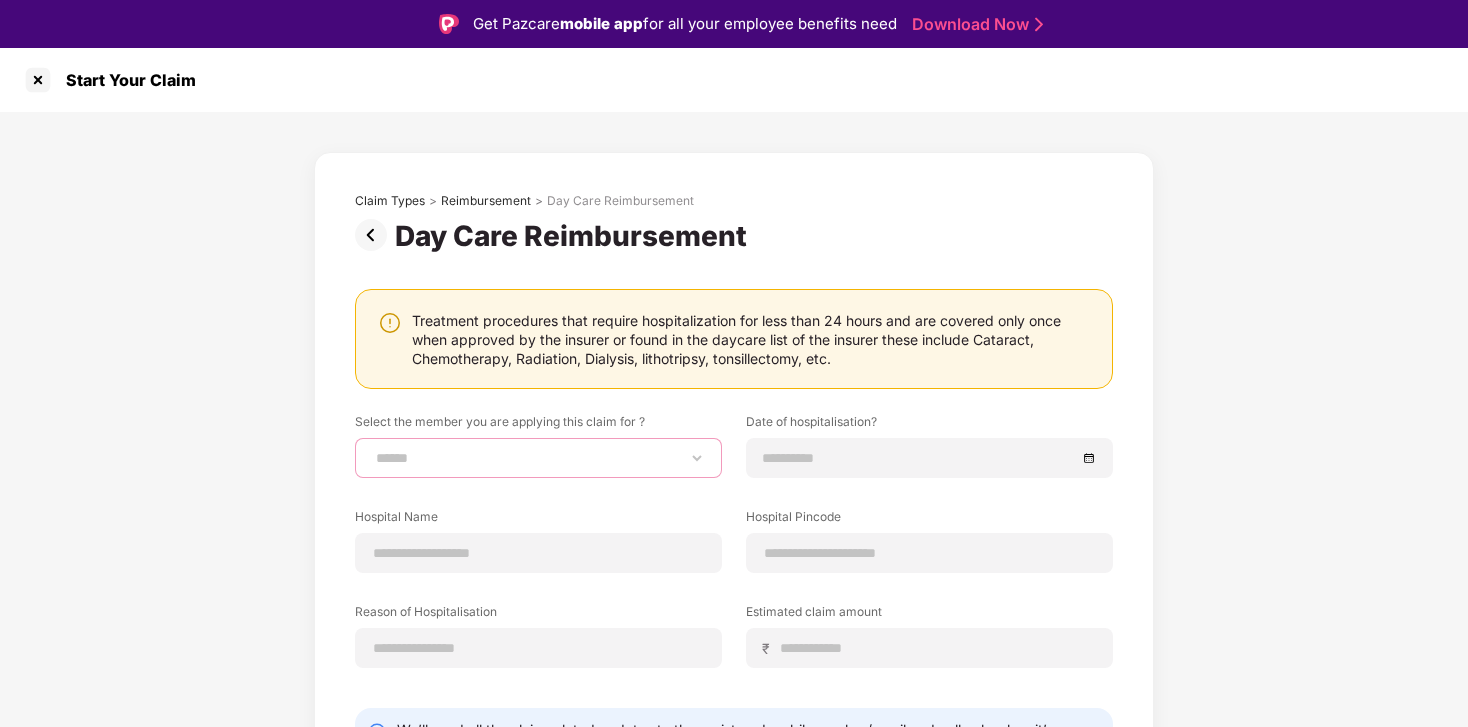 click on "**********" at bounding box center [538, 458] 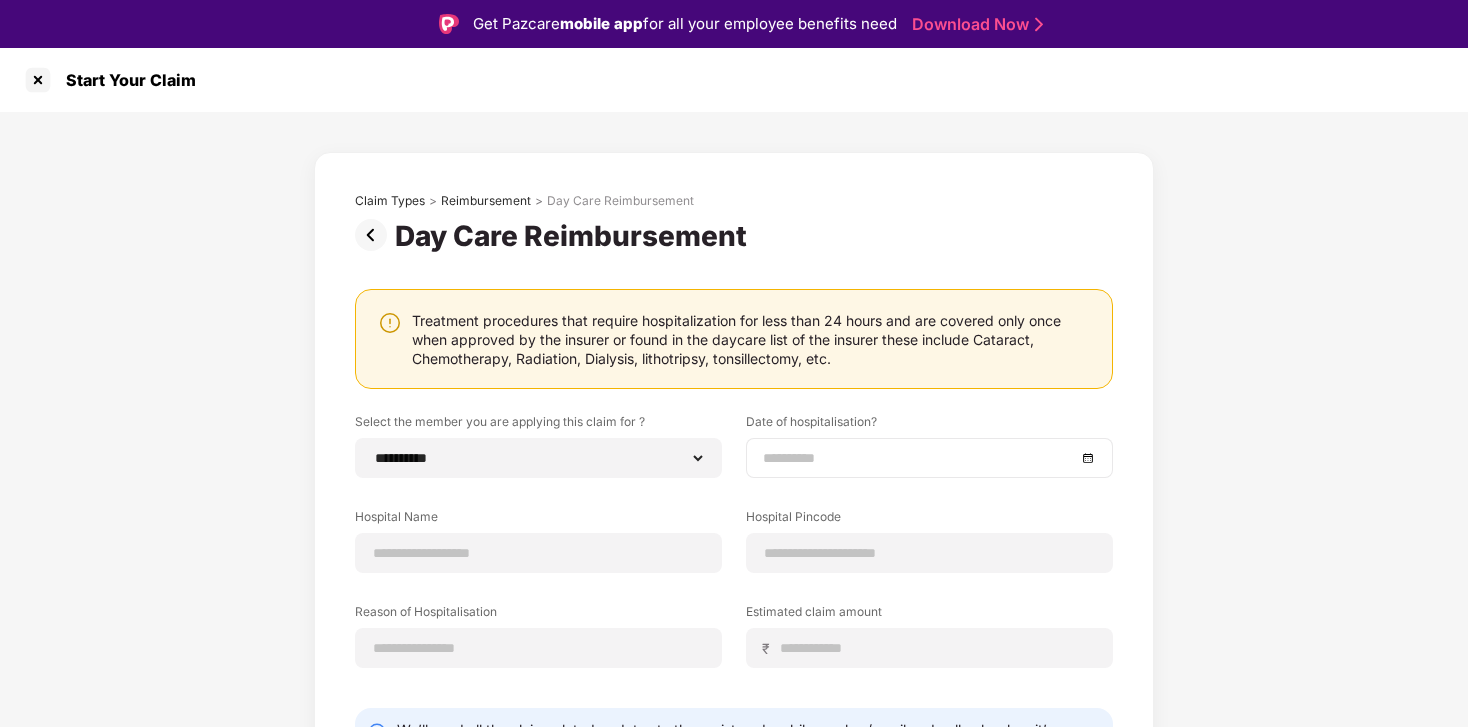 click at bounding box center [919, 458] 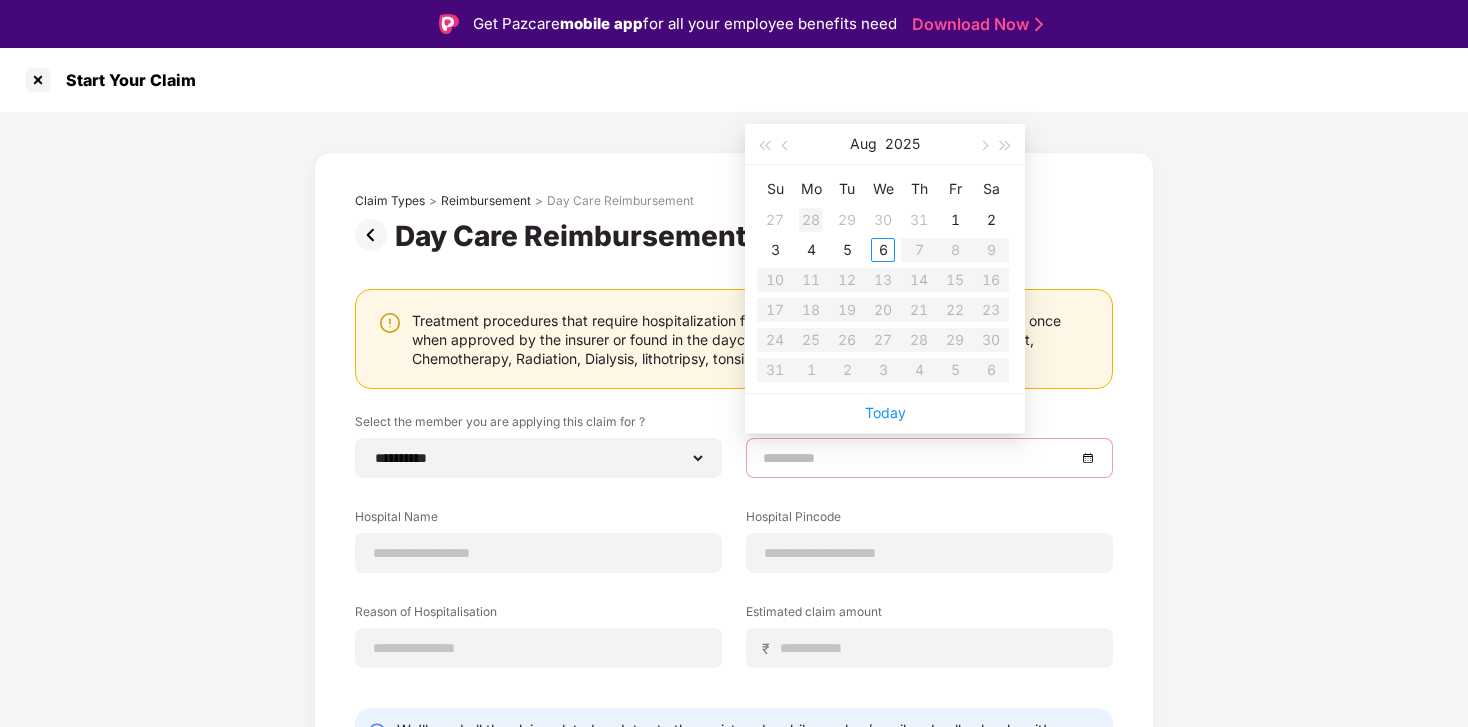 type on "**********" 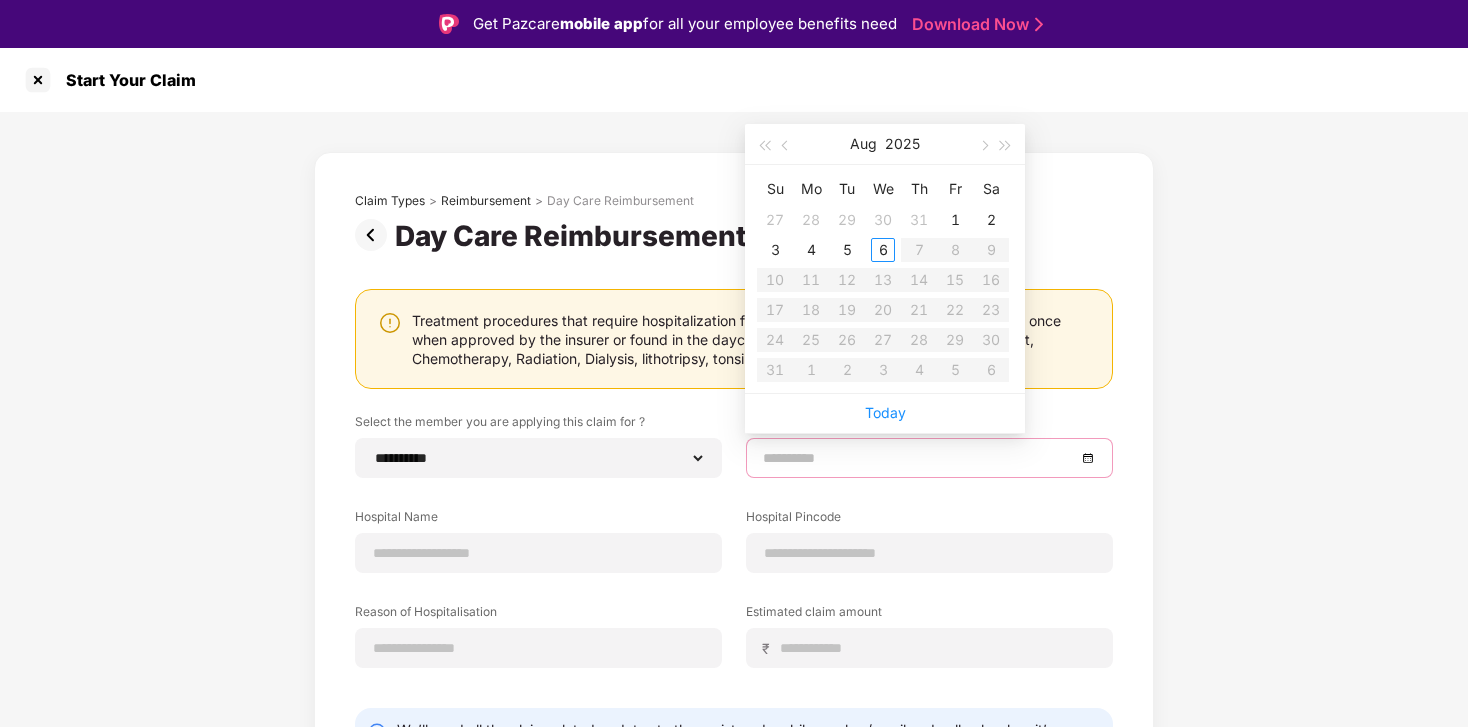 type on "**********" 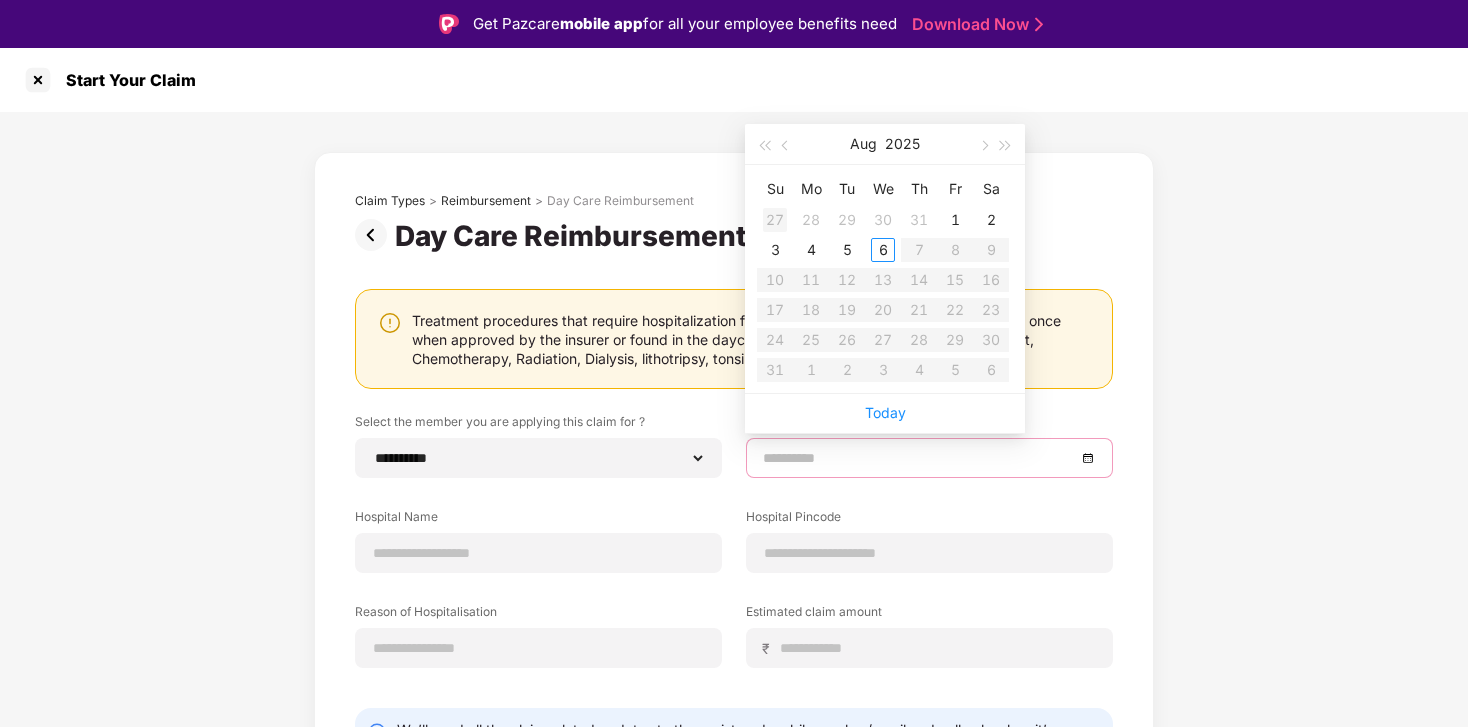 type on "**********" 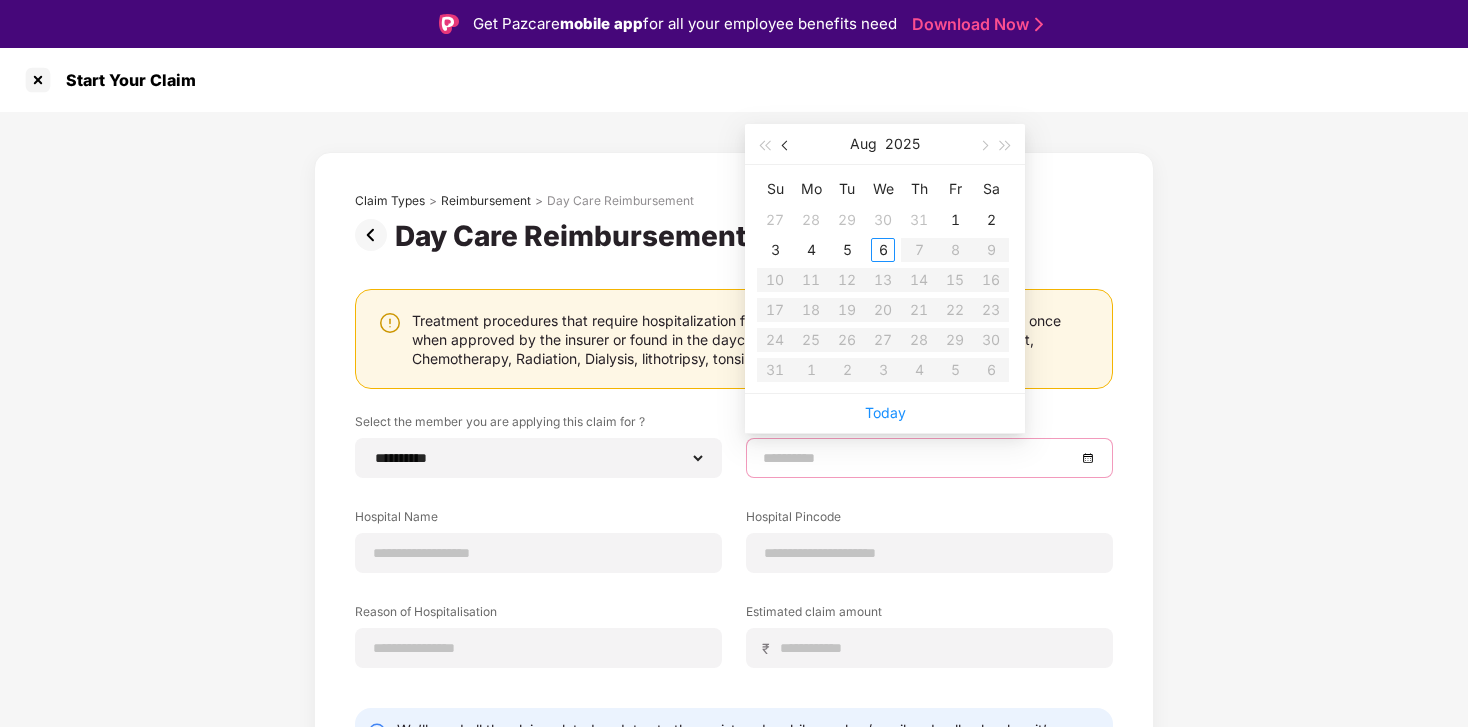 click at bounding box center [787, 146] 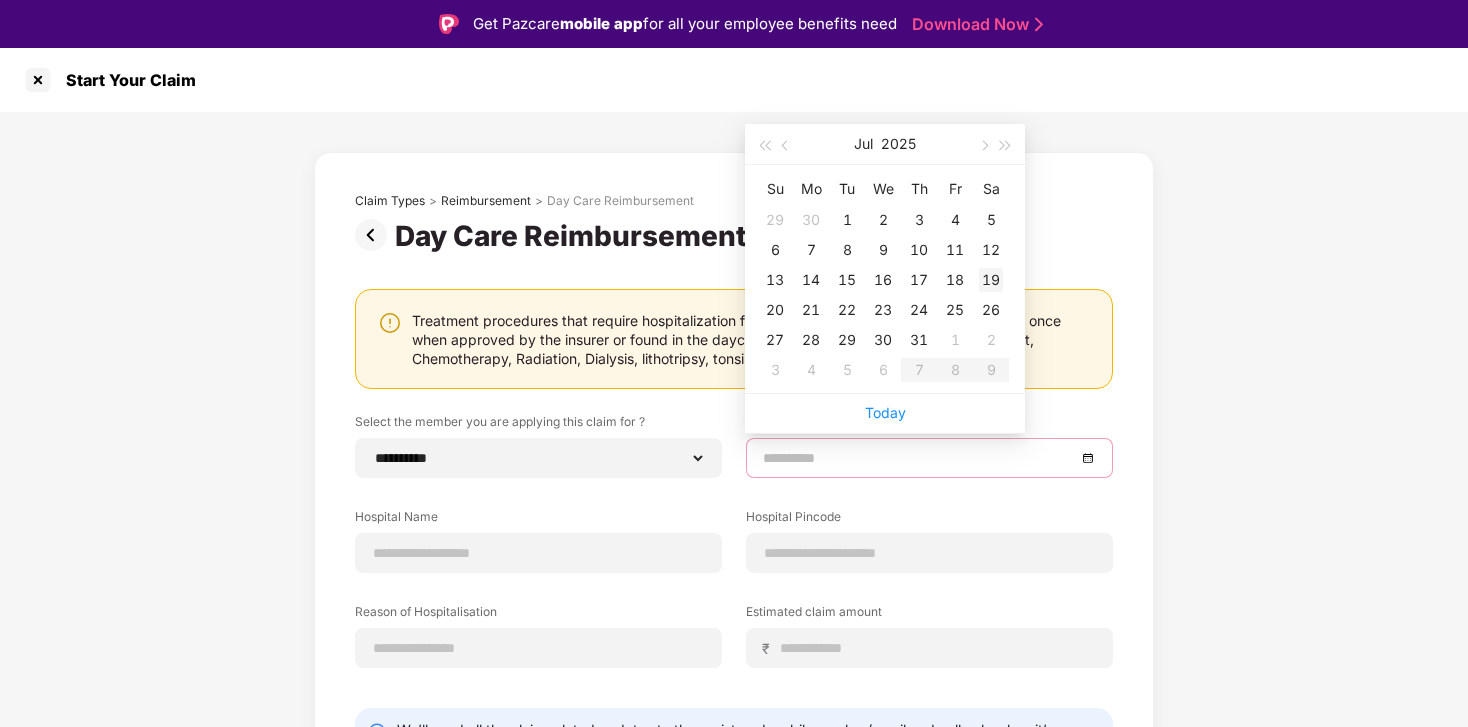 type on "**********" 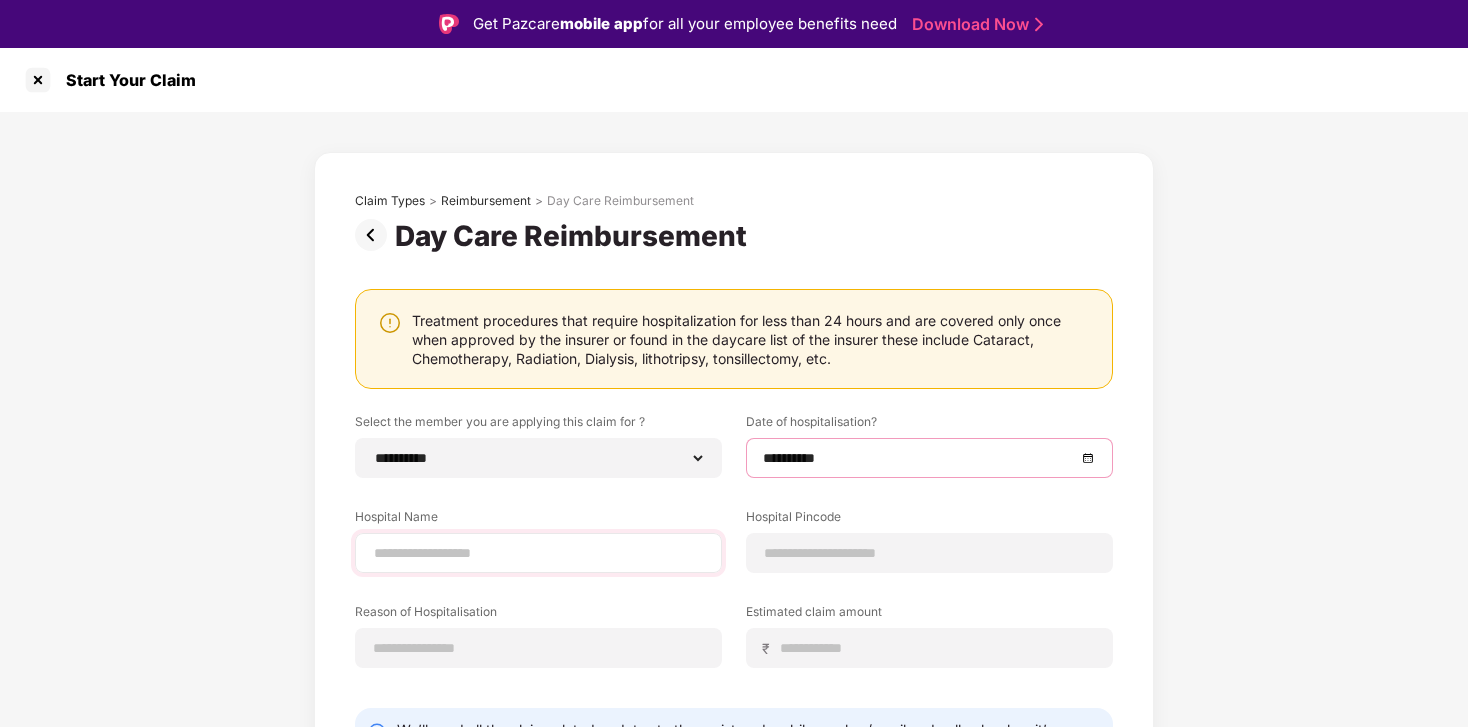click at bounding box center (538, 553) 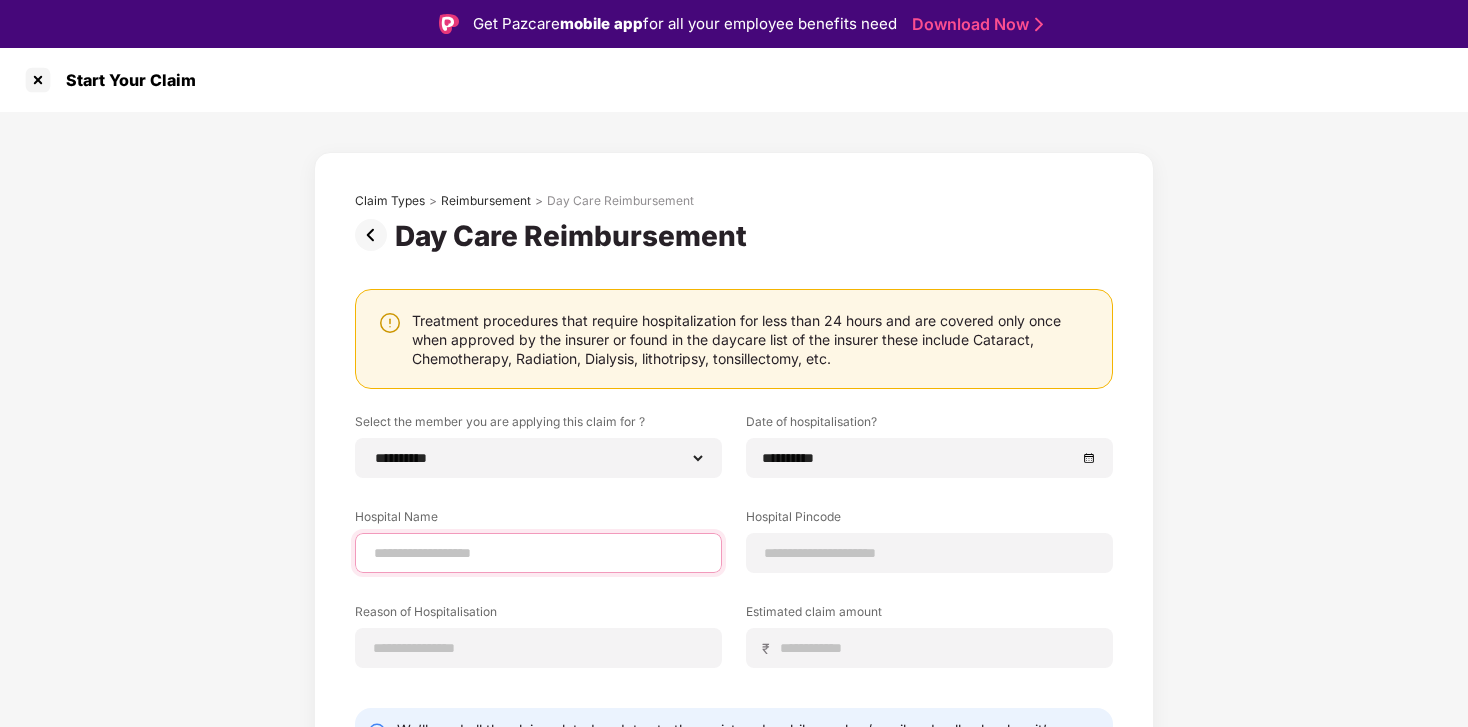 click at bounding box center (538, 553) 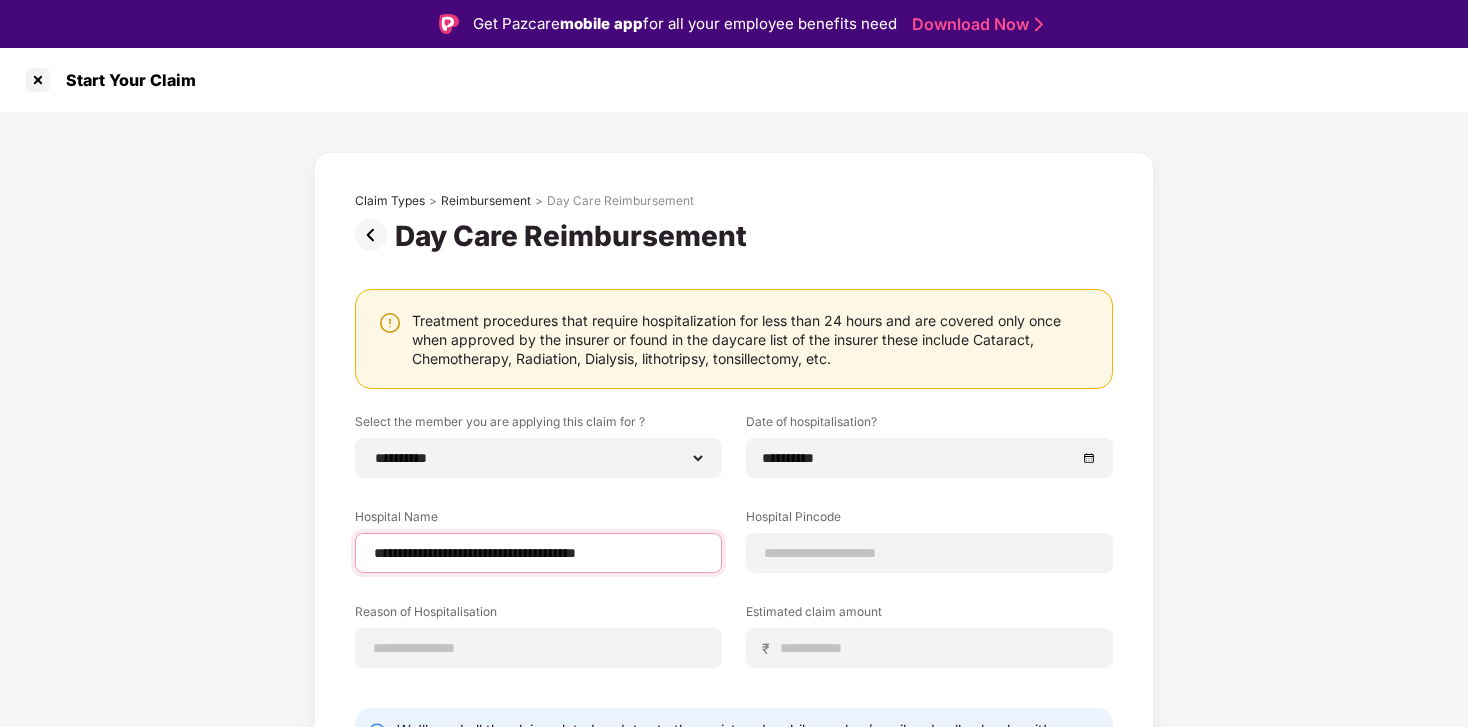 click on "**********" at bounding box center [538, 553] 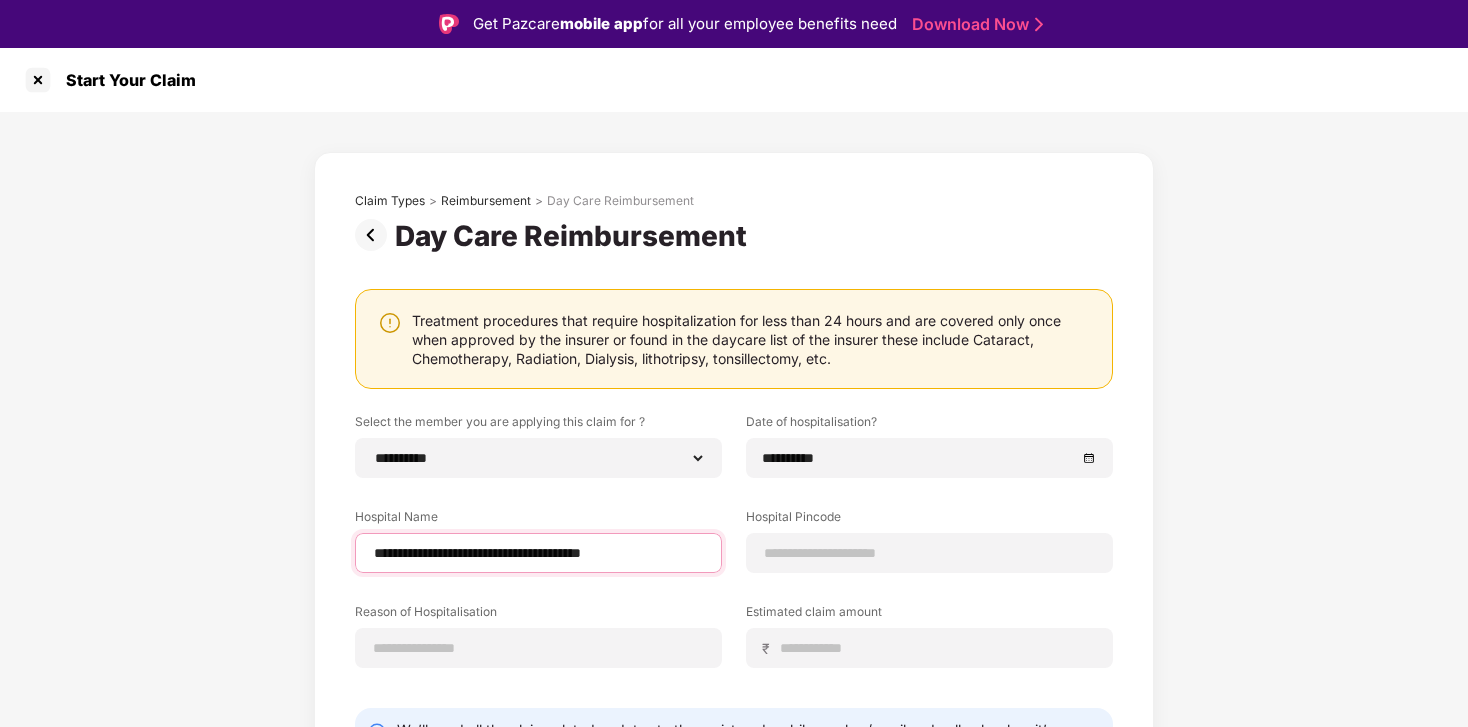 click on "**********" at bounding box center [538, 553] 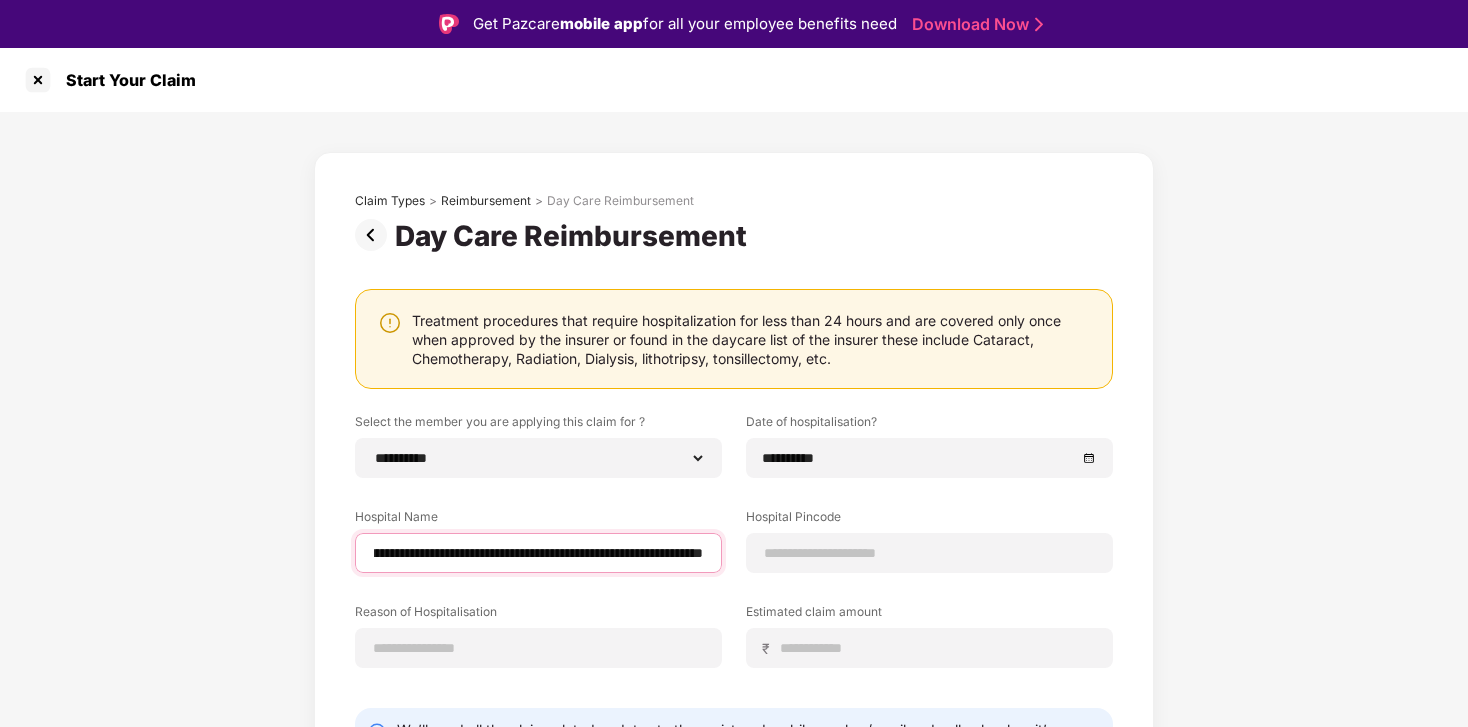scroll, scrollTop: 0, scrollLeft: 145, axis: horizontal 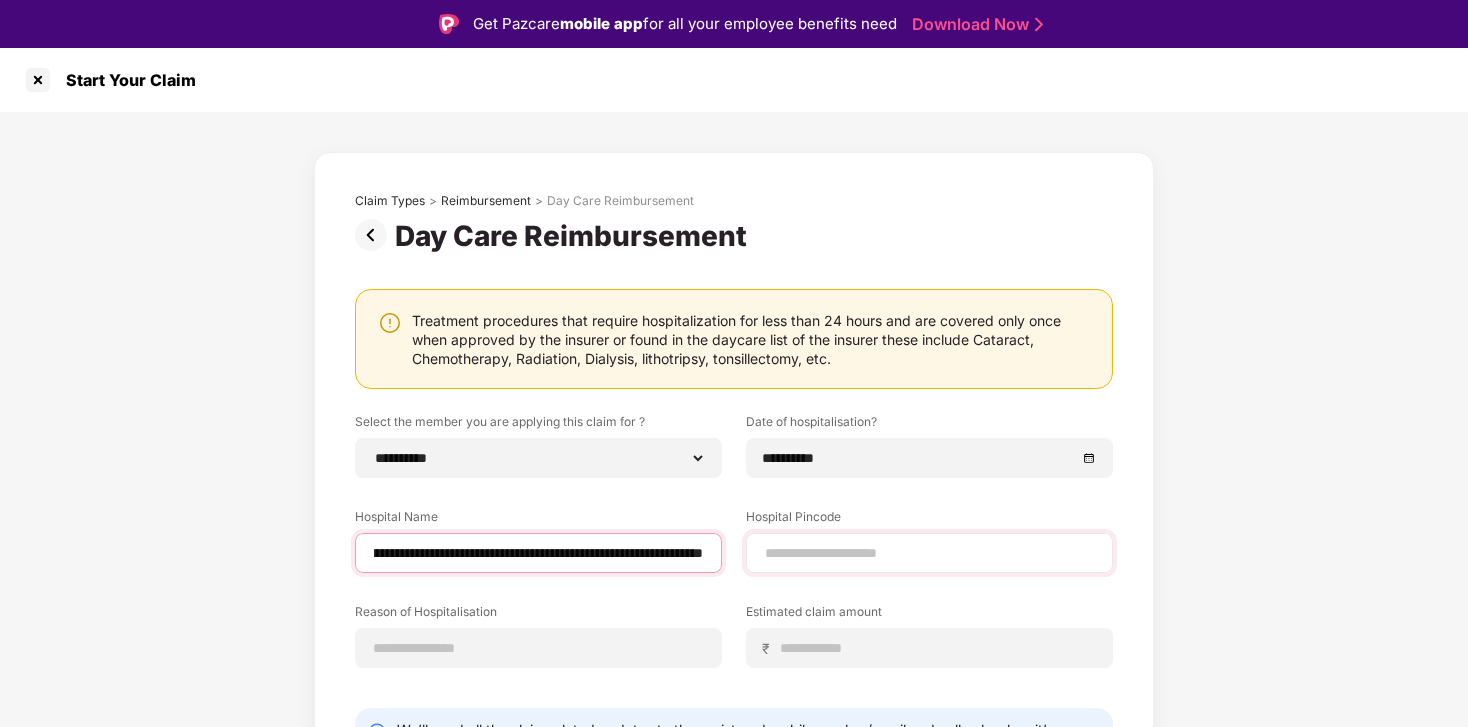type on "**********" 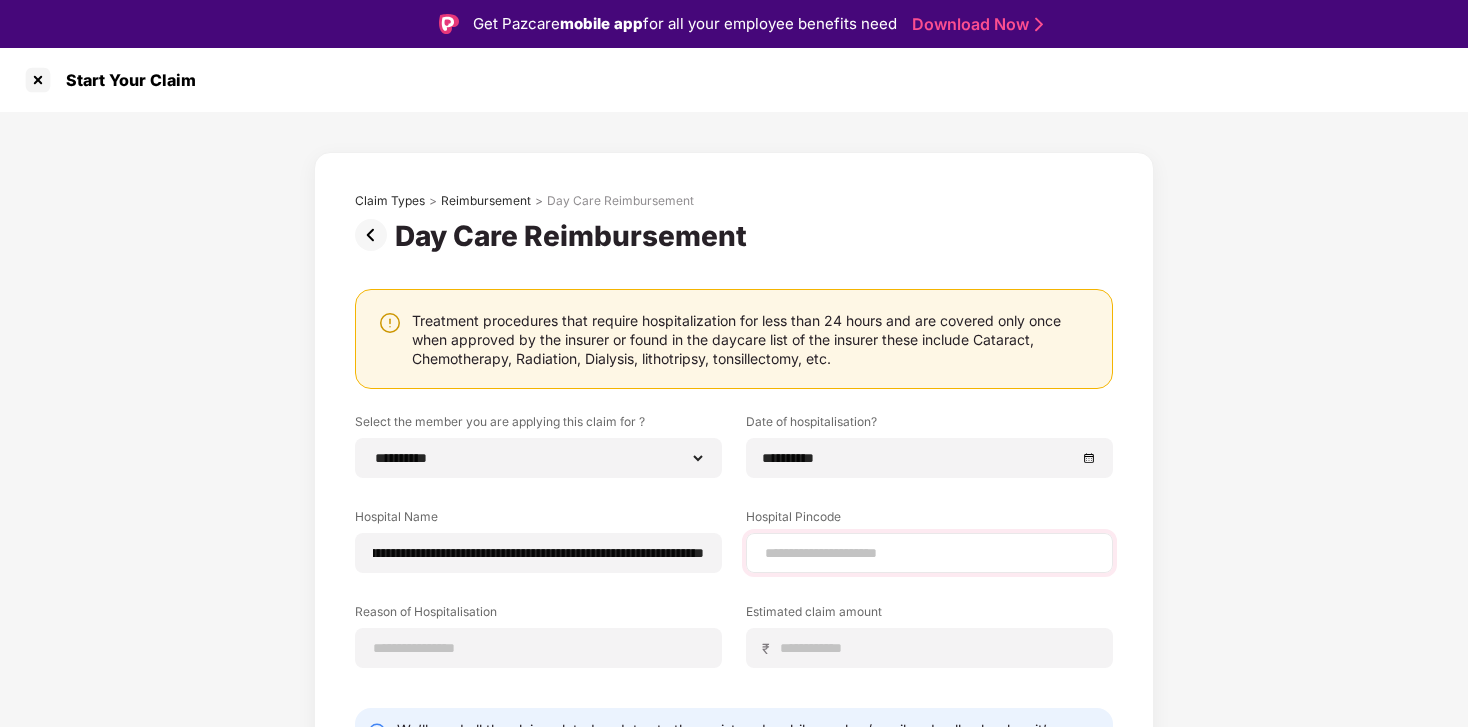 click at bounding box center [929, 553] 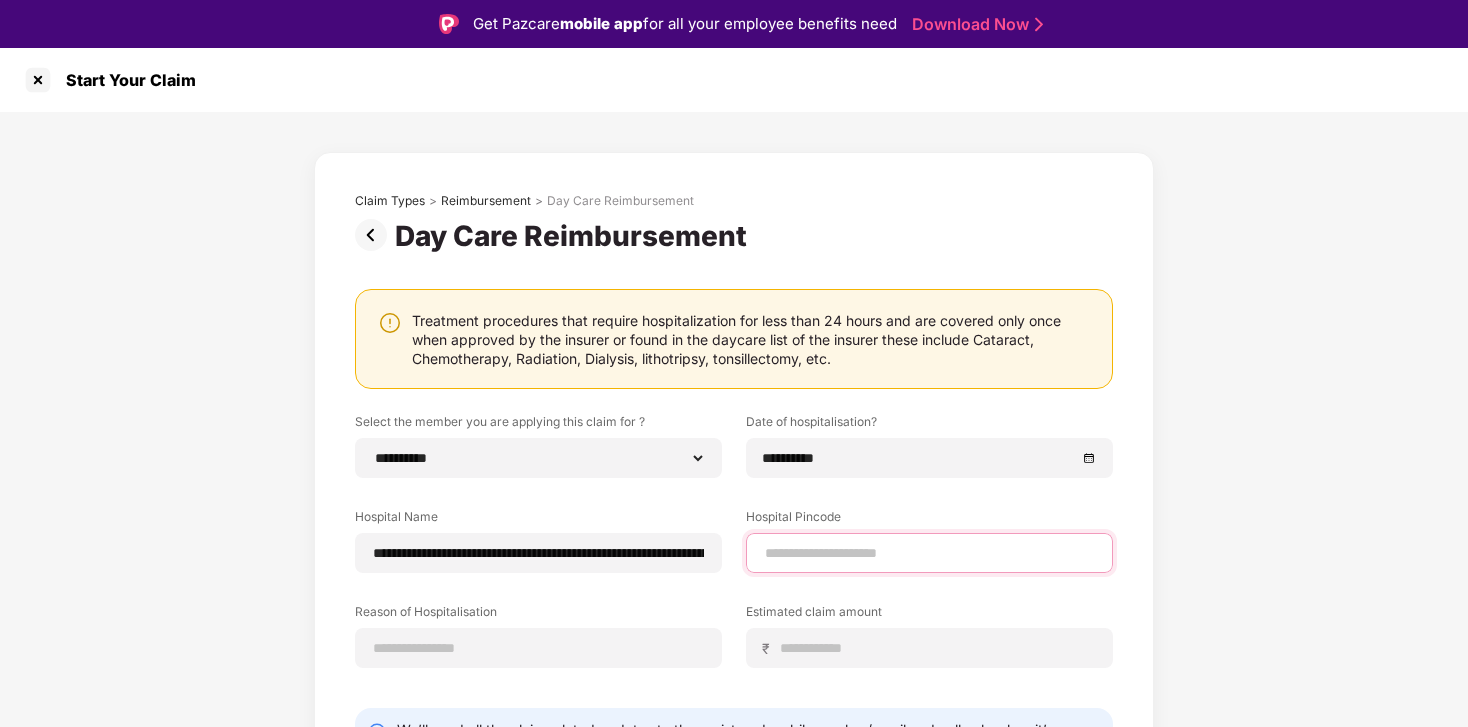 click at bounding box center [929, 553] 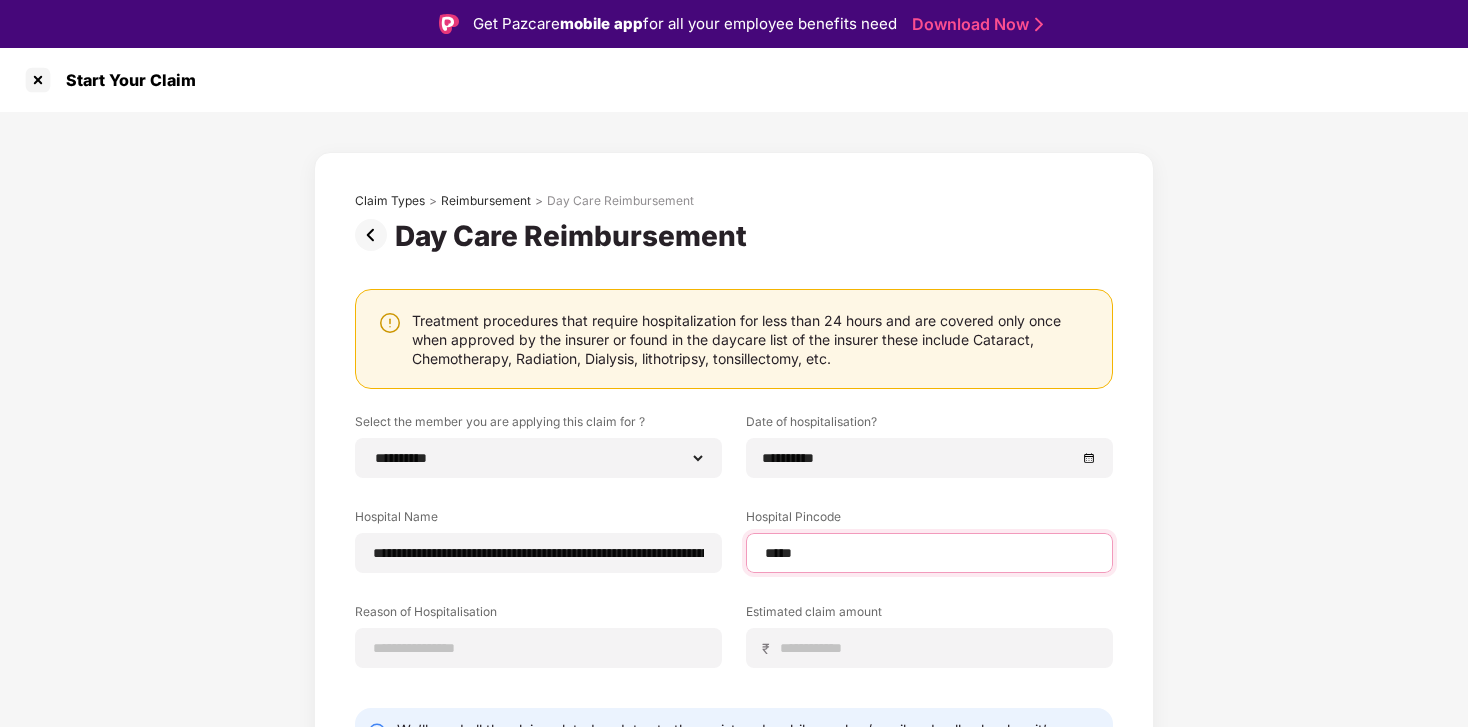 type on "******" 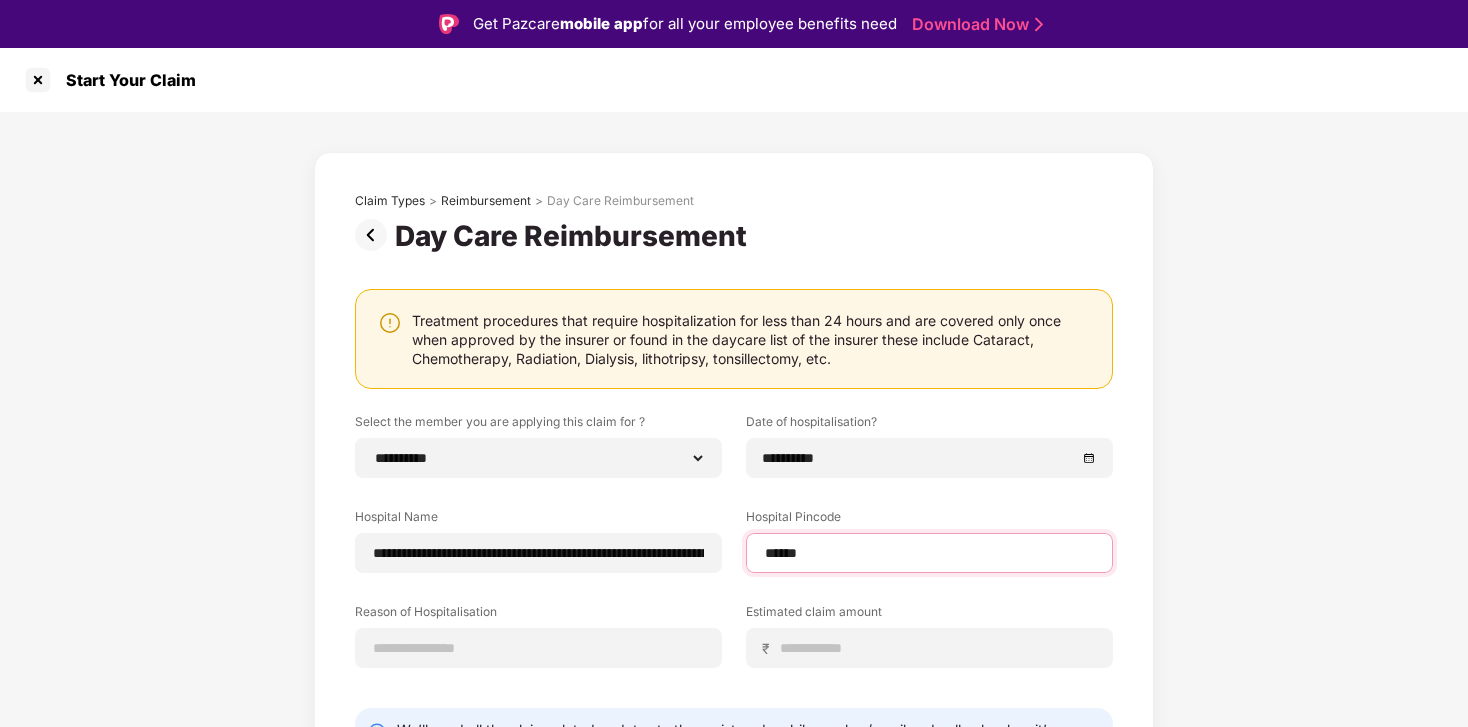 select on "******" 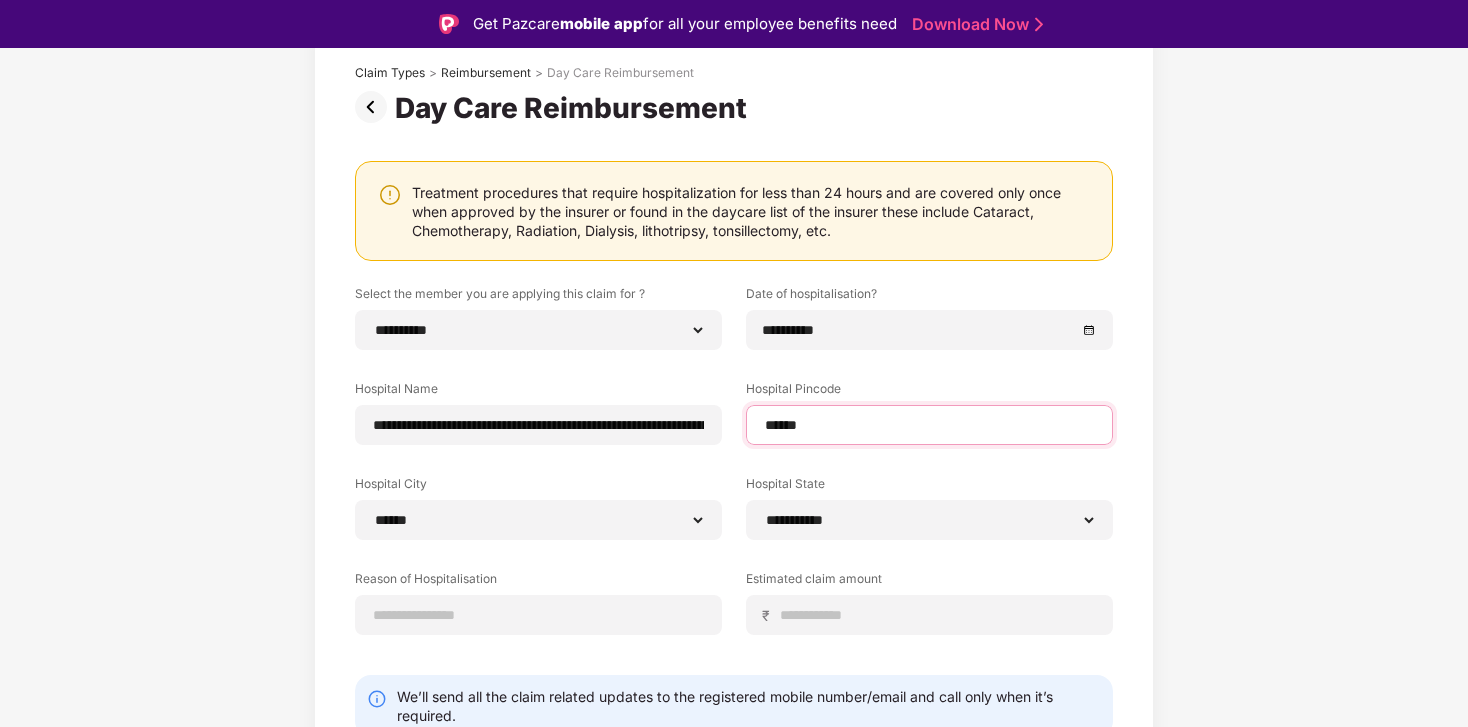 scroll, scrollTop: 164, scrollLeft: 0, axis: vertical 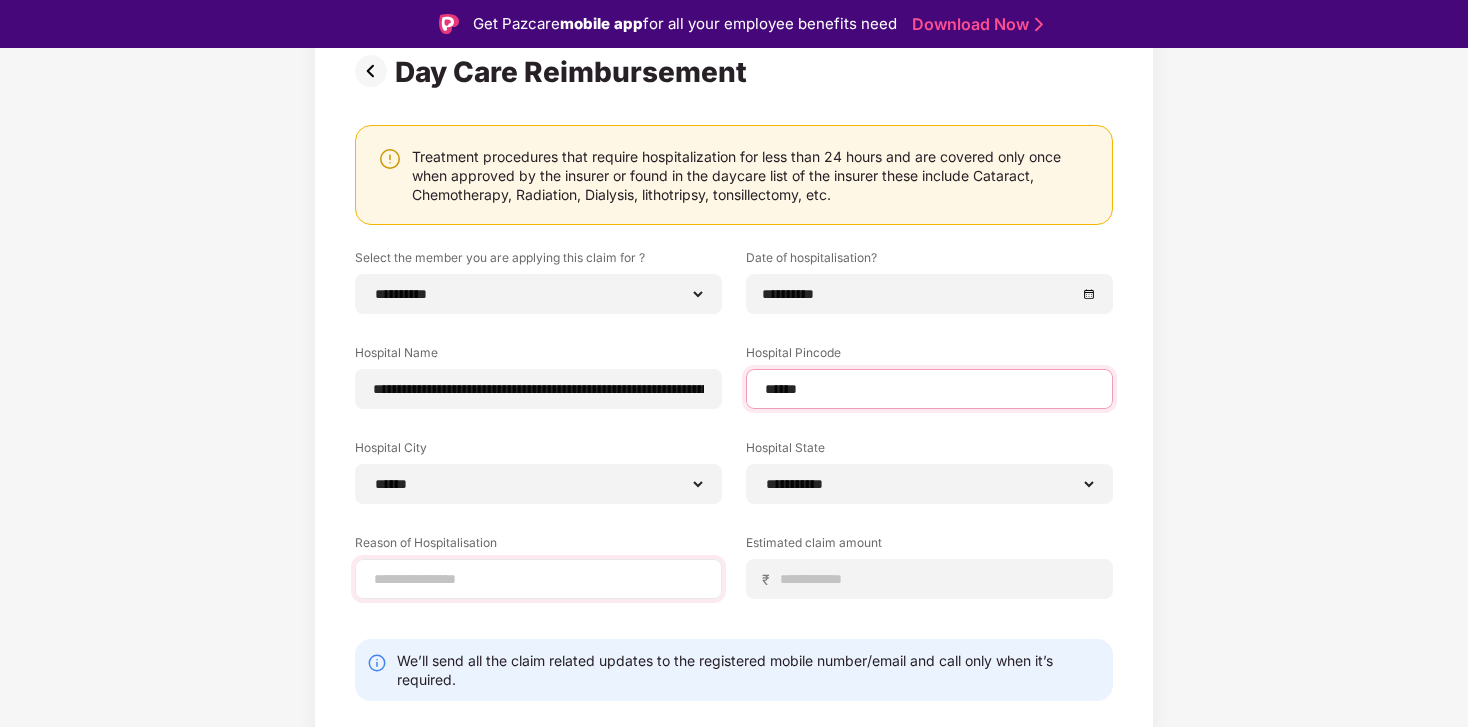type on "******" 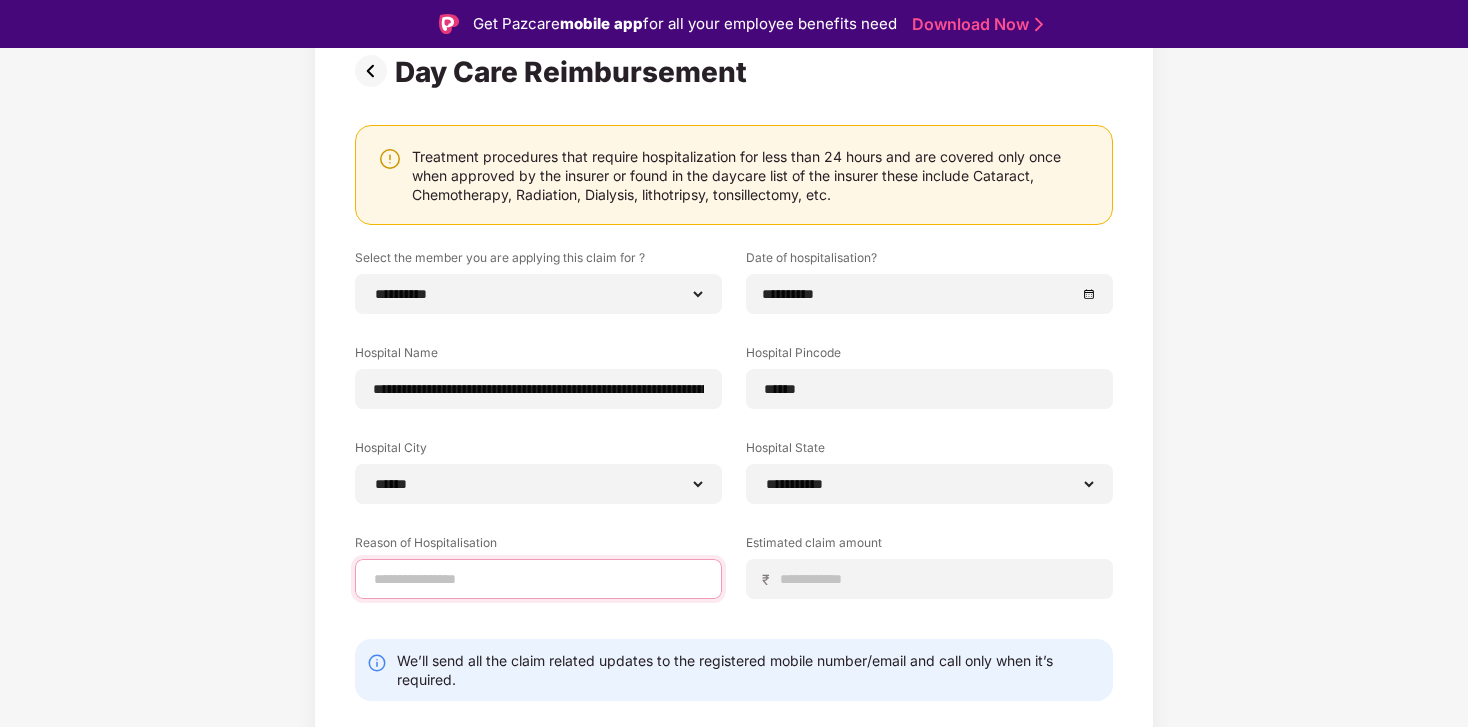 click at bounding box center (538, 579) 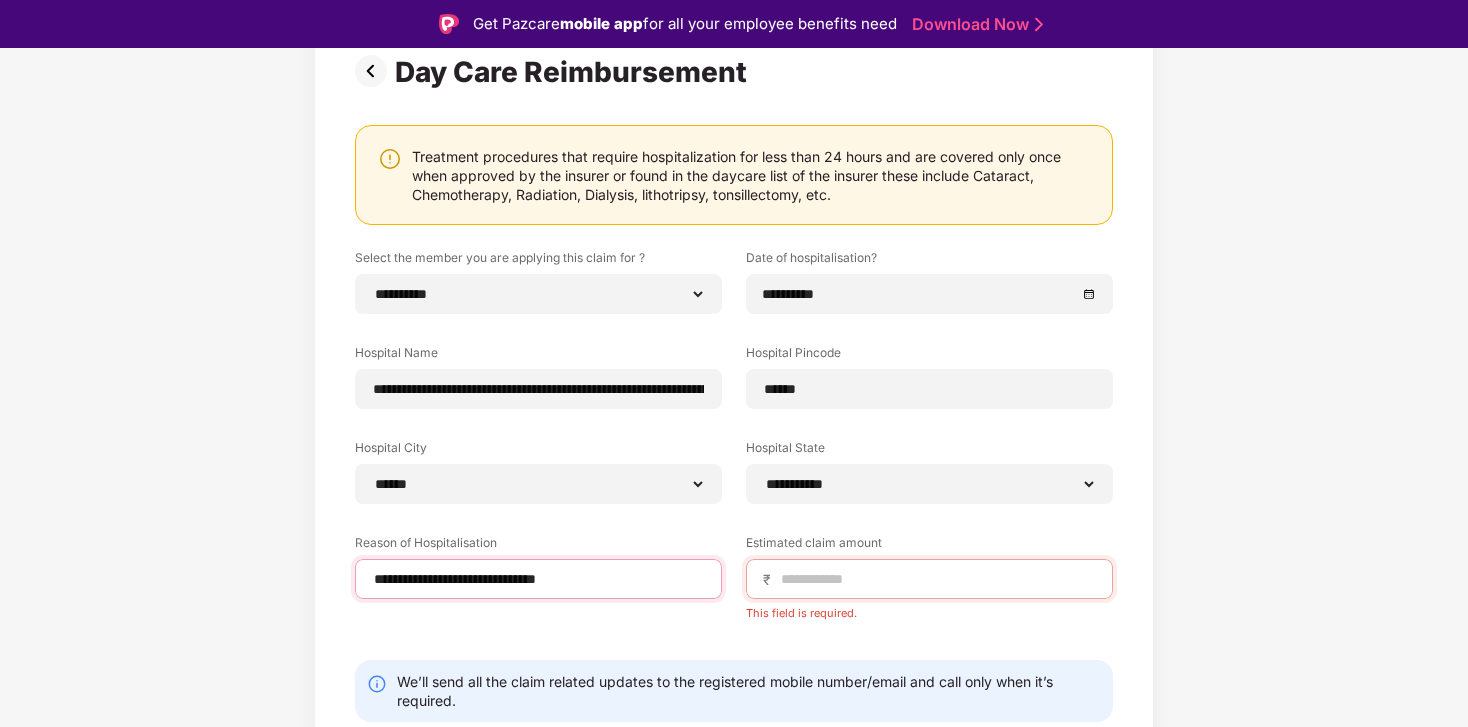 click on "**********" at bounding box center (538, 579) 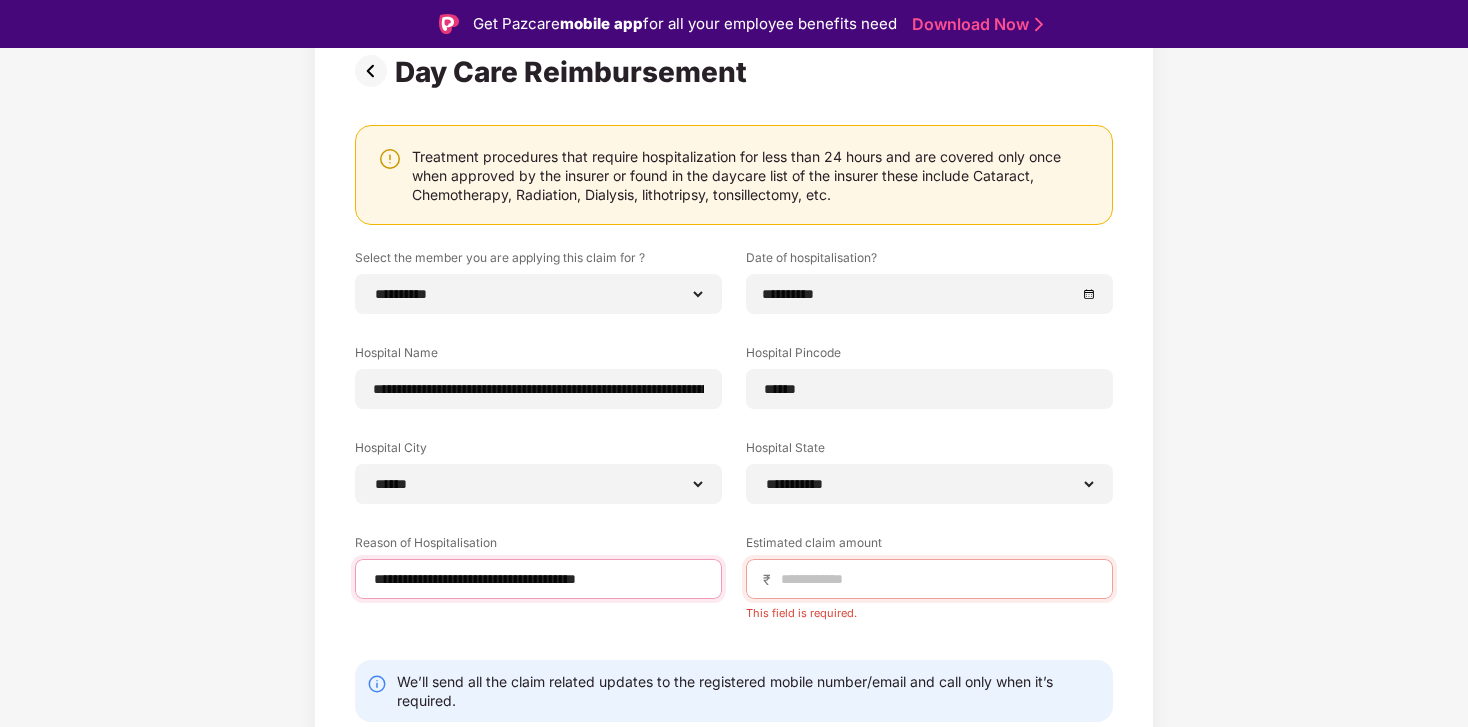 type on "**********" 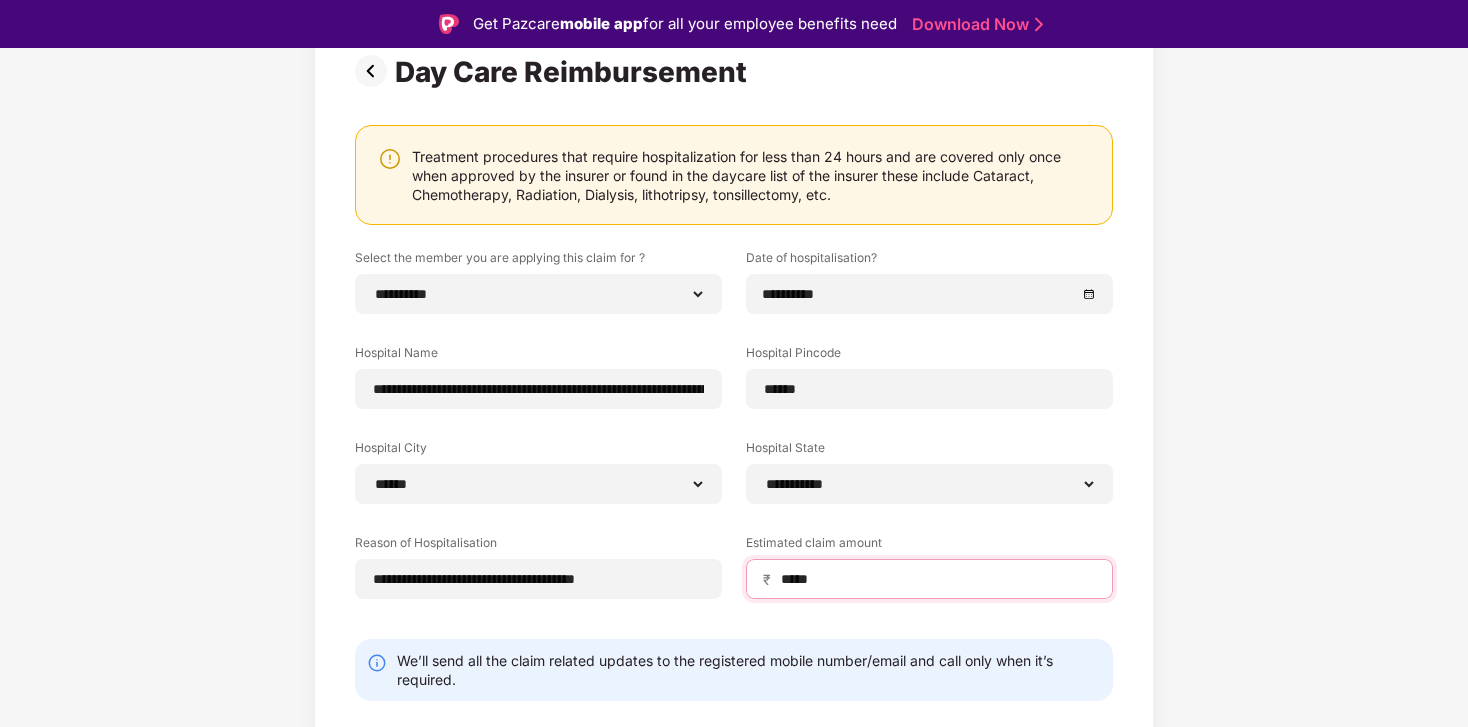 type on "*****" 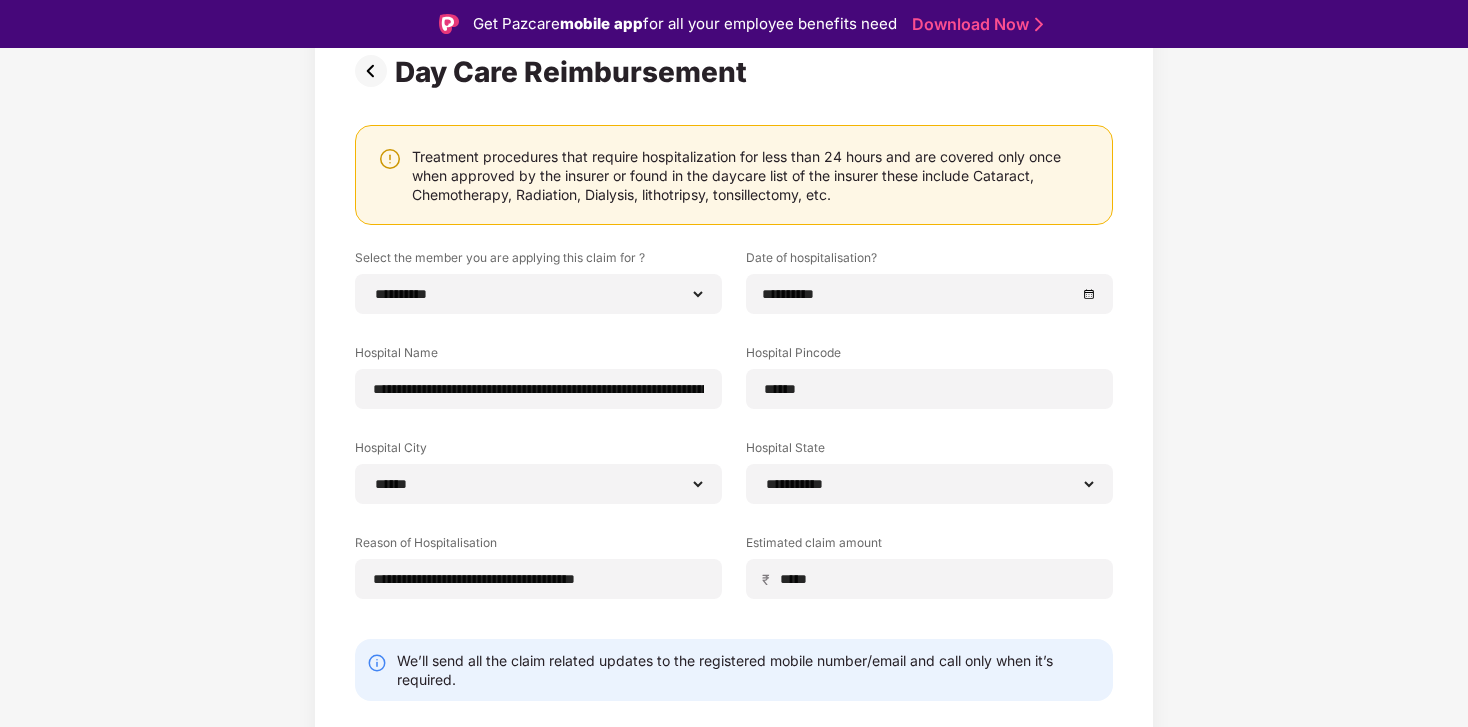 click on "**********" at bounding box center (734, 439) 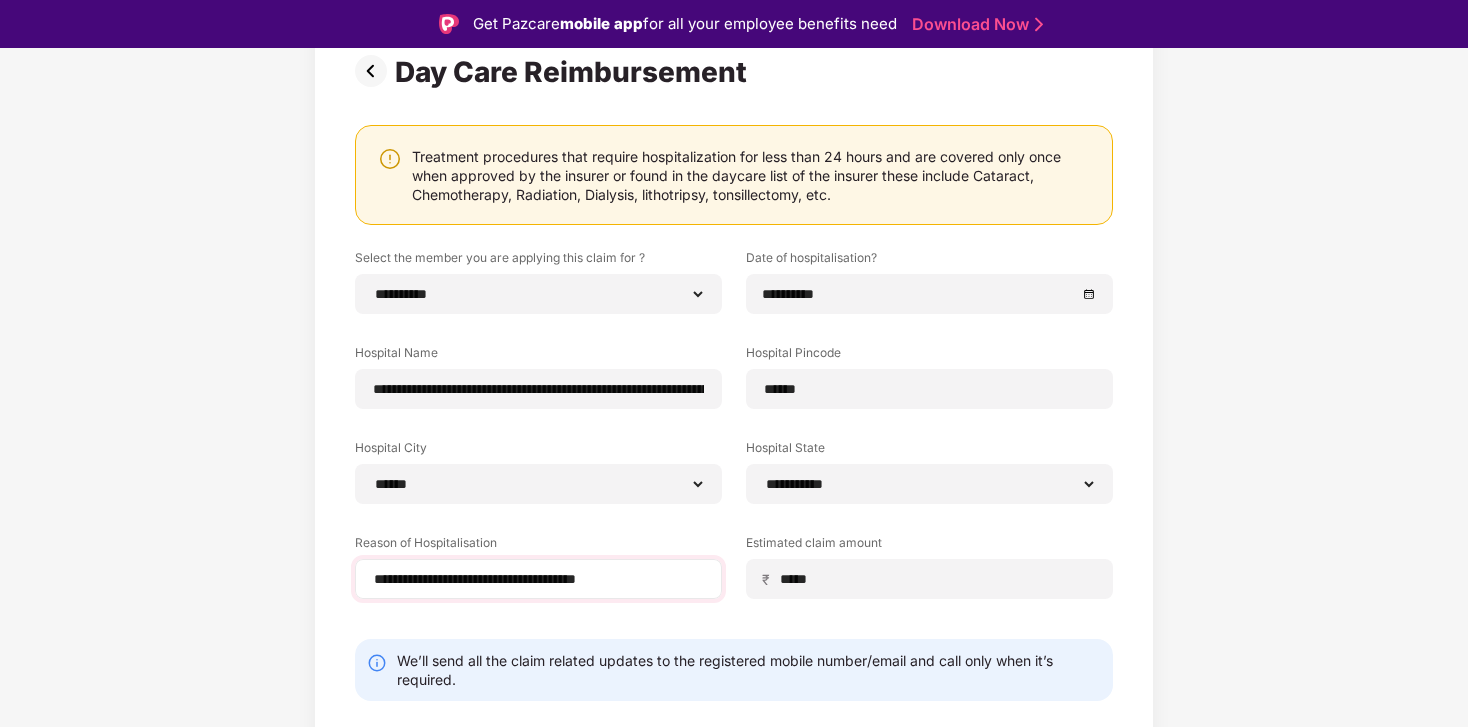 scroll, scrollTop: 213, scrollLeft: 0, axis: vertical 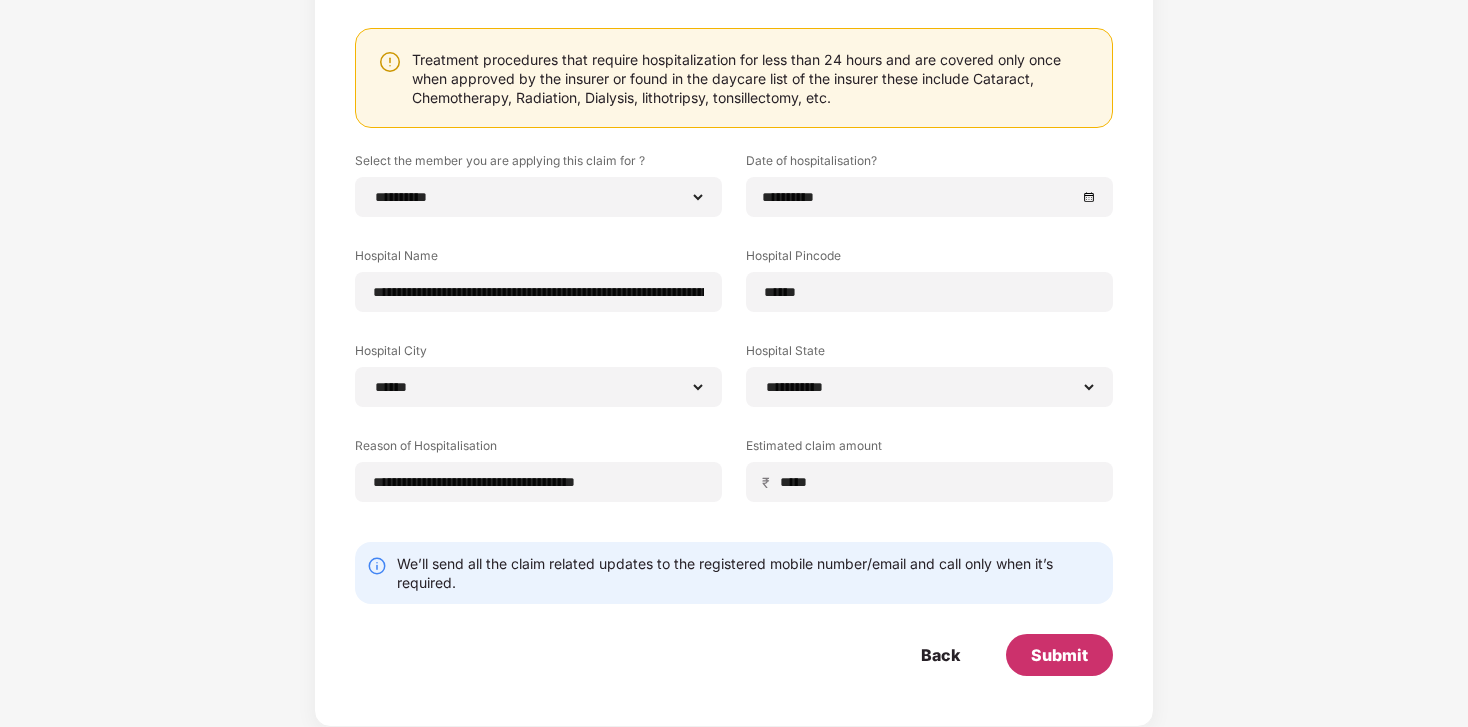 click on "Submit" at bounding box center (1059, 655) 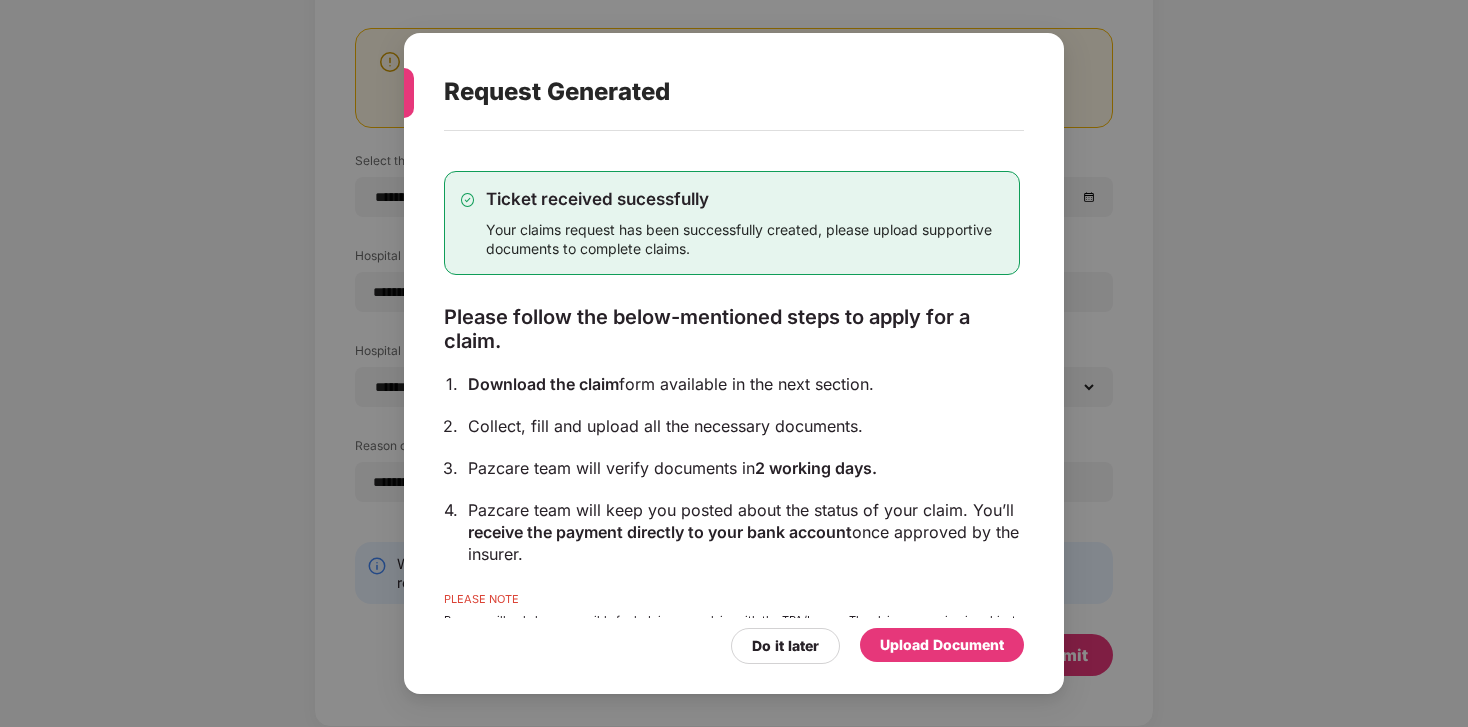 scroll, scrollTop: 76, scrollLeft: 0, axis: vertical 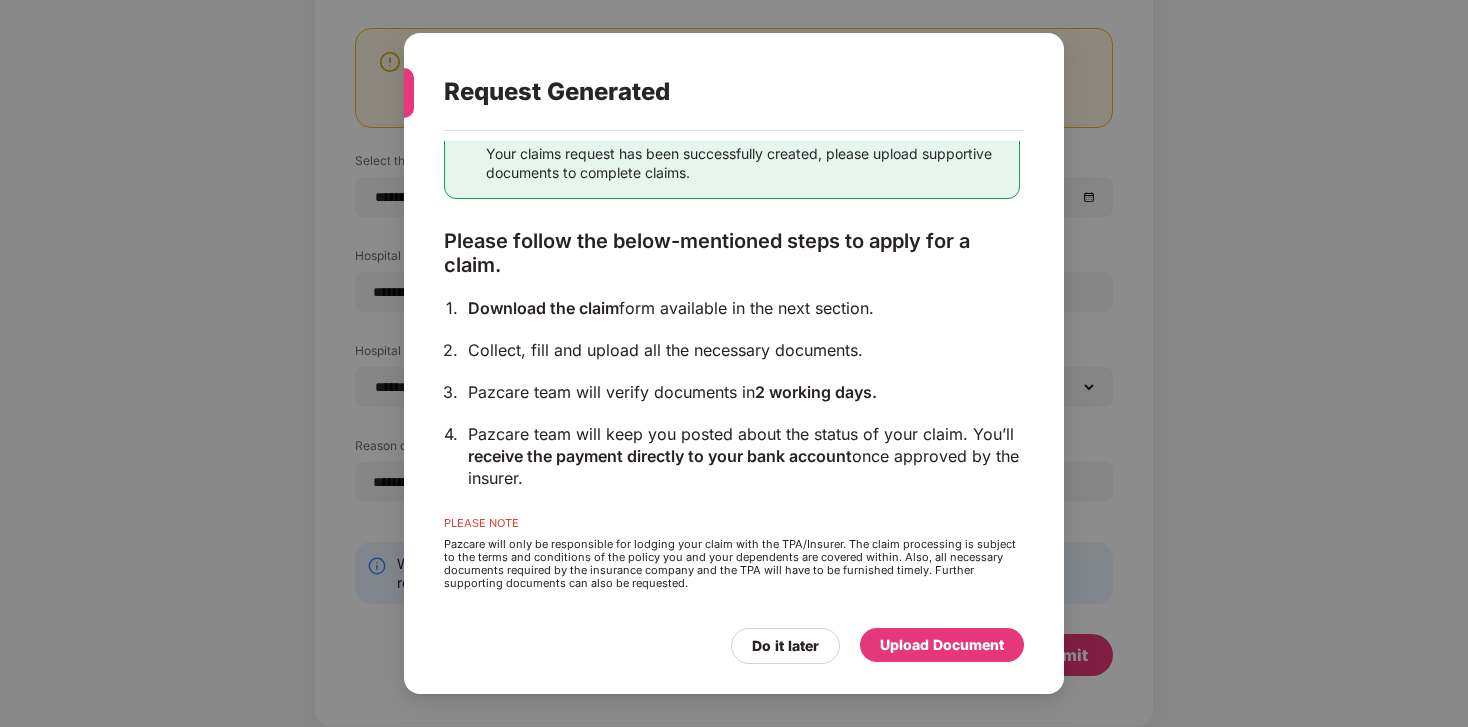 click on "Upload Document" at bounding box center [942, 645] 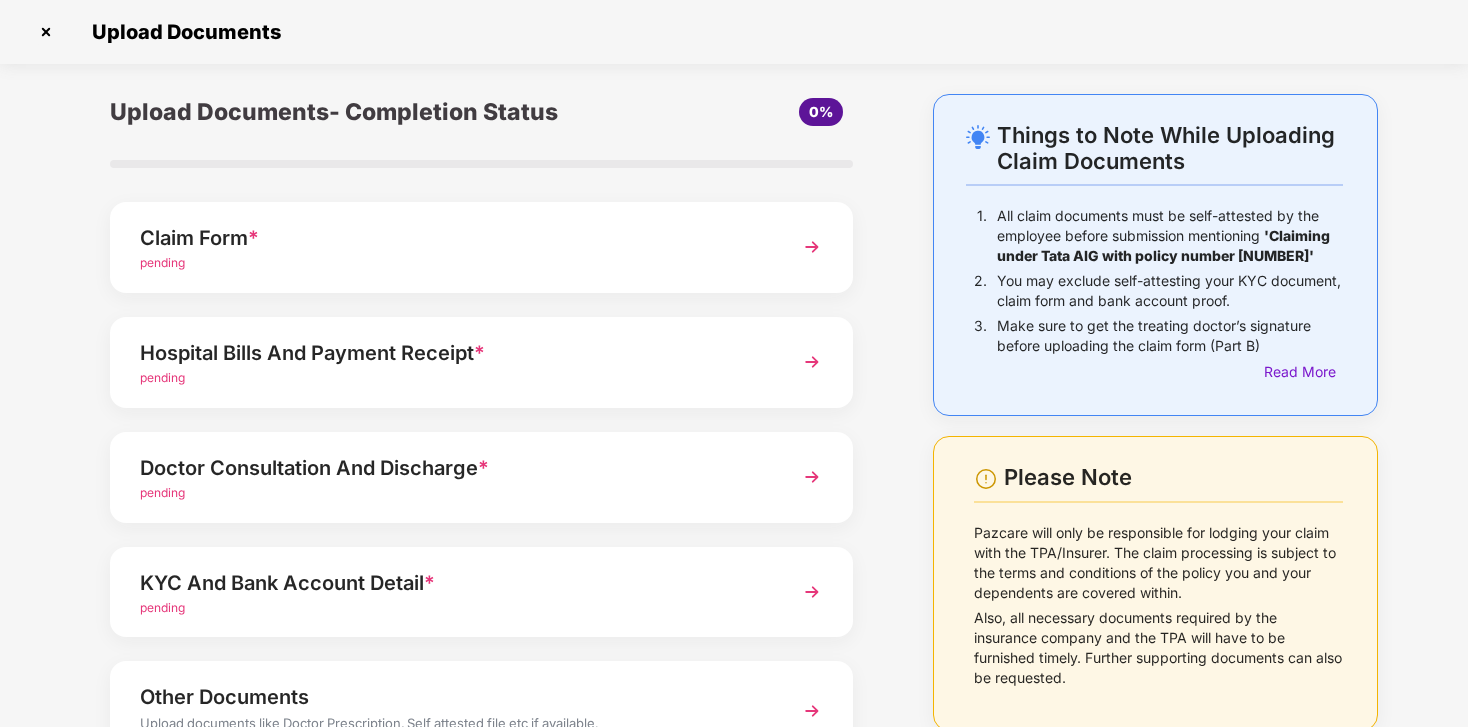 click on "pending" at bounding box center [453, 263] 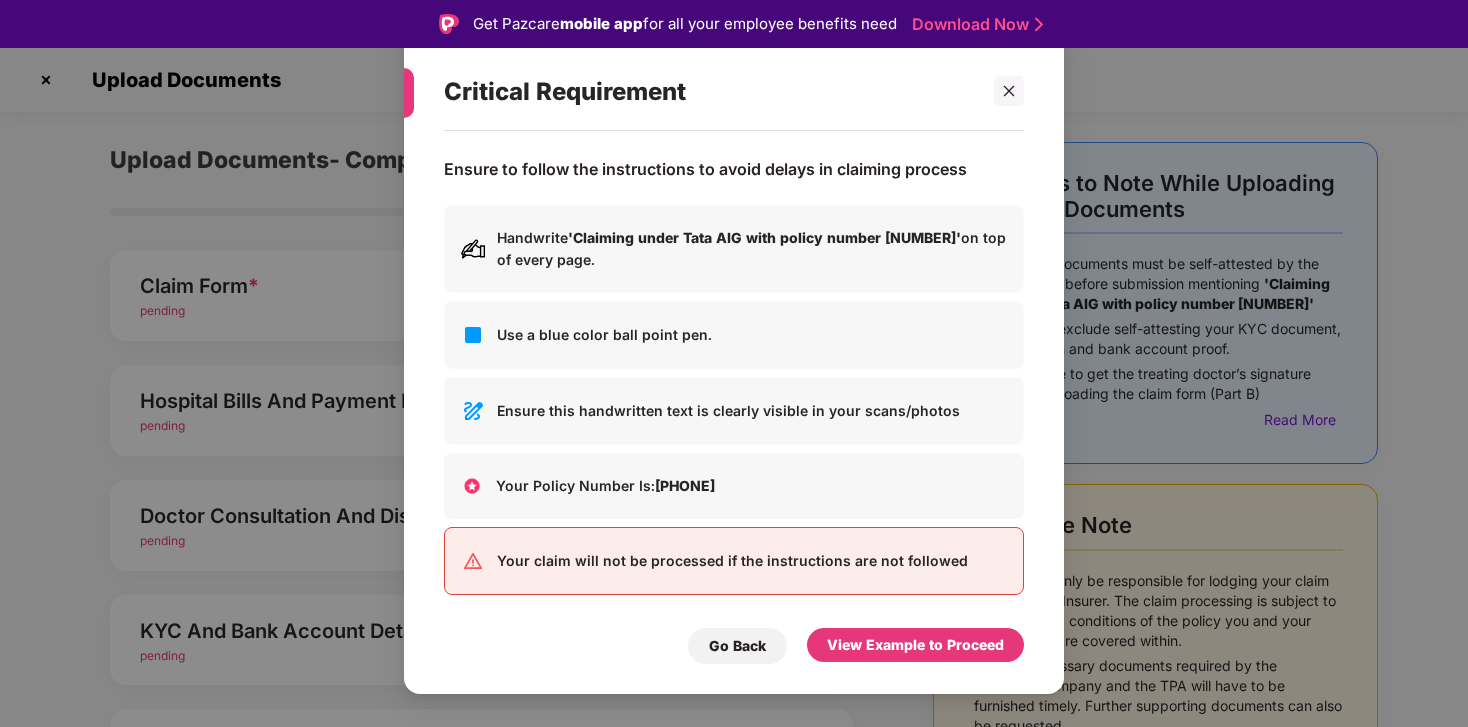 scroll, scrollTop: 4, scrollLeft: 0, axis: vertical 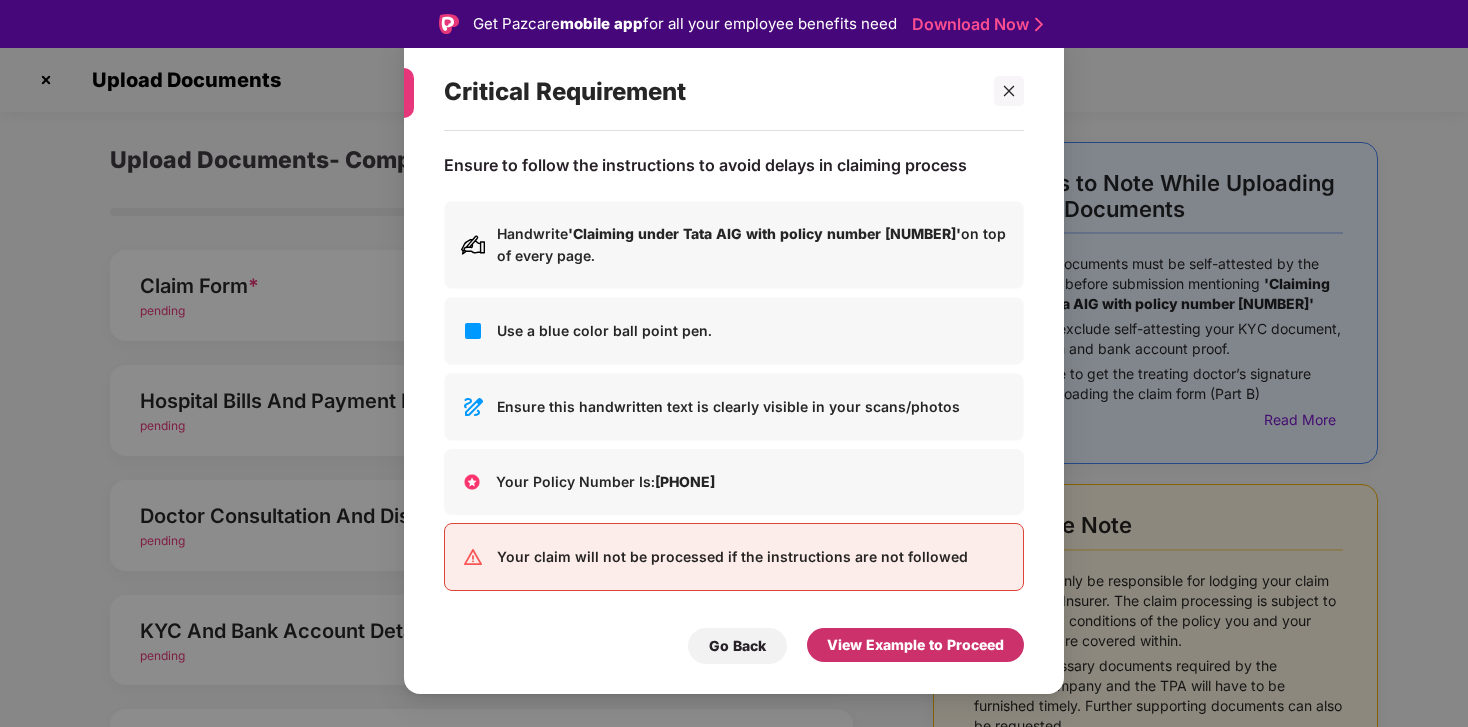 click on "View Example to Proceed" at bounding box center (915, 645) 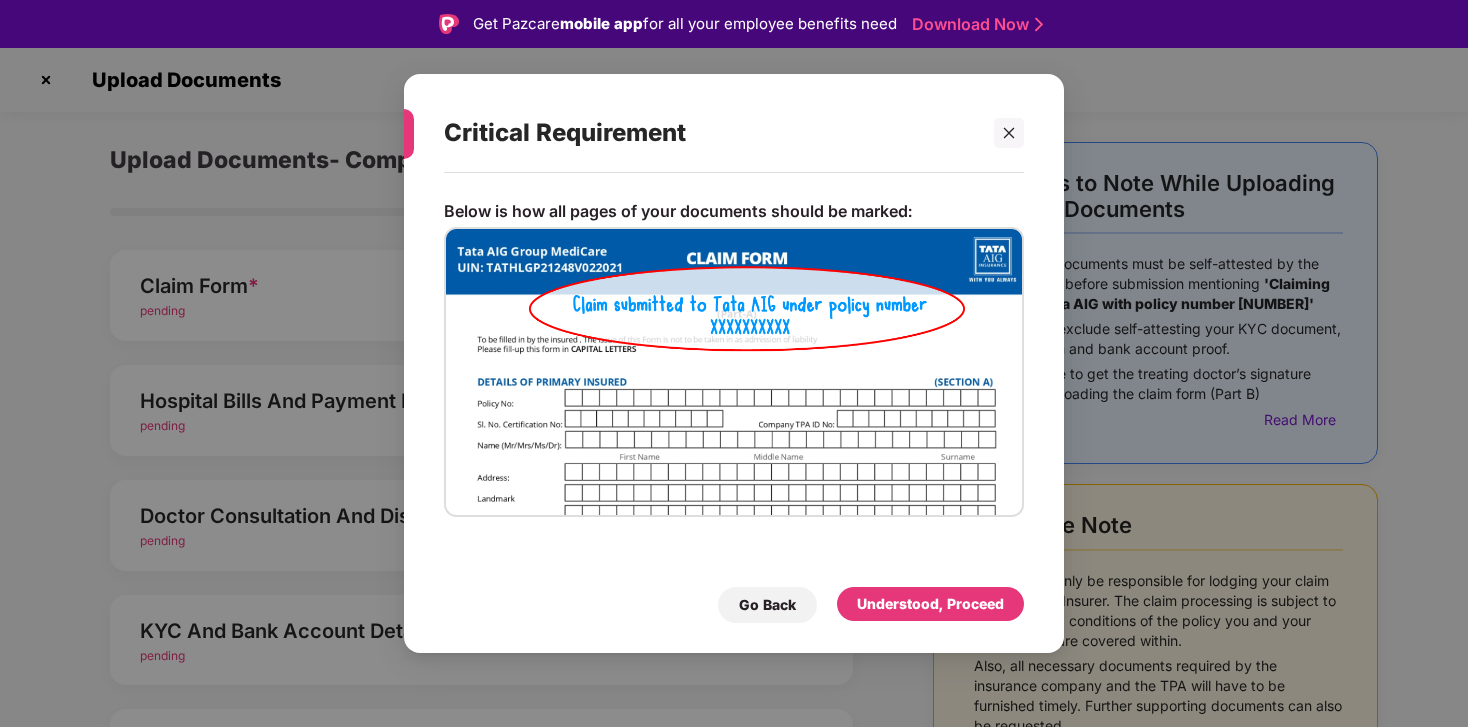 scroll, scrollTop: 0, scrollLeft: 0, axis: both 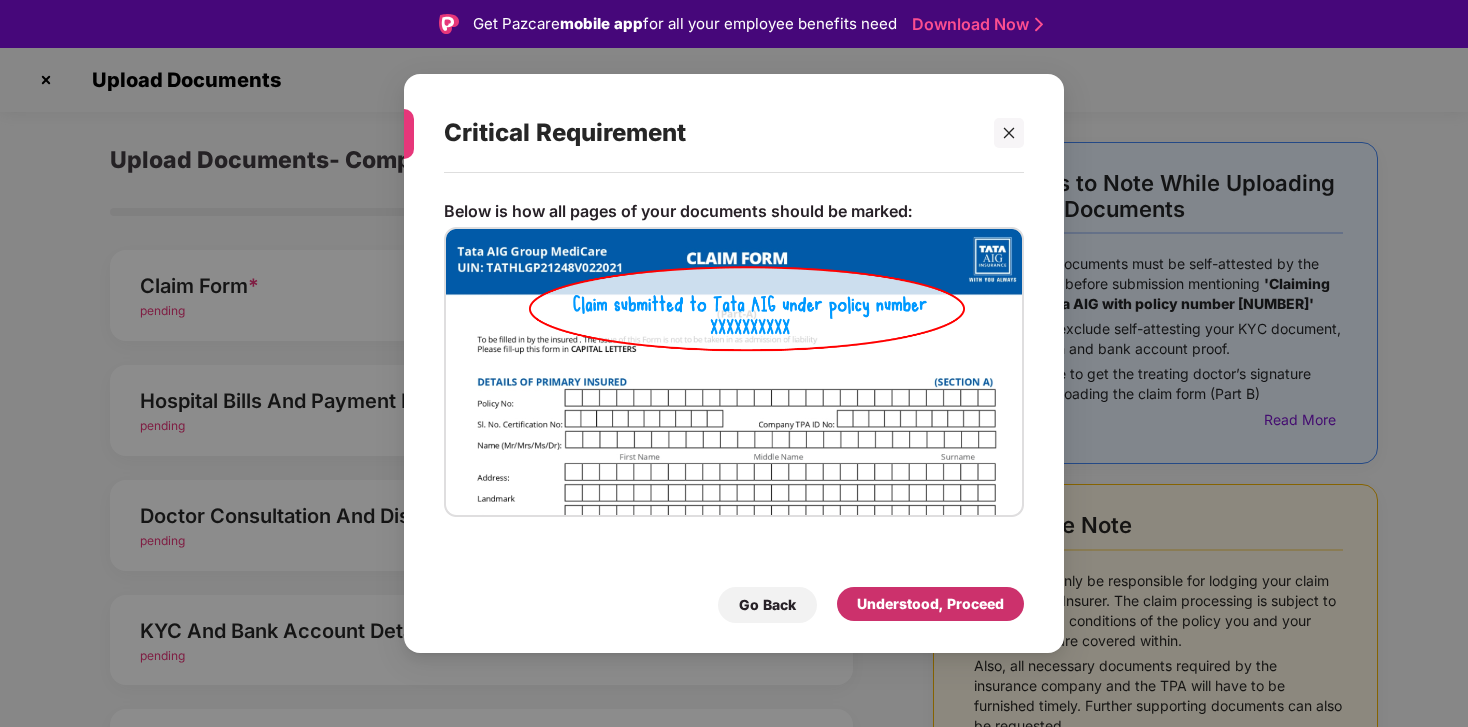 click on "Understood, Proceed" at bounding box center [930, 604] 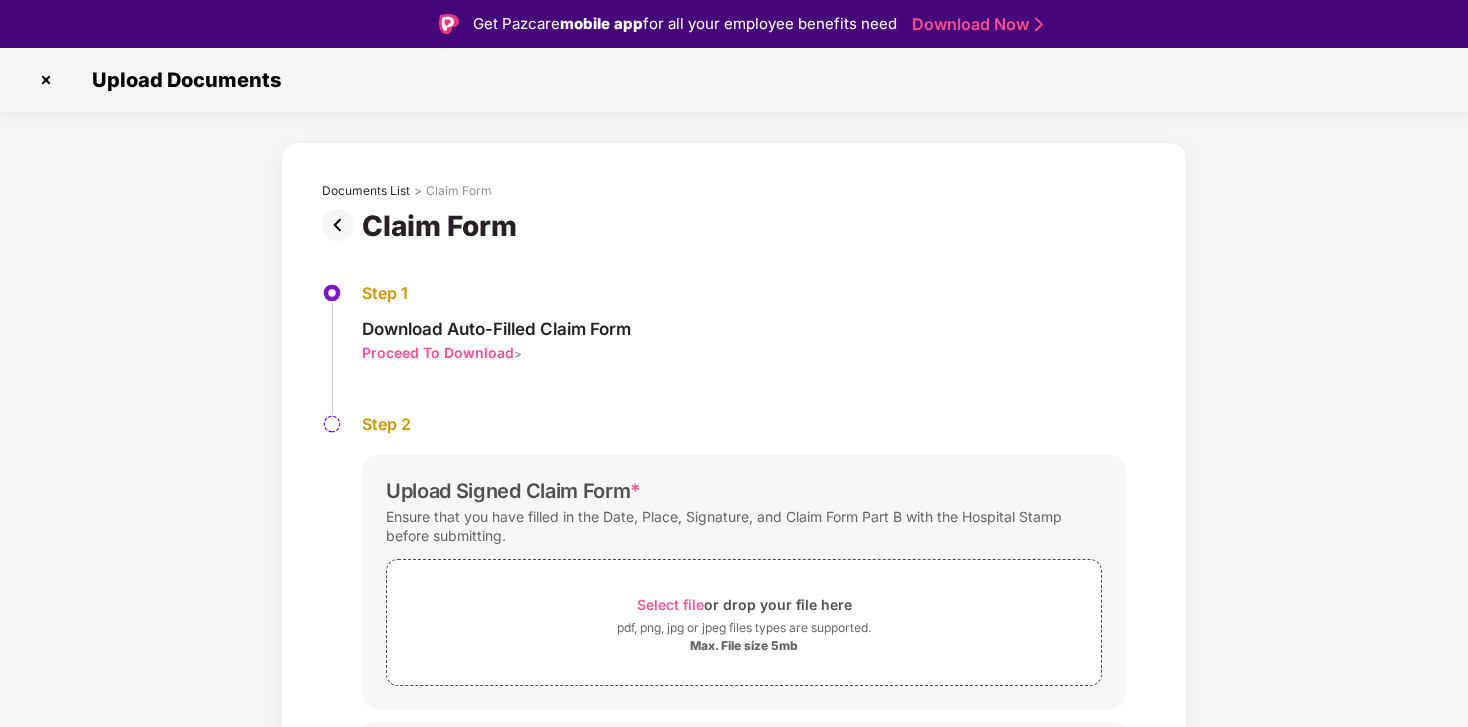 scroll, scrollTop: 46, scrollLeft: 0, axis: vertical 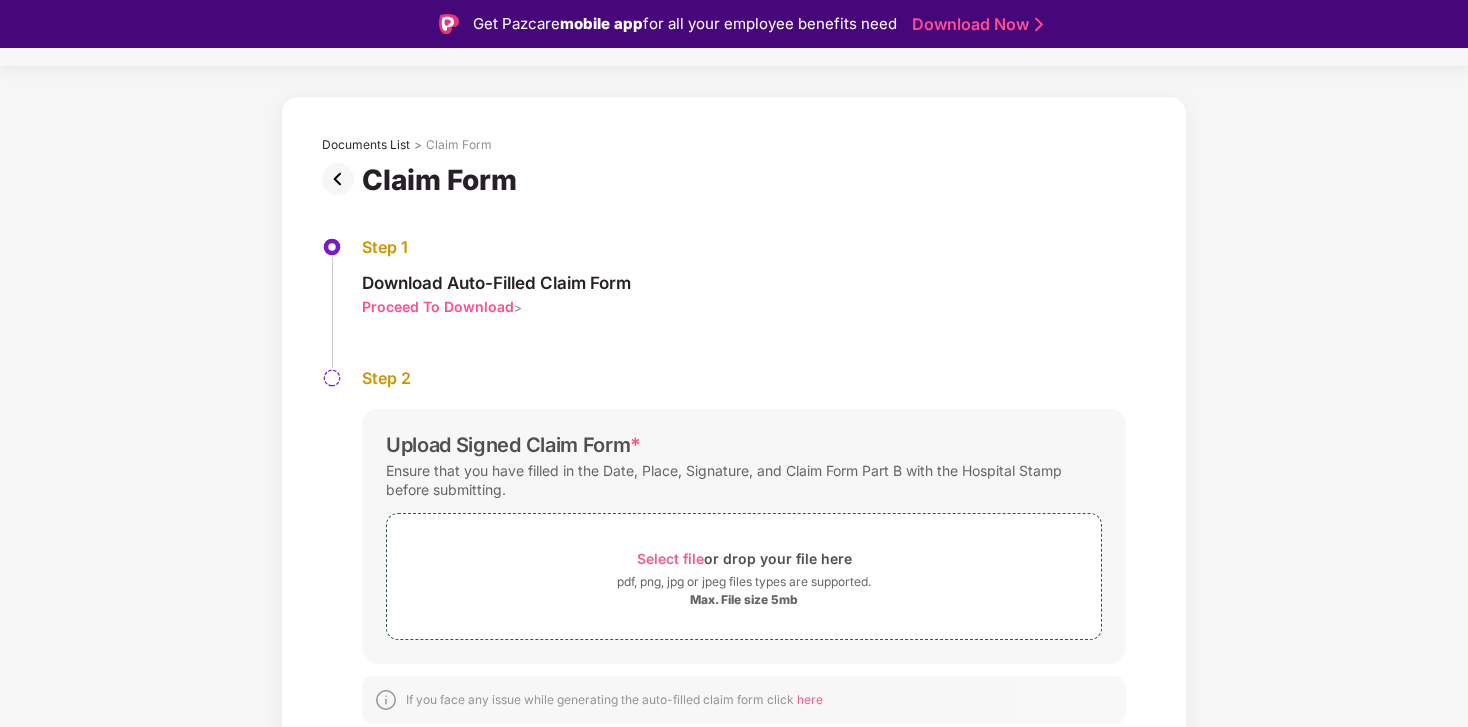 click on "Proceed To Download" at bounding box center [438, 306] 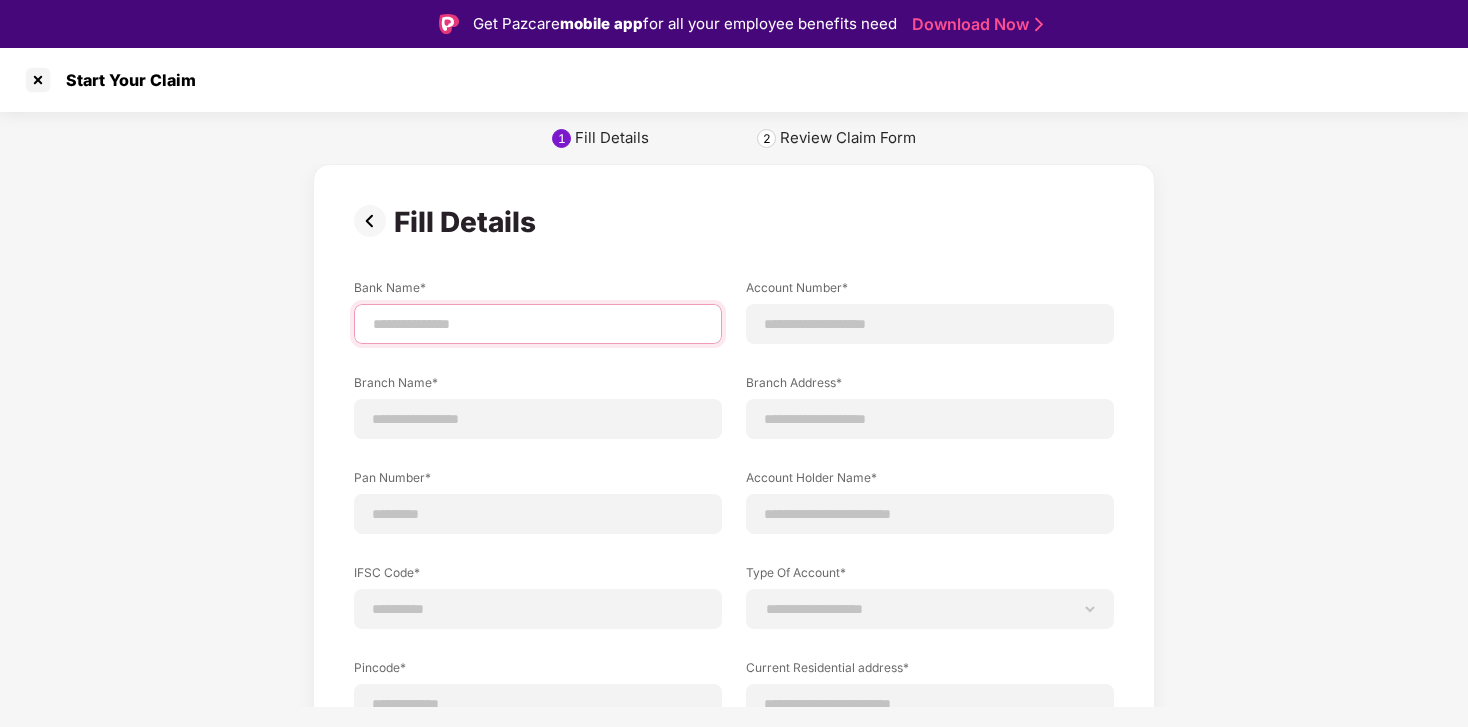 click at bounding box center (538, 324) 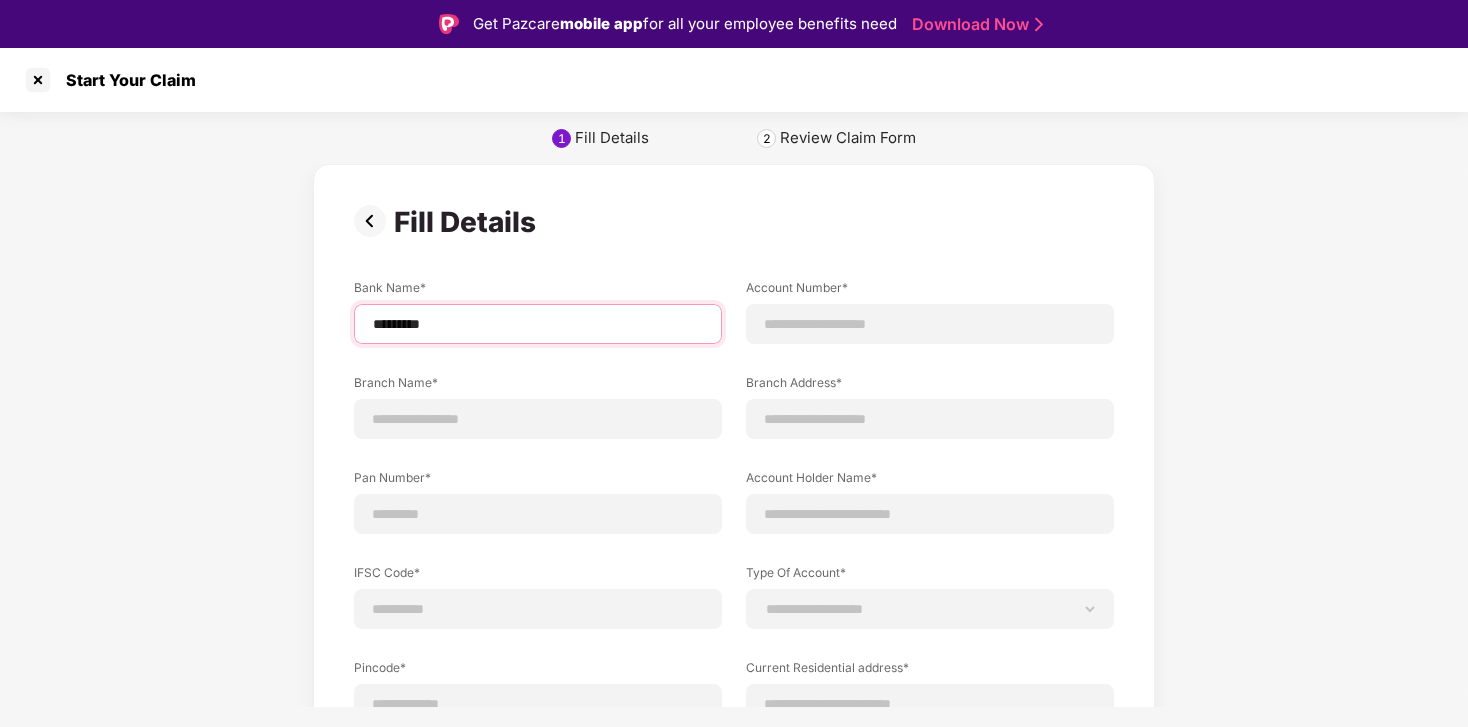 type on "*********" 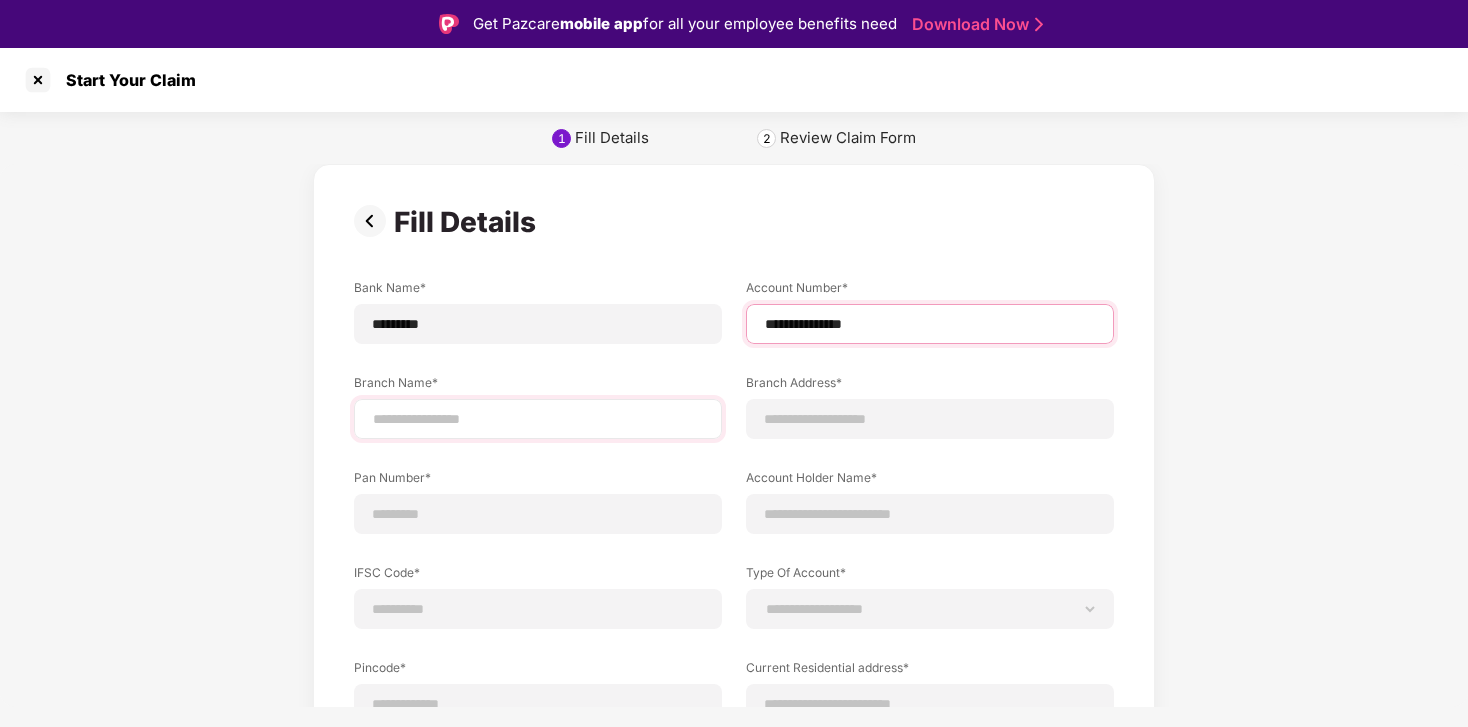 type on "**********" 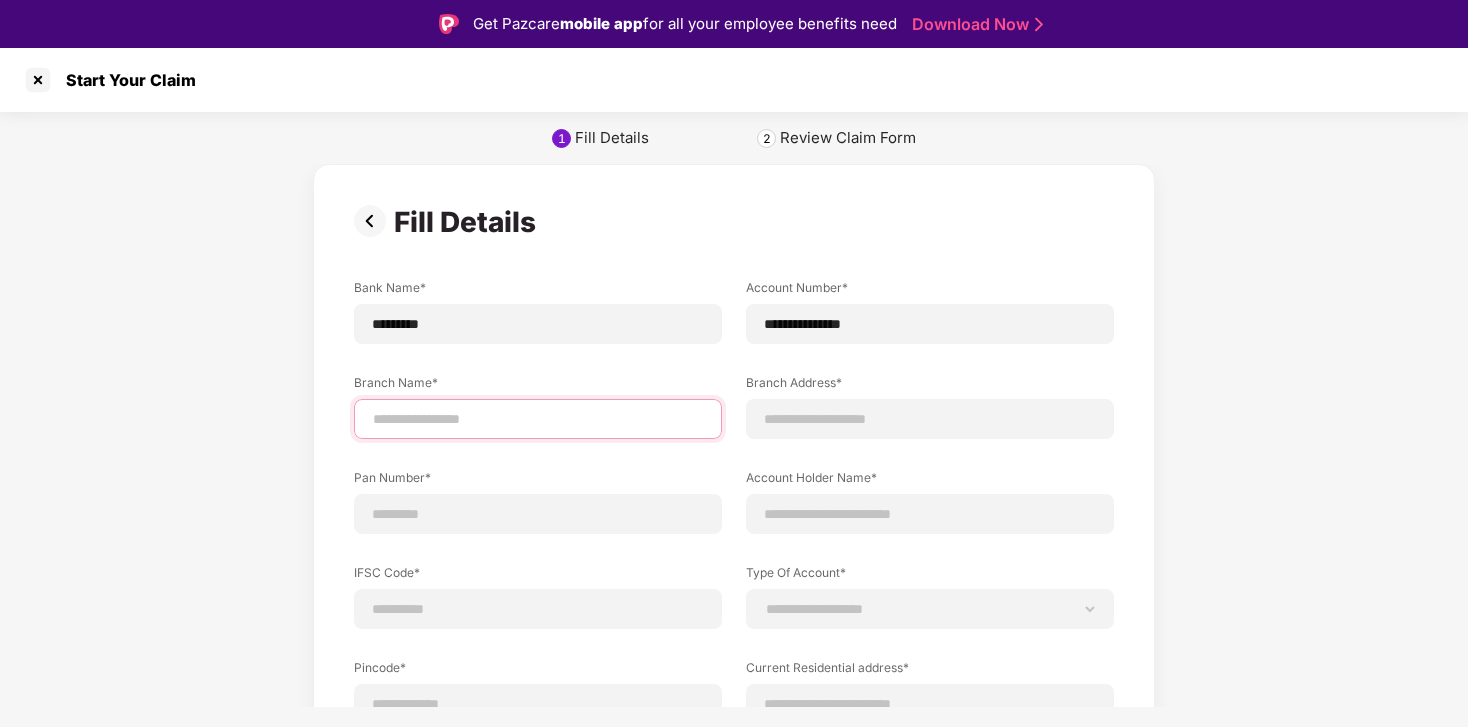 click at bounding box center (538, 419) 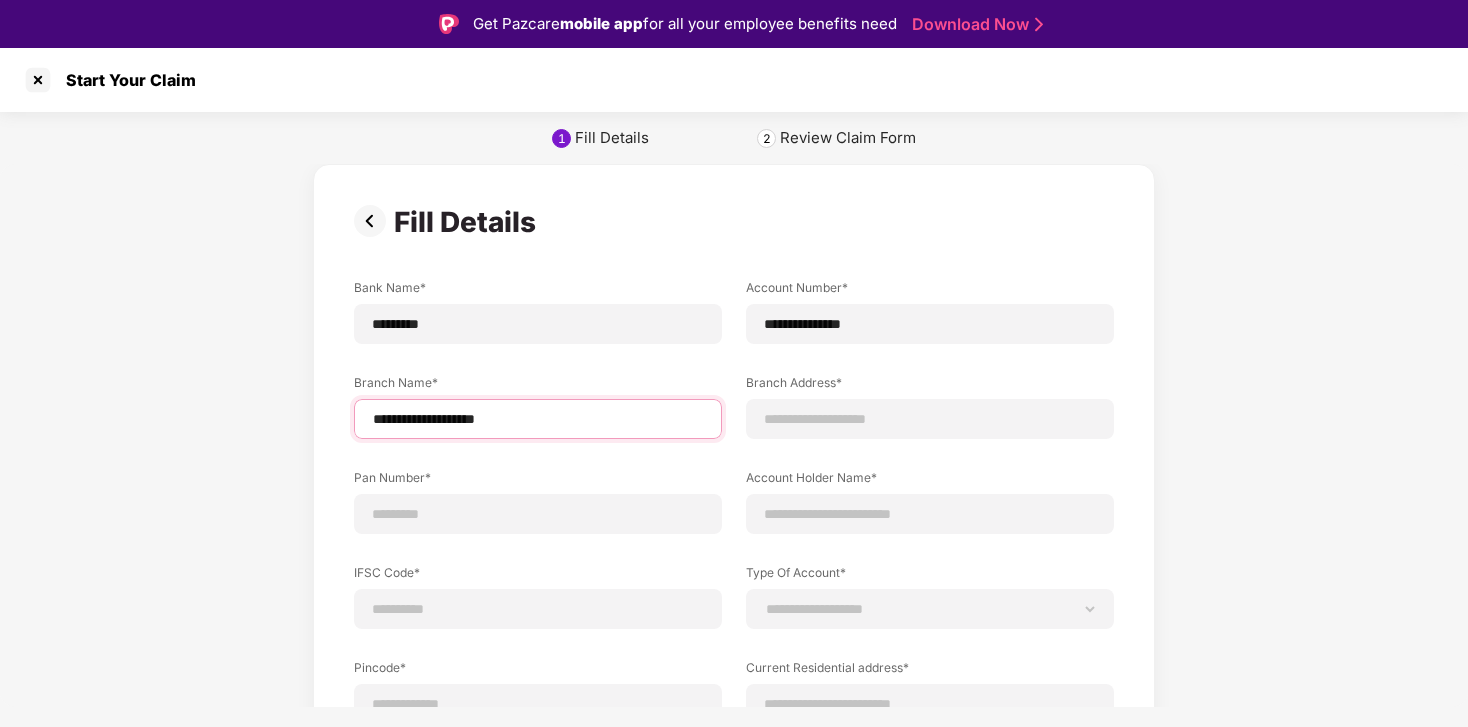 click on "**********" at bounding box center [538, 419] 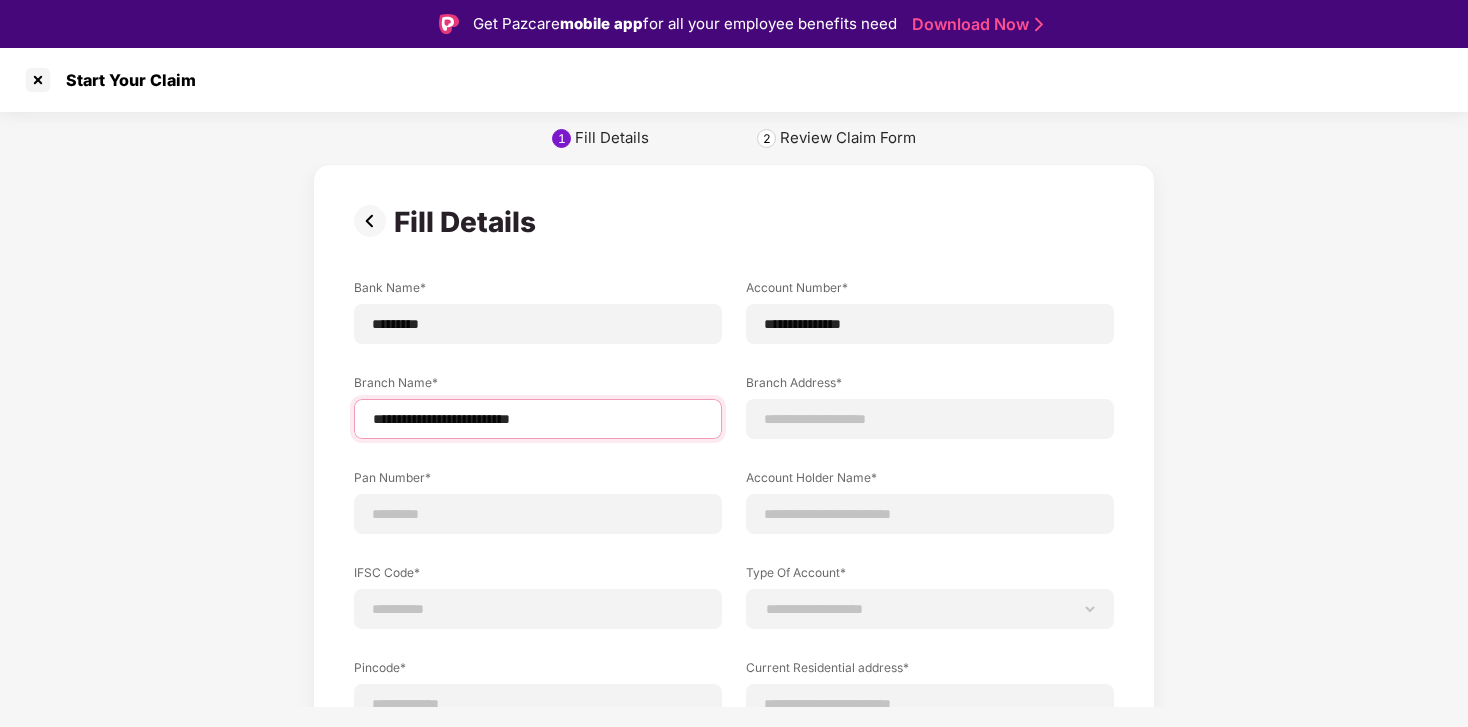 click on "**********" at bounding box center [538, 419] 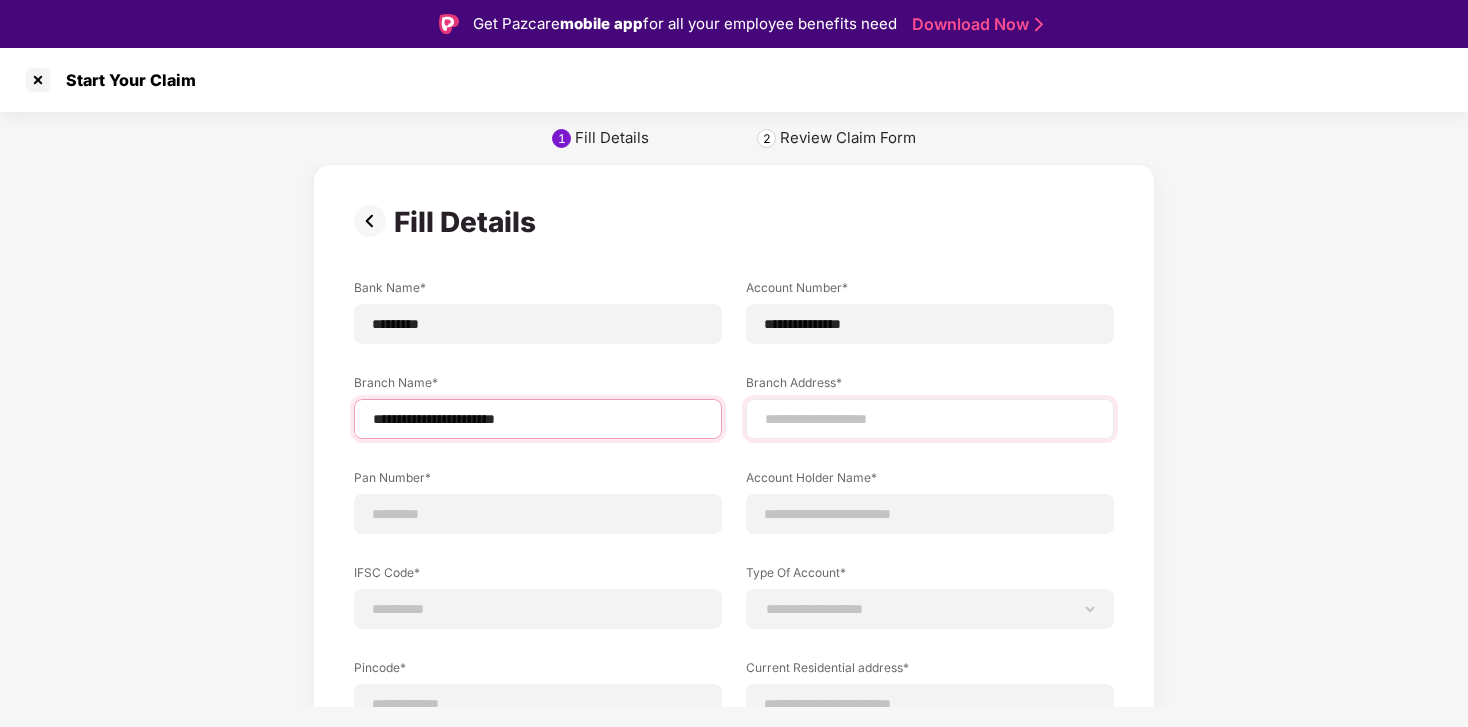 type on "**********" 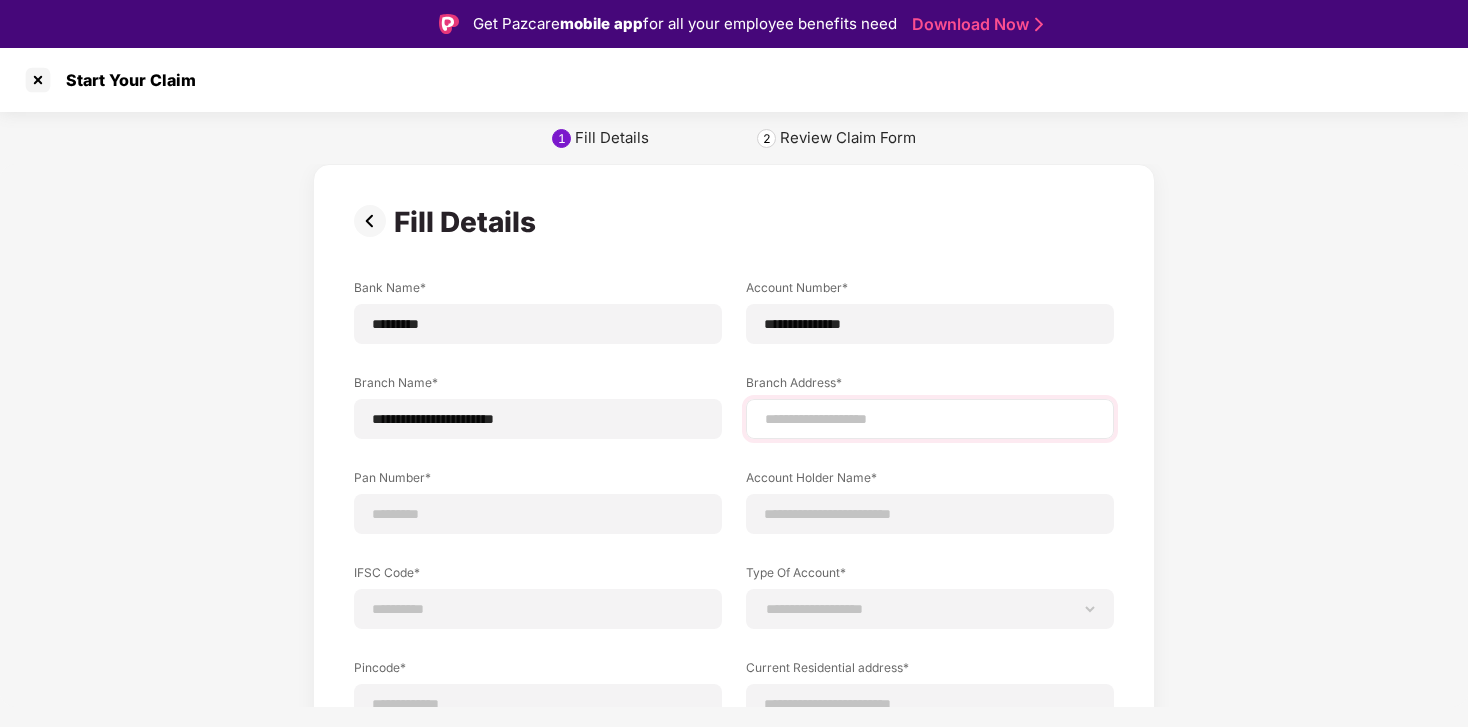 click at bounding box center [930, 419] 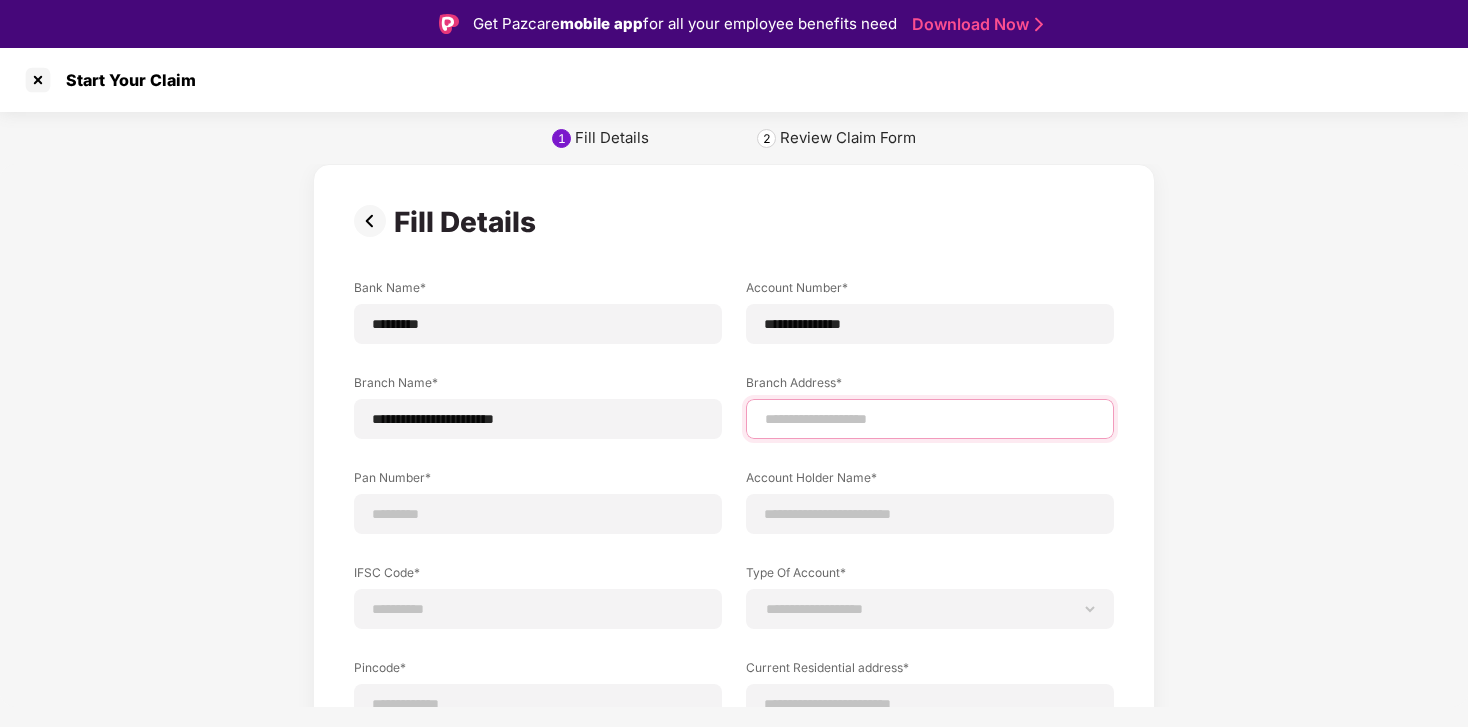 click at bounding box center (930, 419) 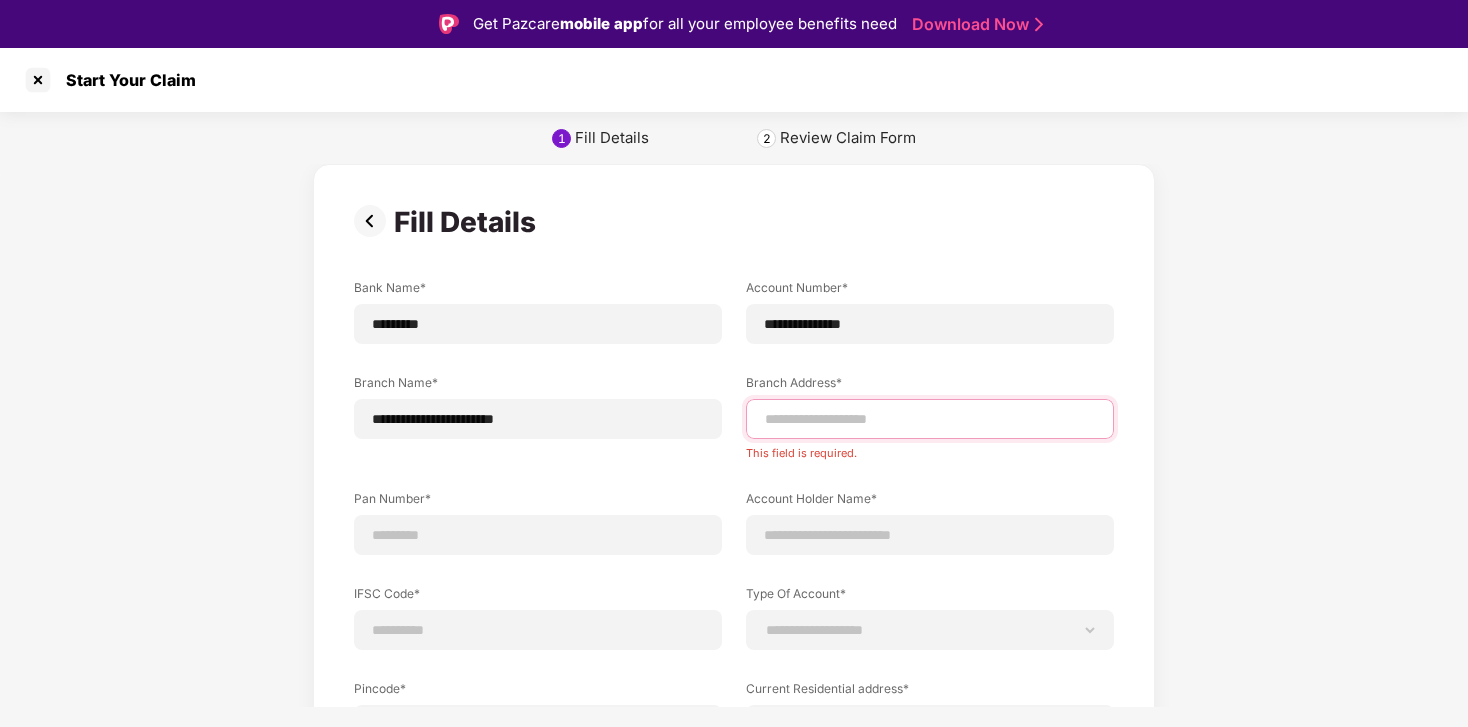 paste on "**********" 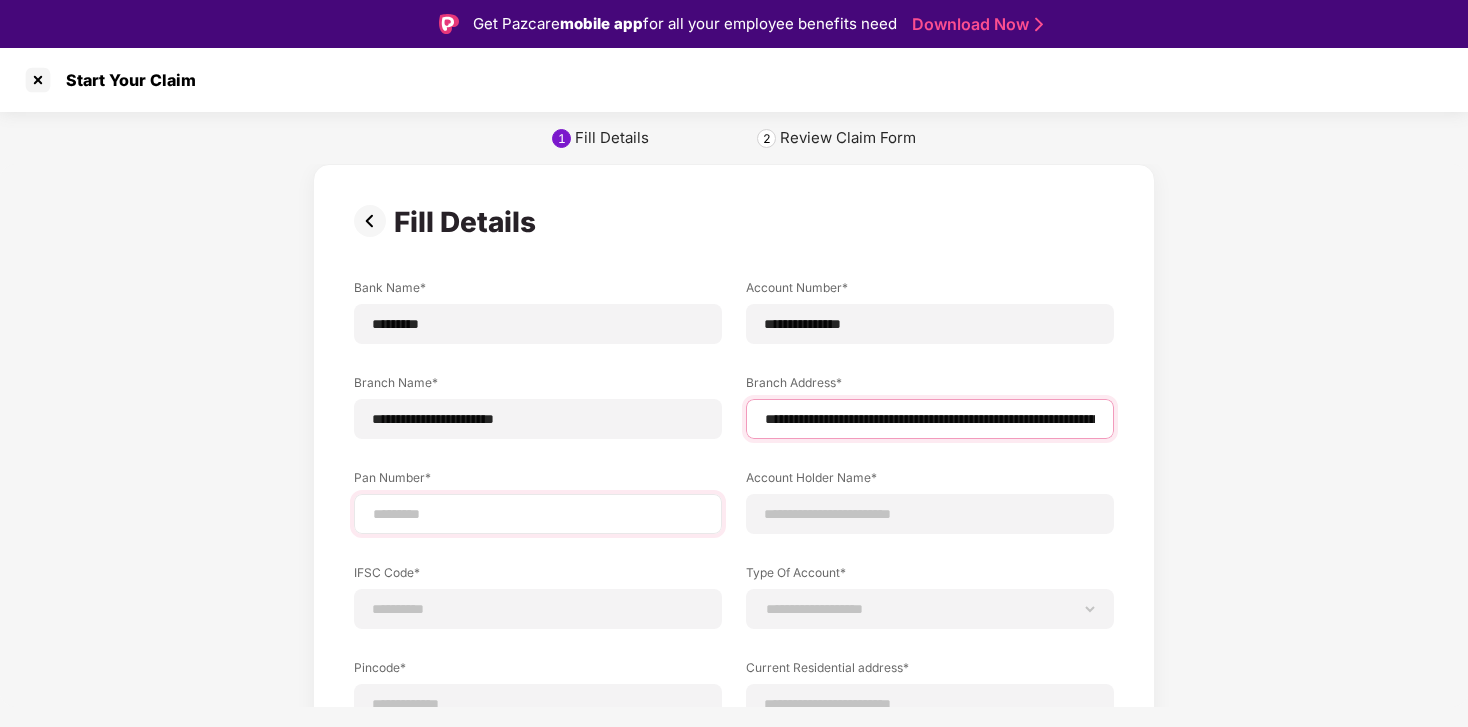 type on "**********" 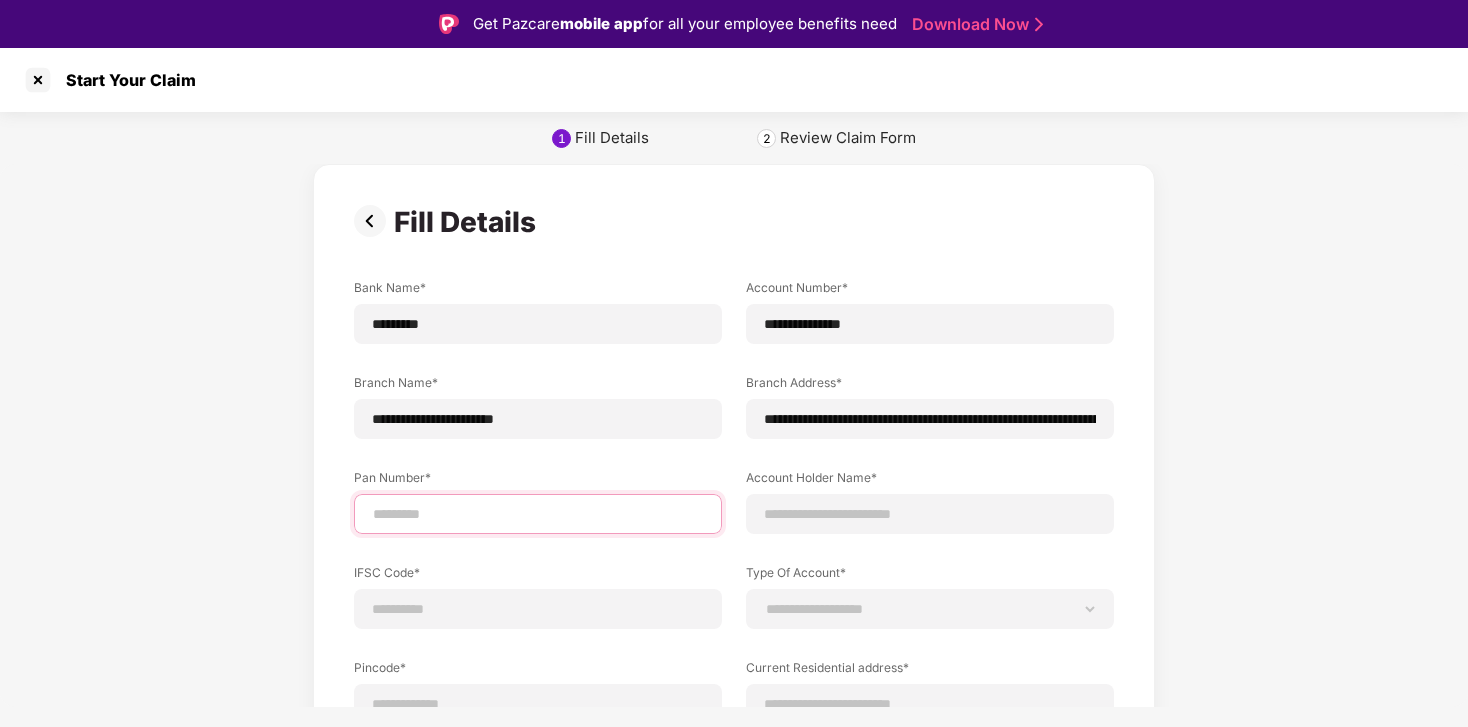 click at bounding box center [538, 514] 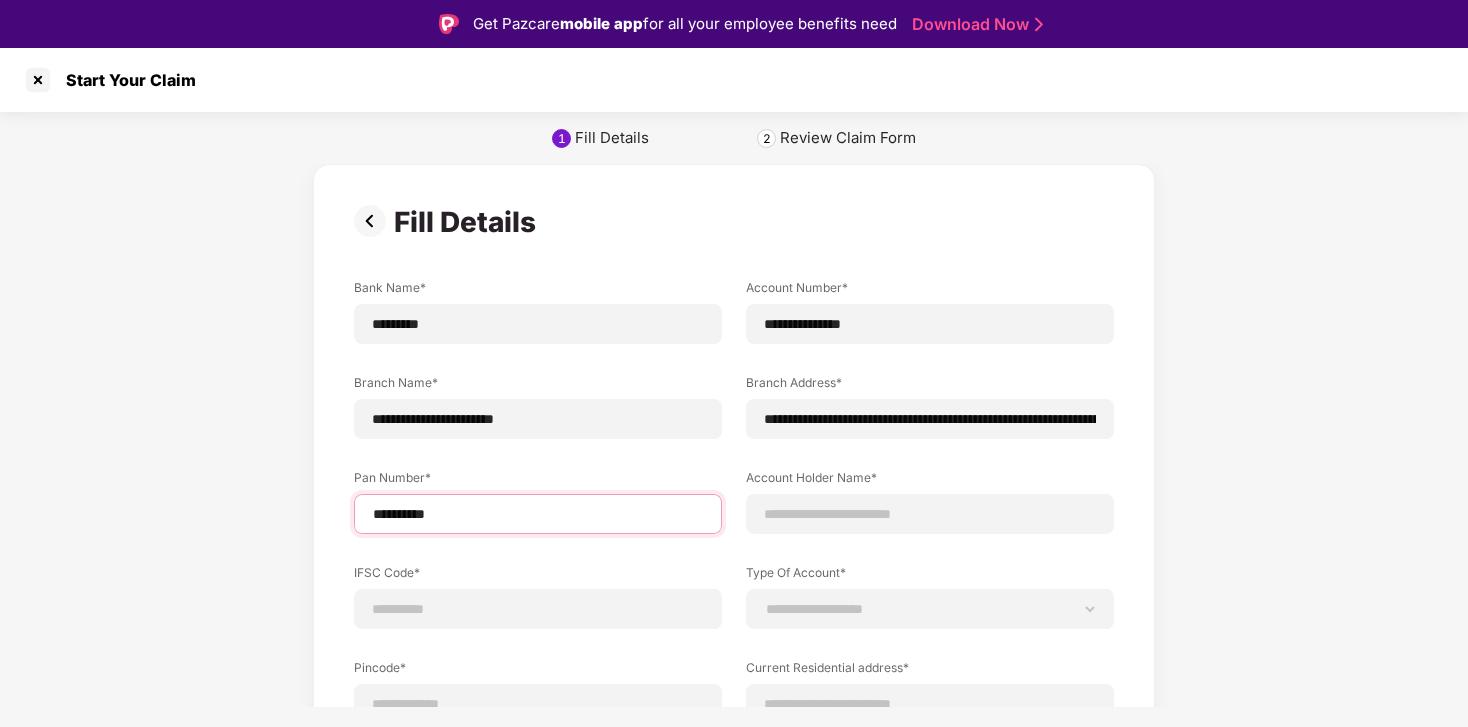 type on "**********" 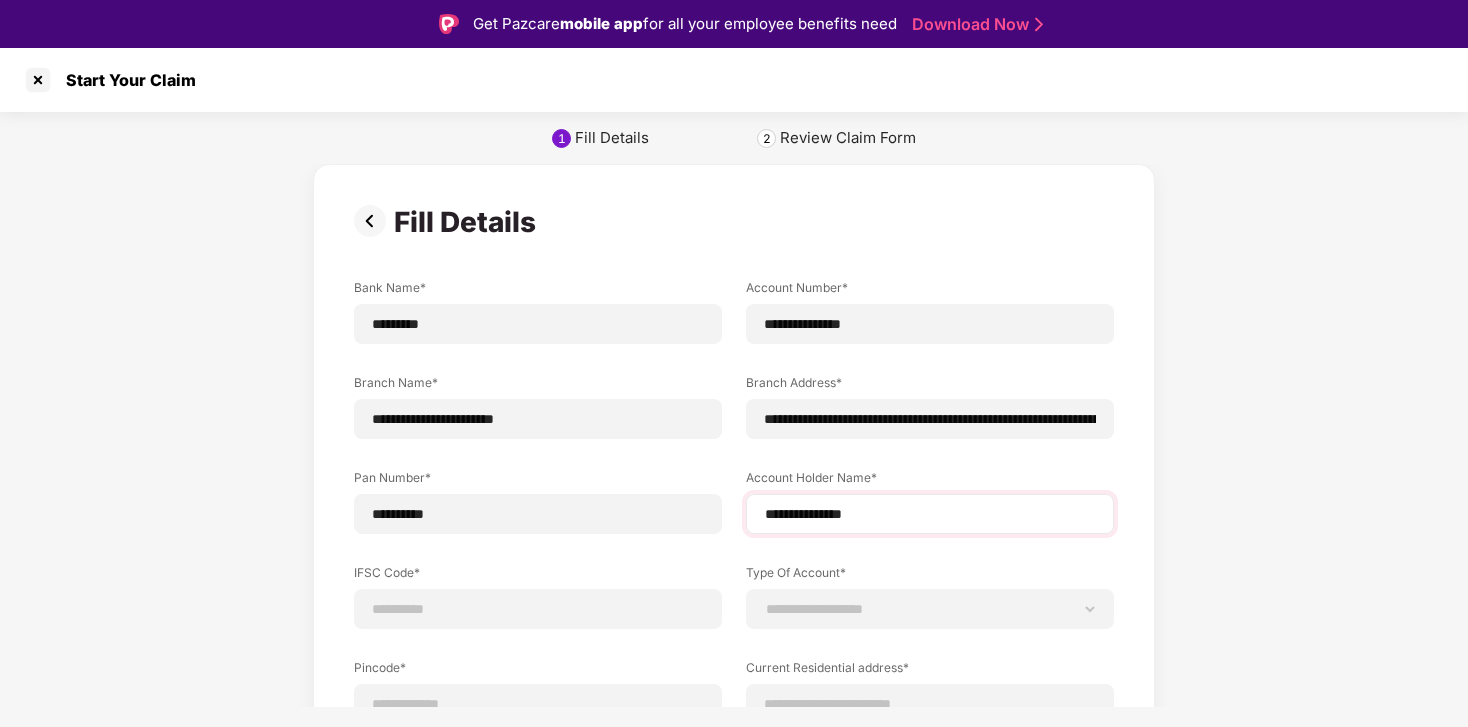 click on "**********" at bounding box center [930, 514] 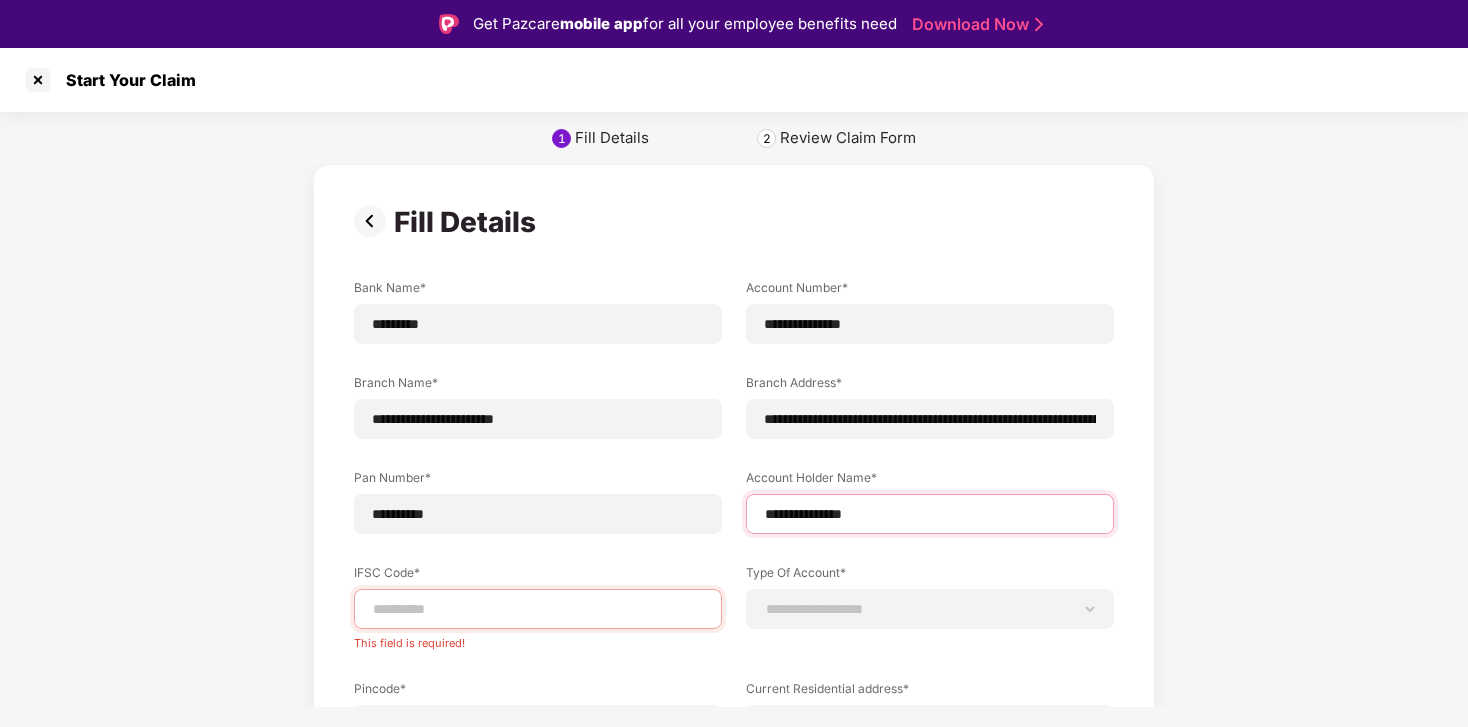 click on "**********" at bounding box center (930, 514) 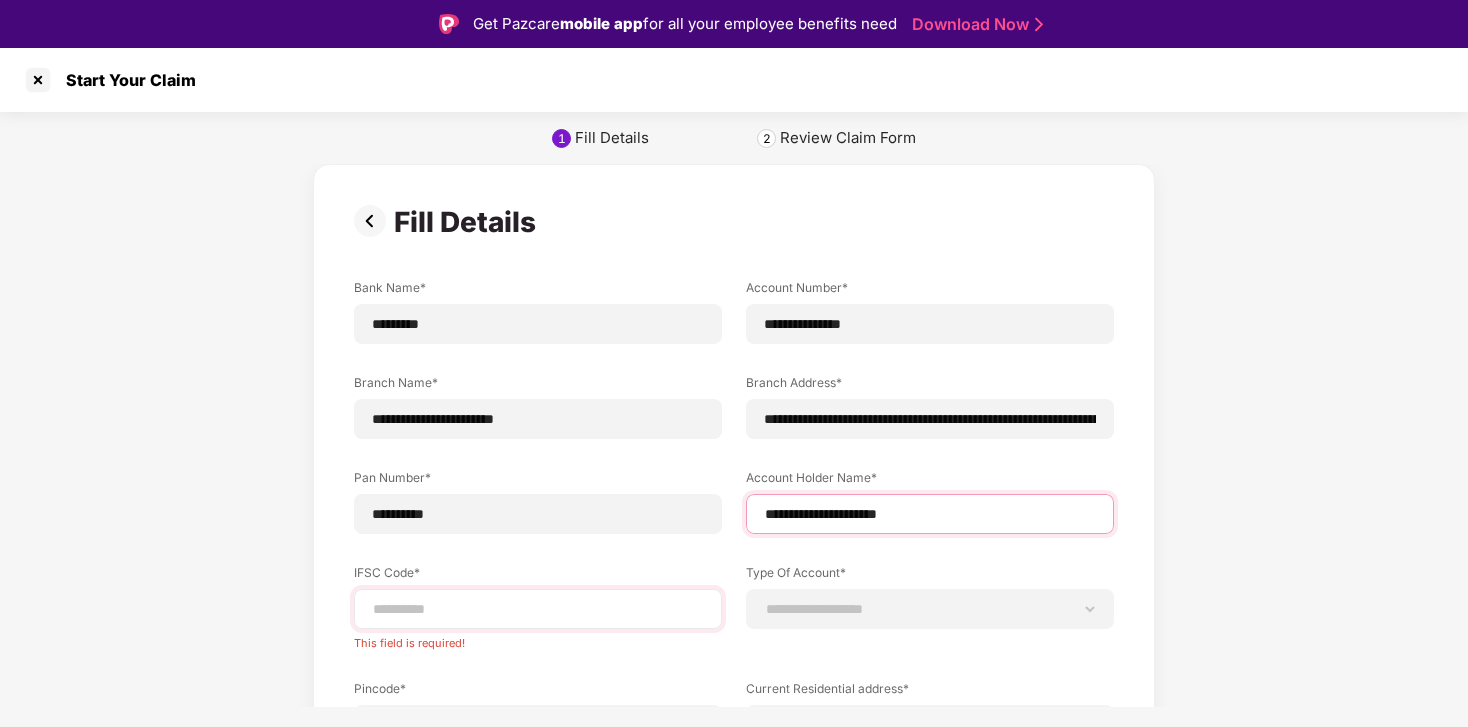 type on "**********" 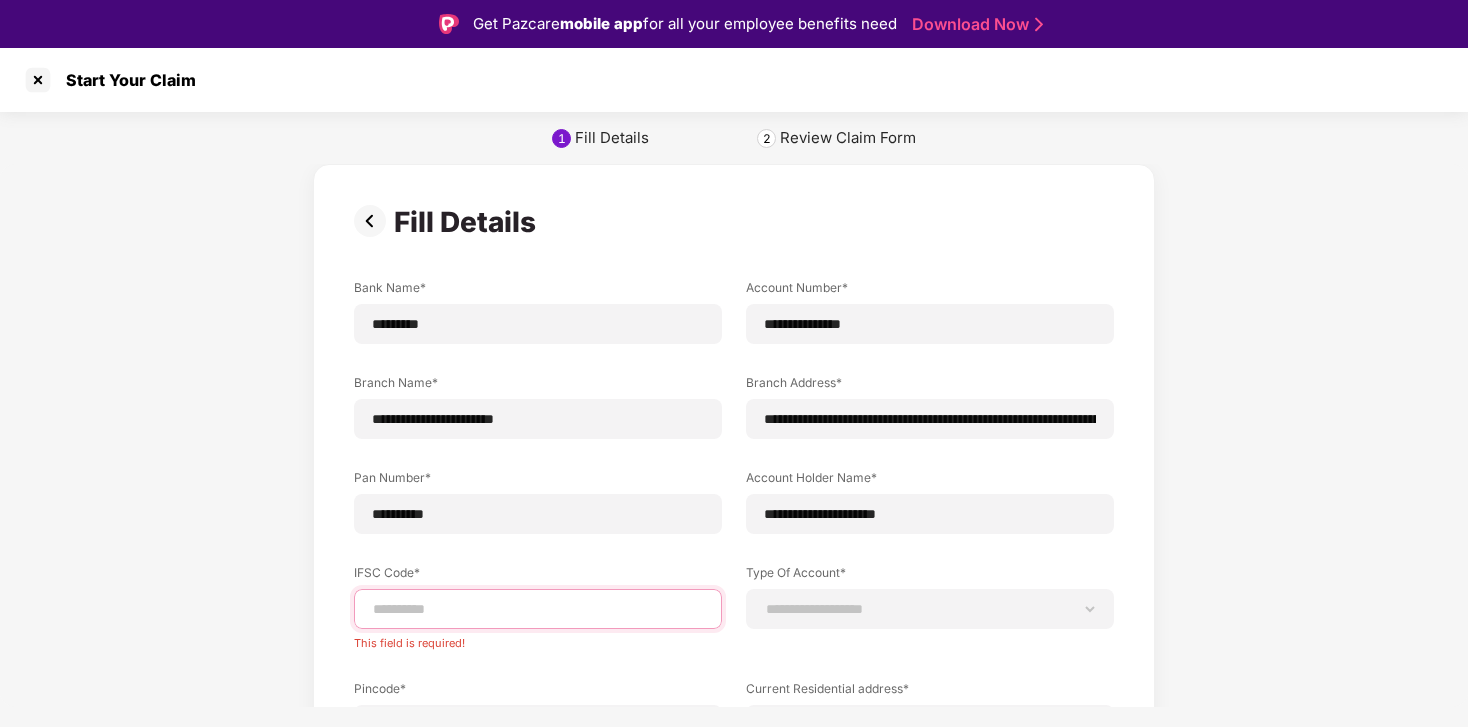 click at bounding box center (538, 609) 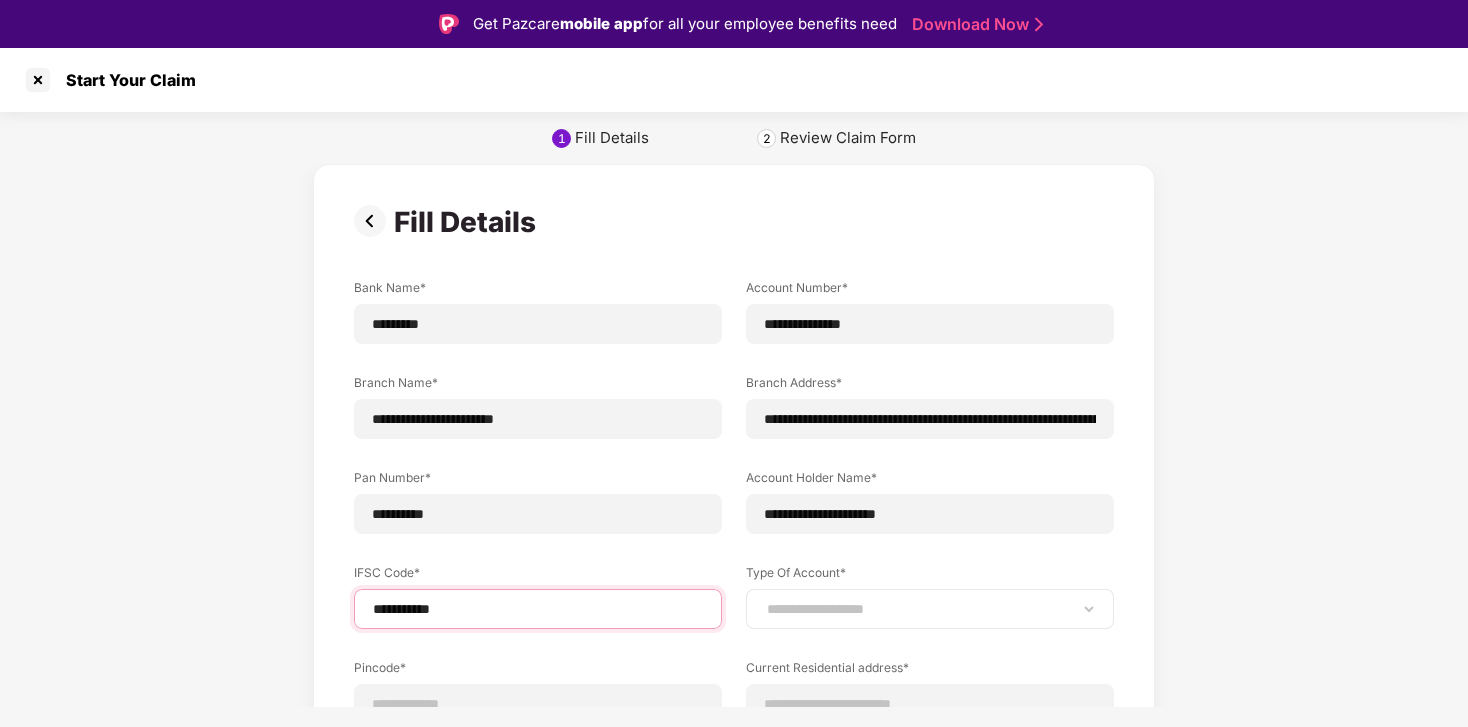 type on "**********" 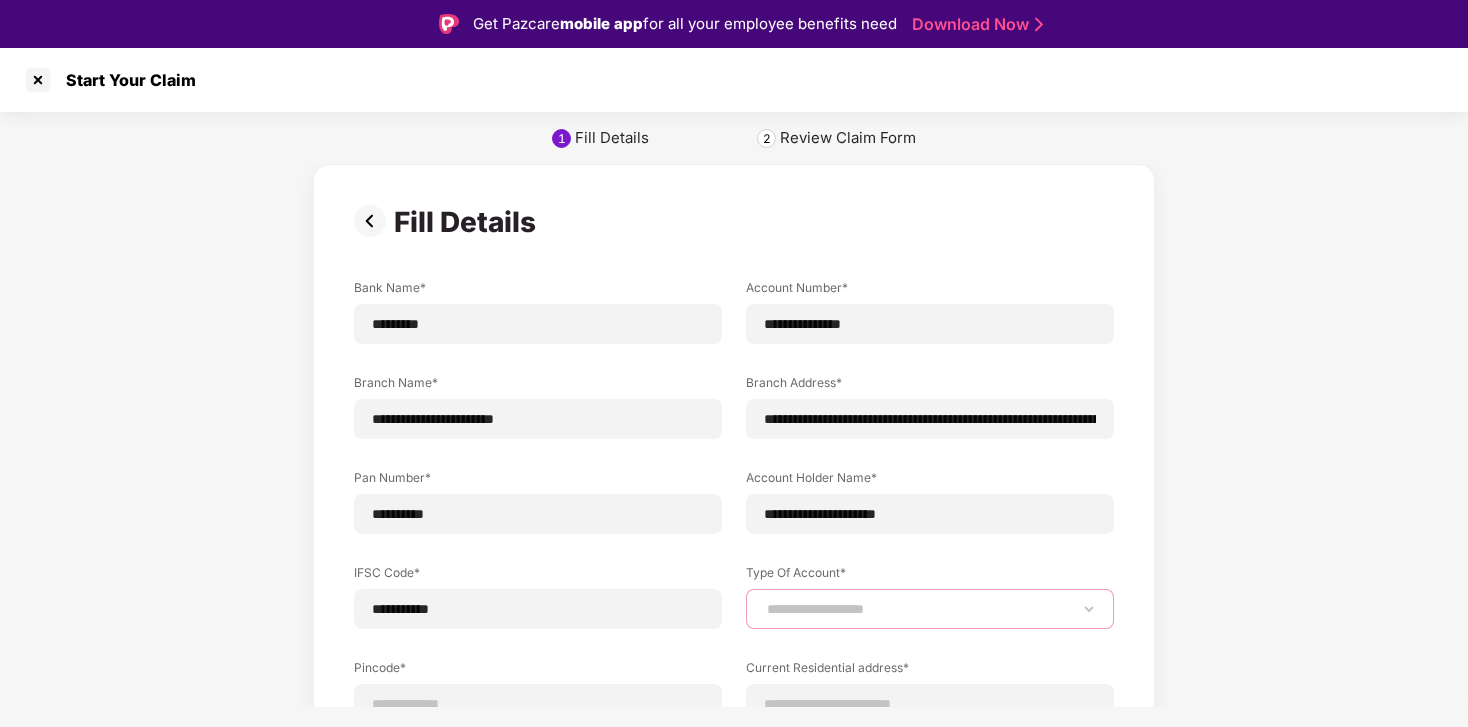 click on "**********" at bounding box center [930, 609] 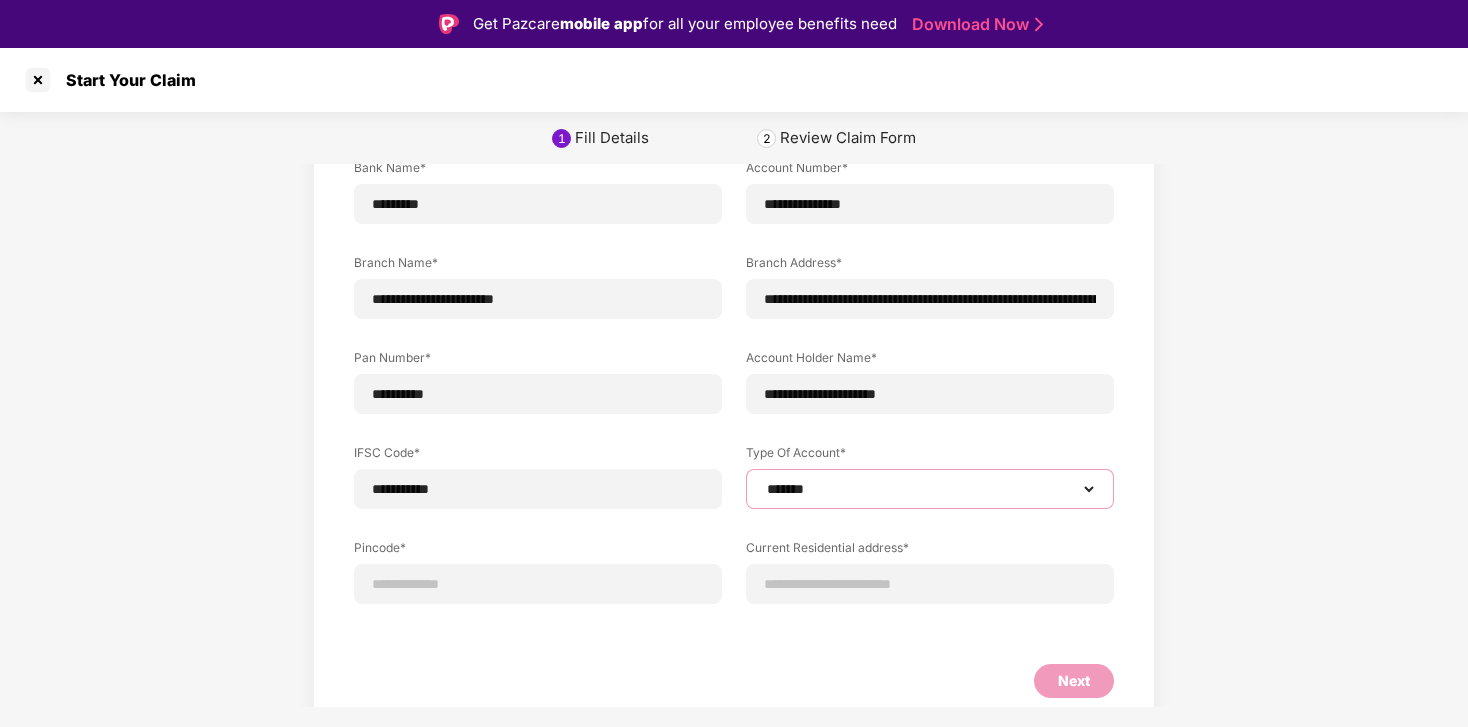 scroll, scrollTop: 140, scrollLeft: 0, axis: vertical 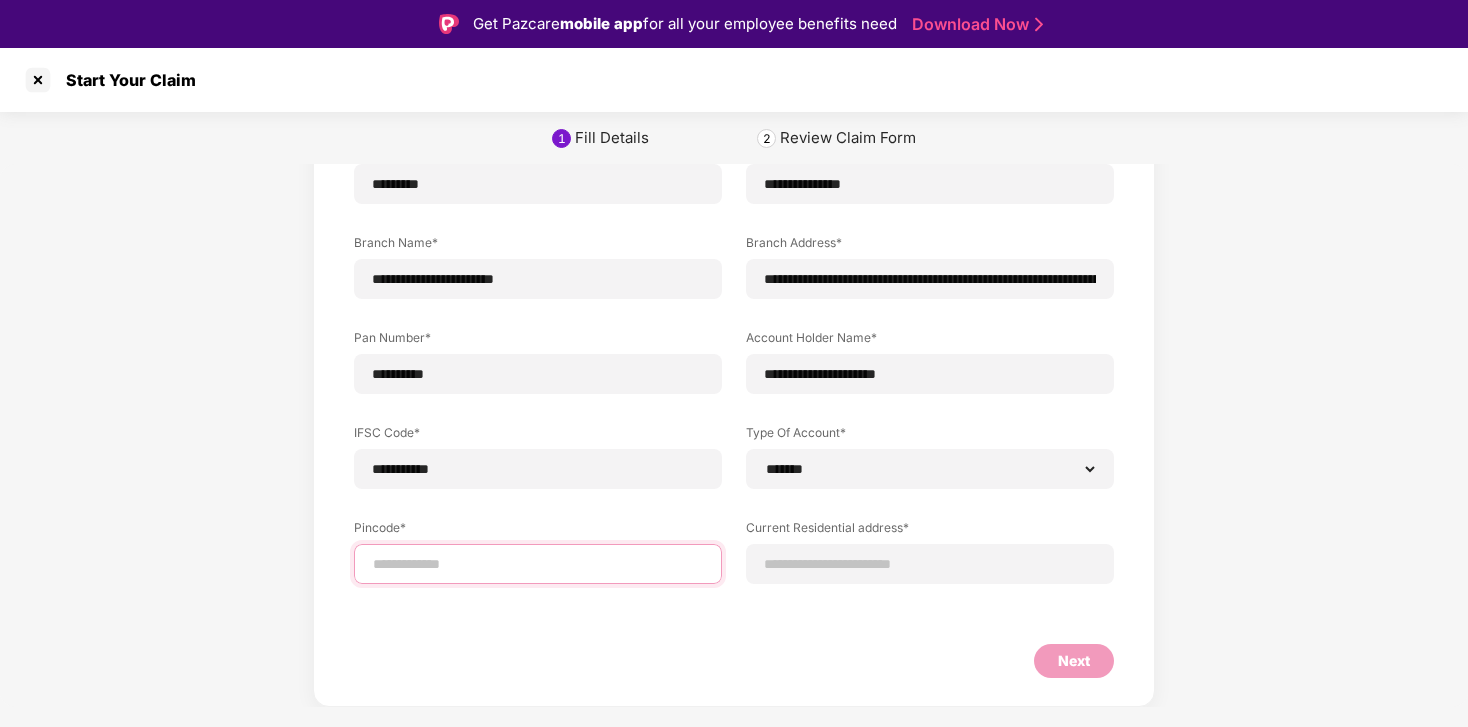 click at bounding box center (538, 564) 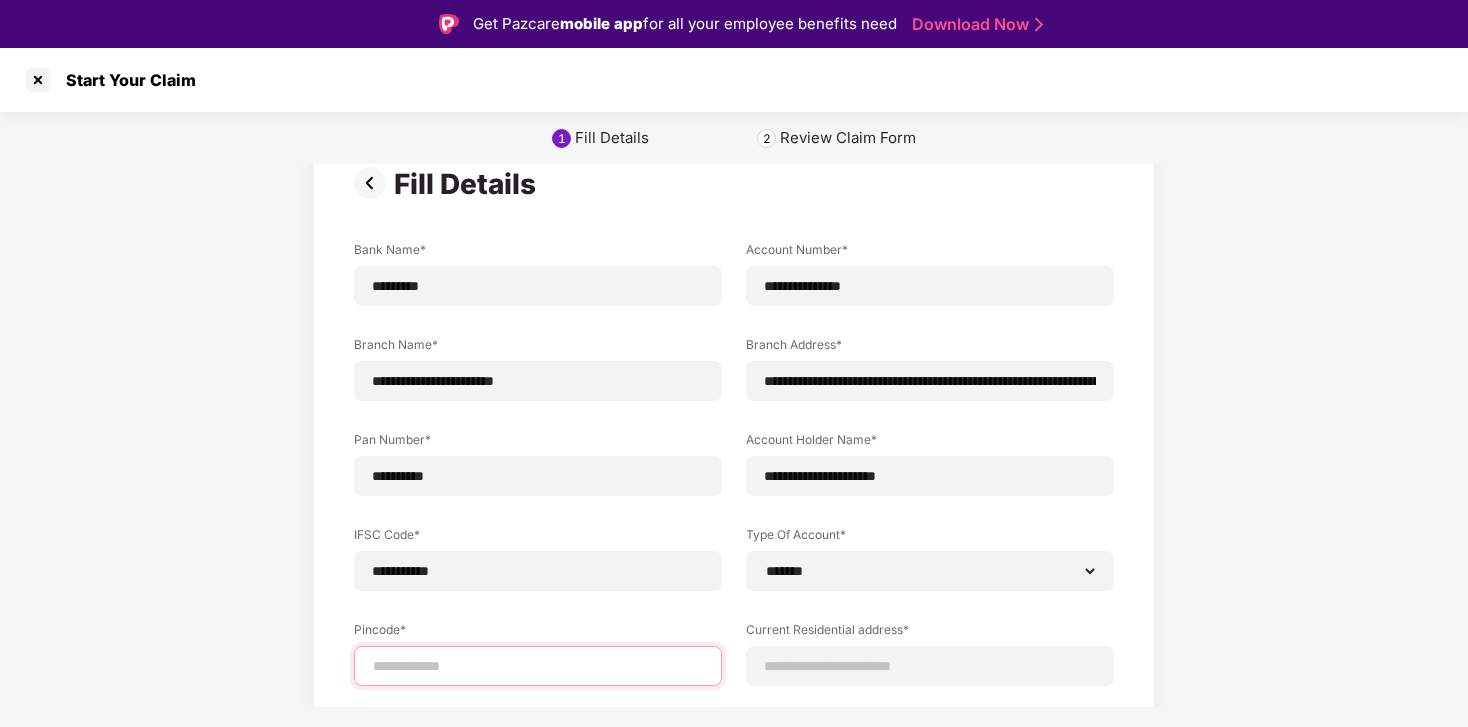 scroll, scrollTop: 129, scrollLeft: 0, axis: vertical 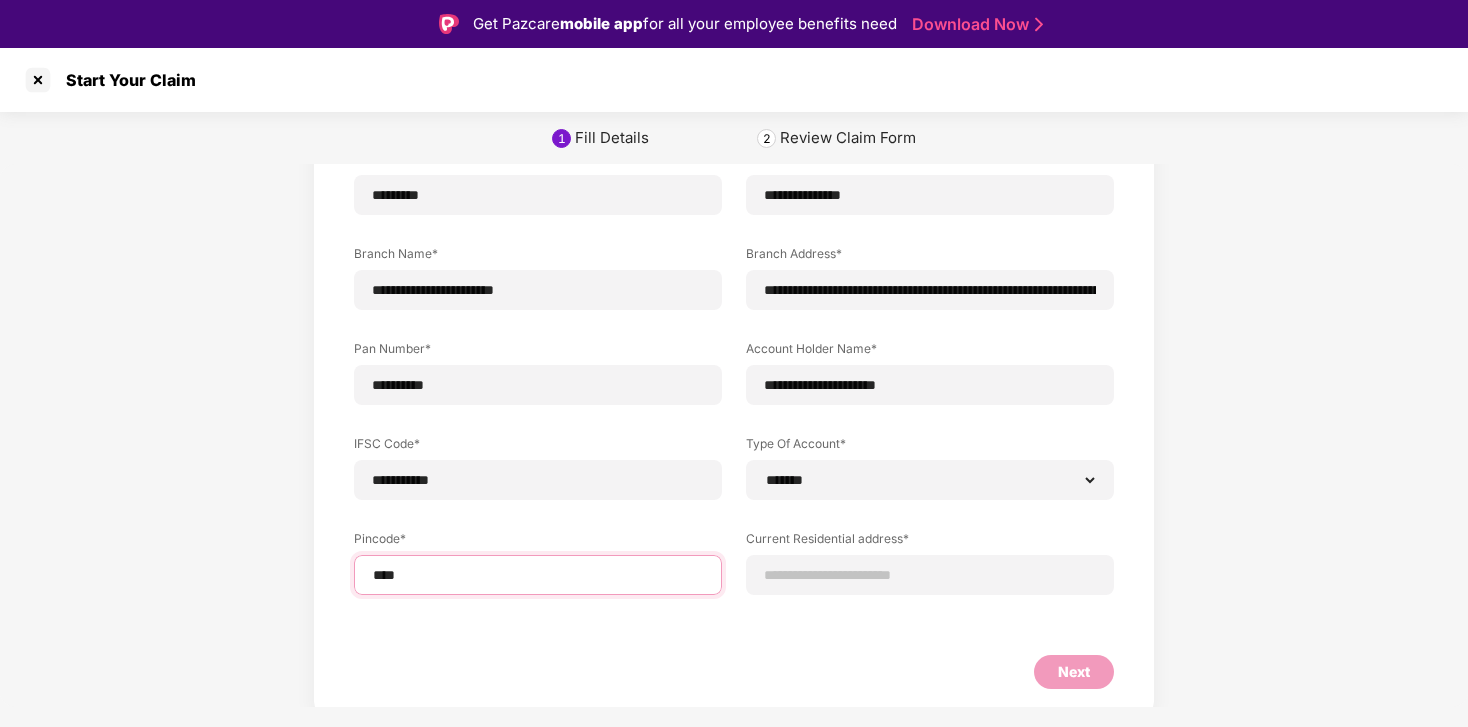 type on "*****" 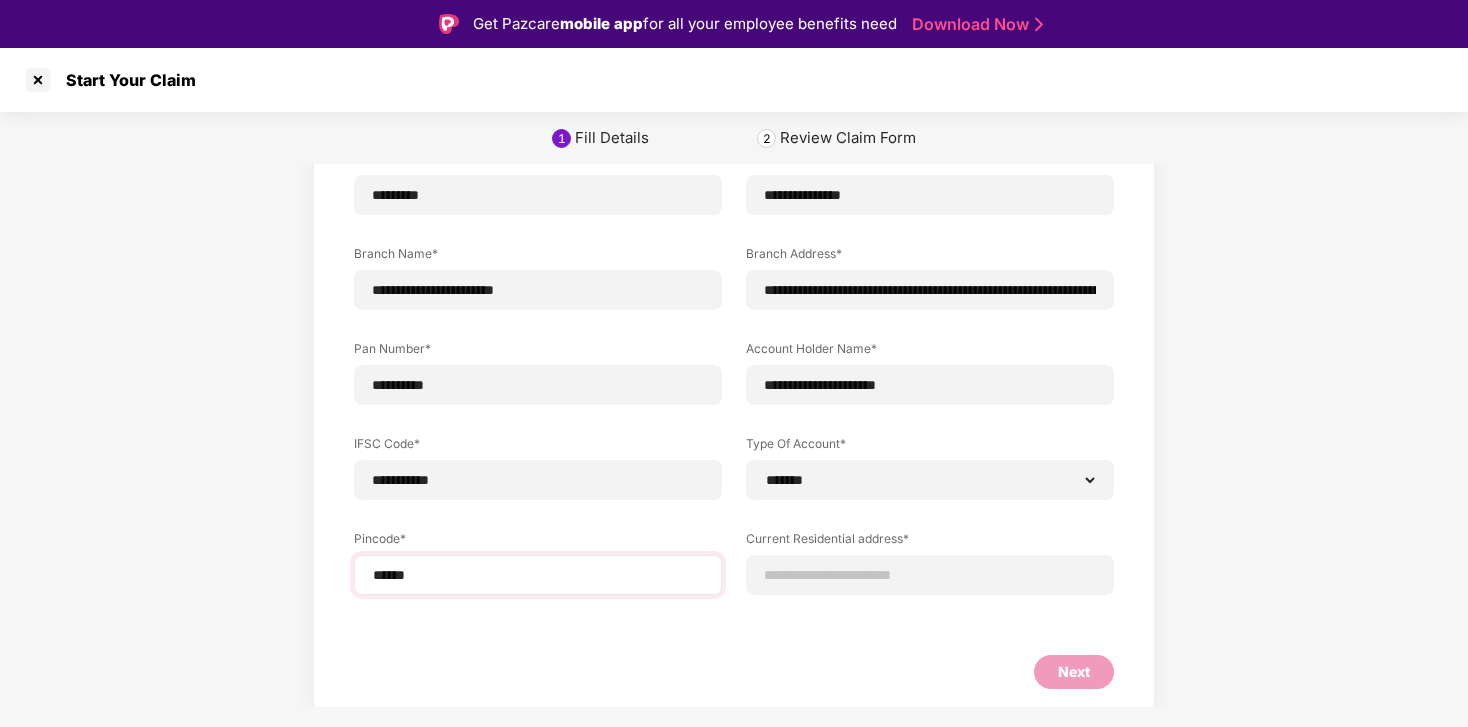 select on "*******" 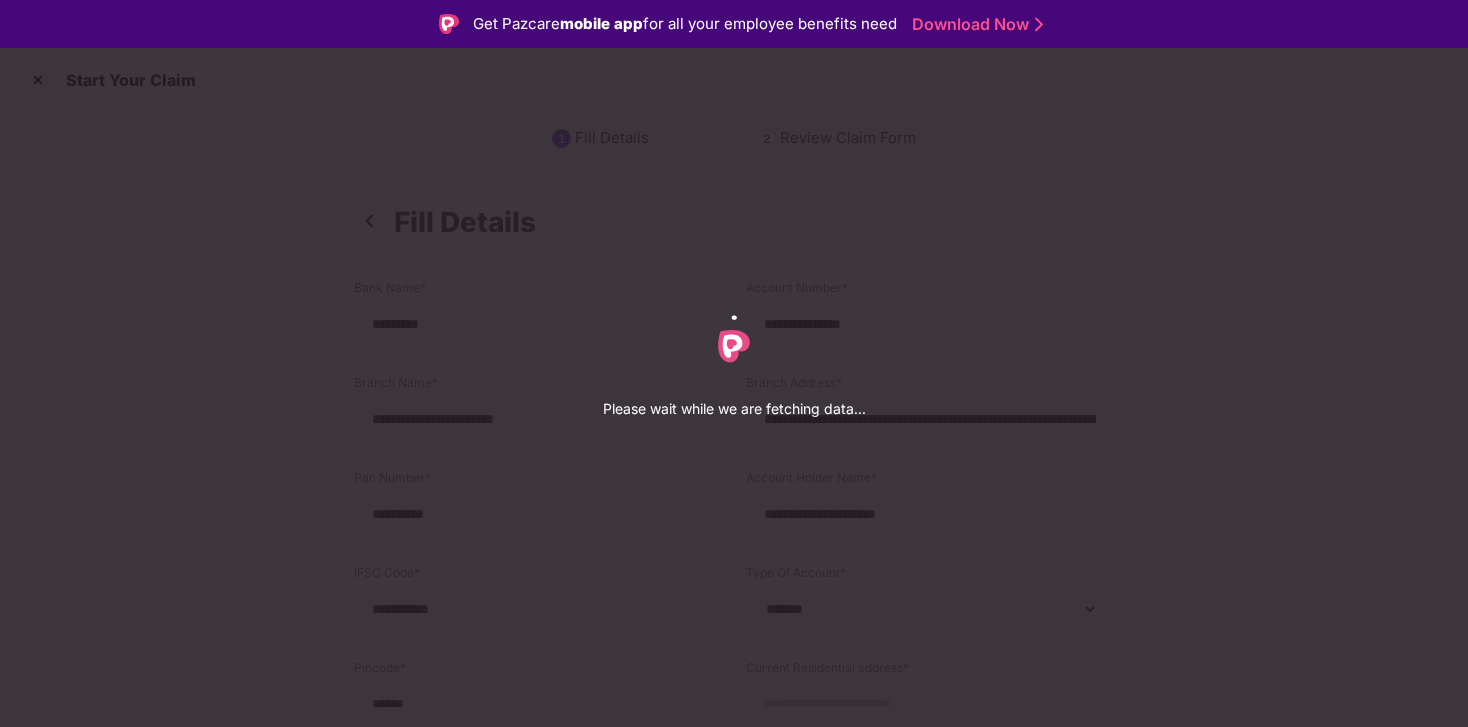 select on "*******" 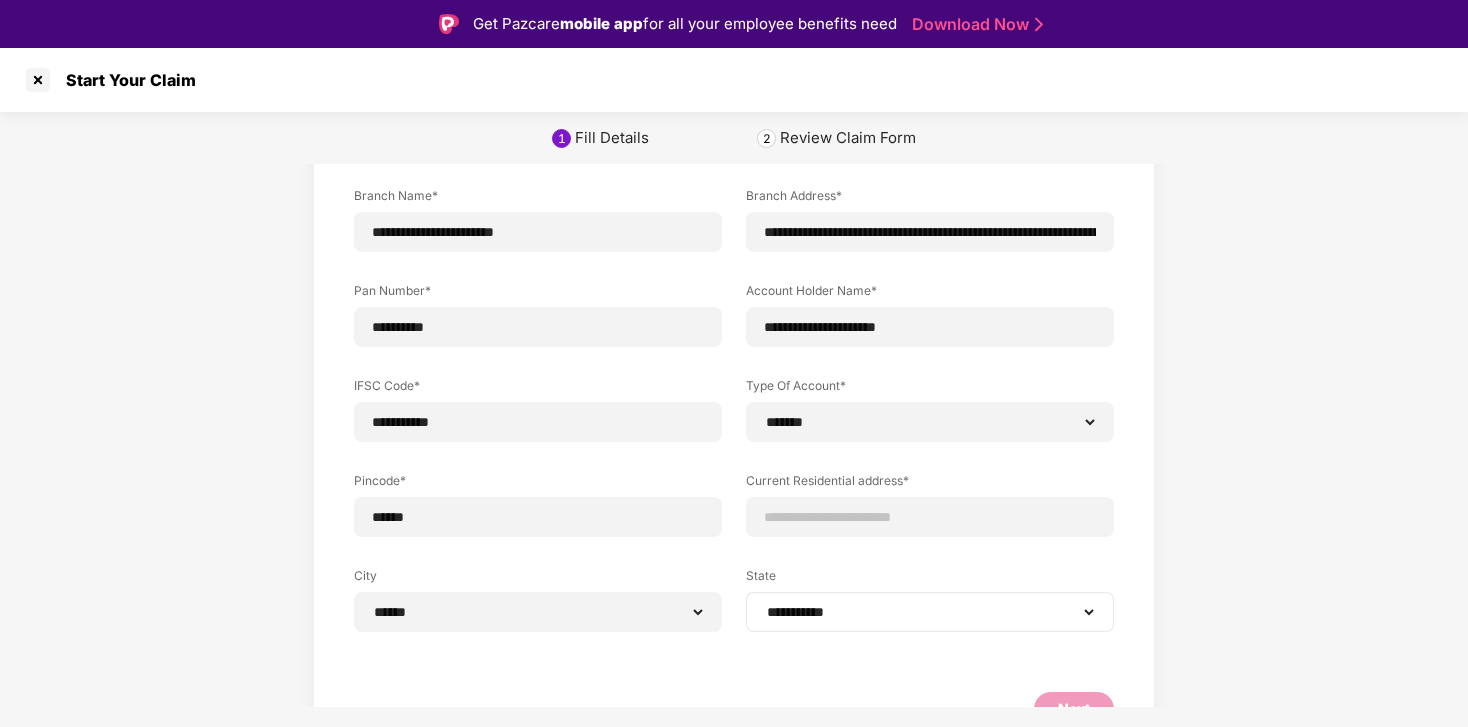 scroll, scrollTop: 201, scrollLeft: 0, axis: vertical 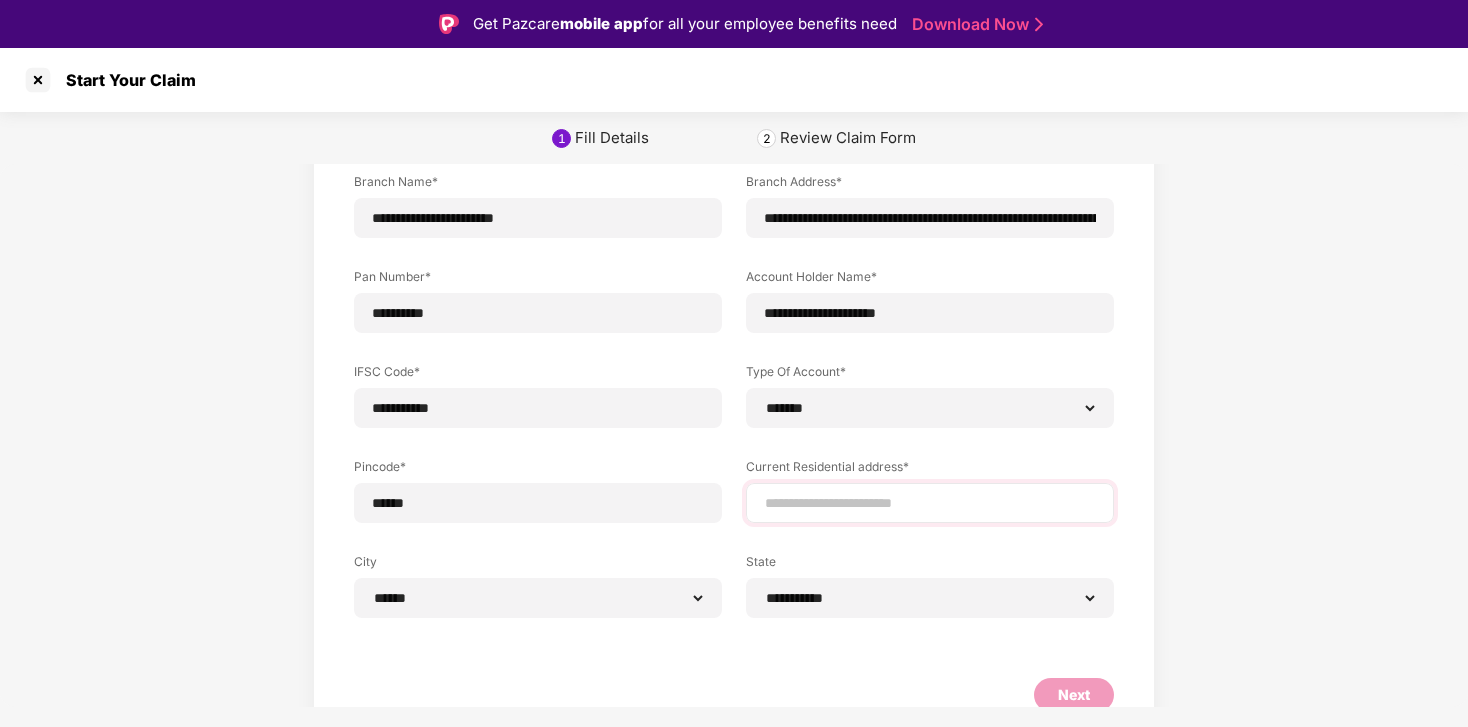 click at bounding box center [930, 503] 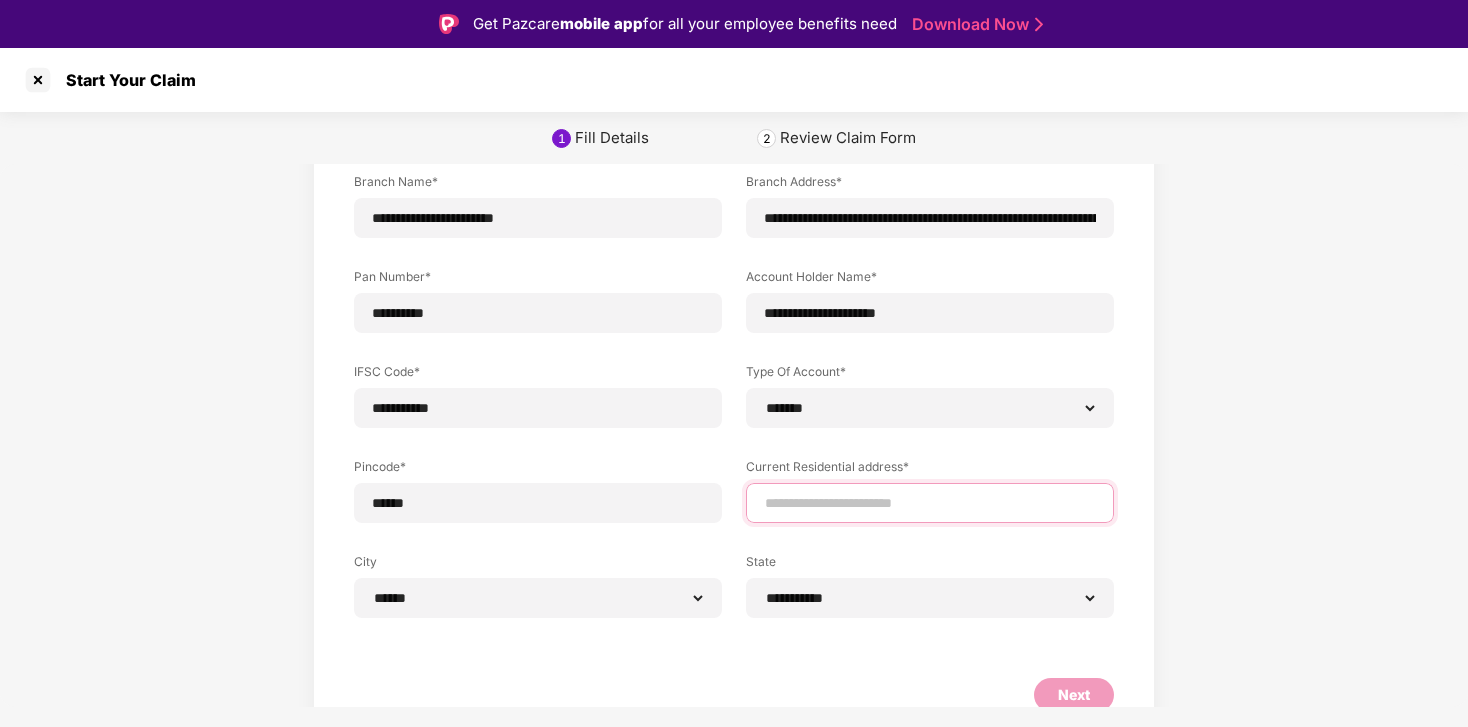 click at bounding box center [930, 503] 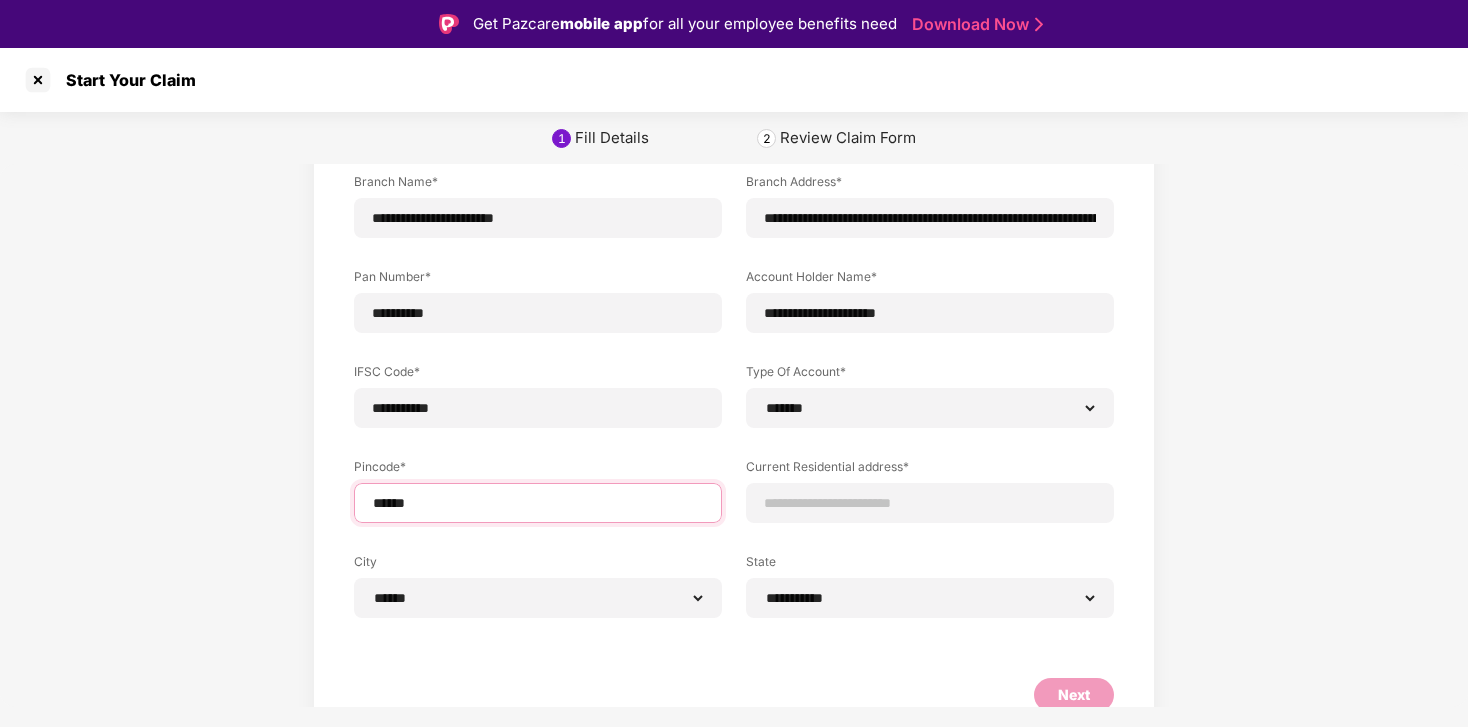 click on "******" at bounding box center [538, 503] 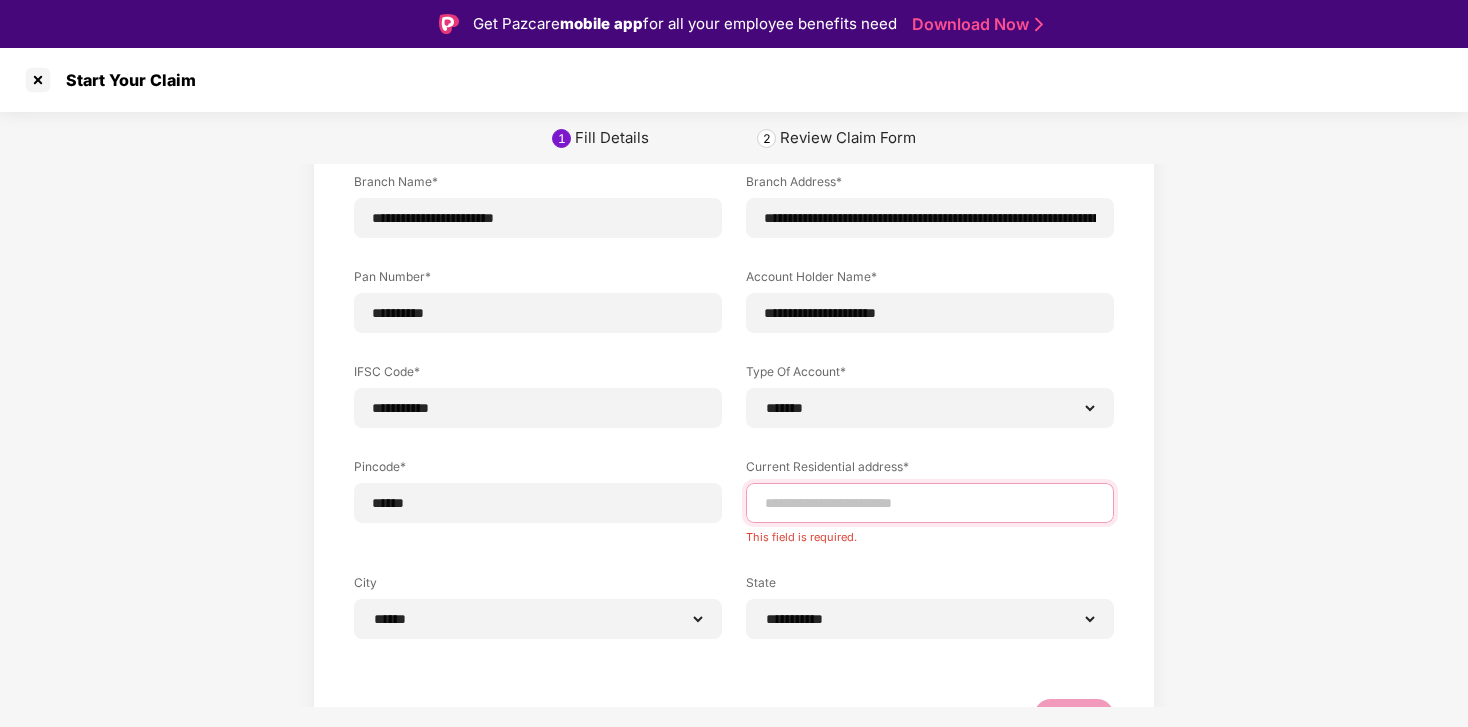 click at bounding box center (930, 503) 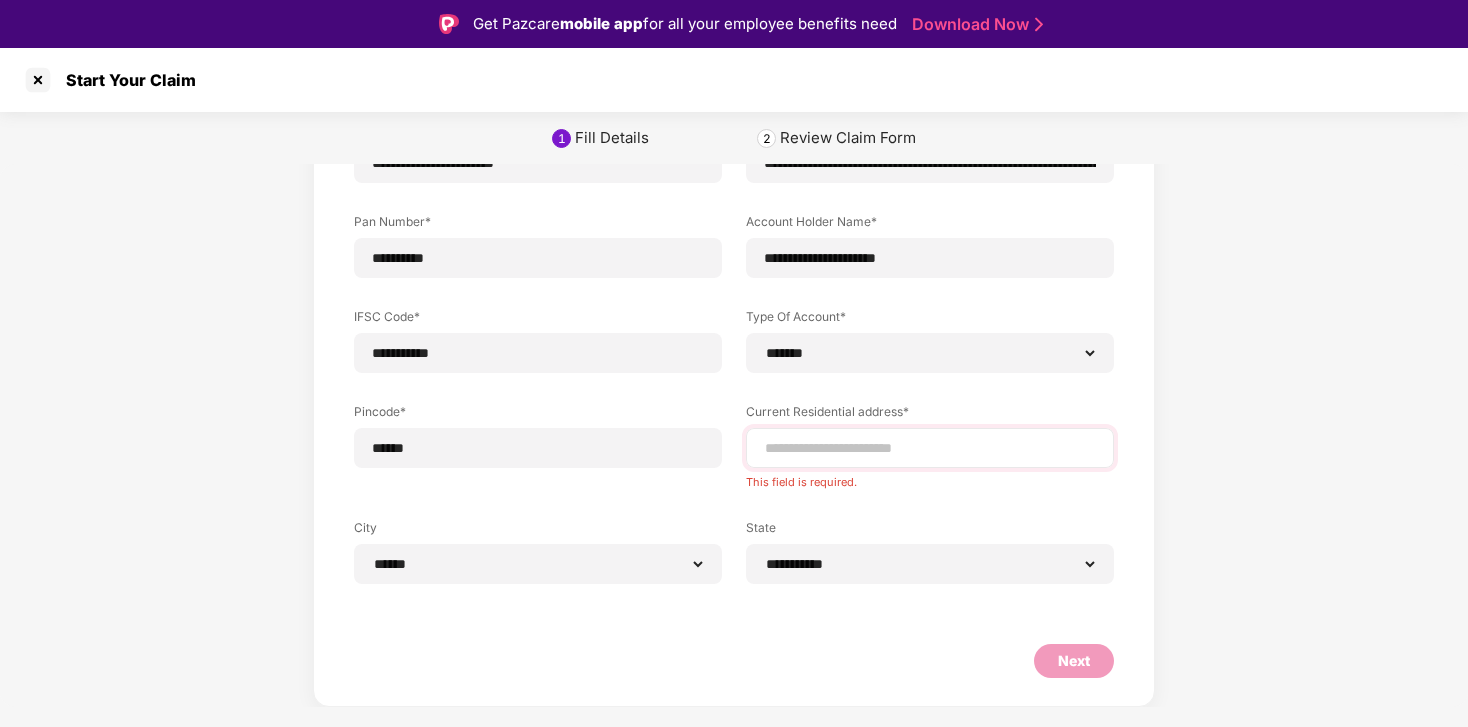 click at bounding box center (930, 448) 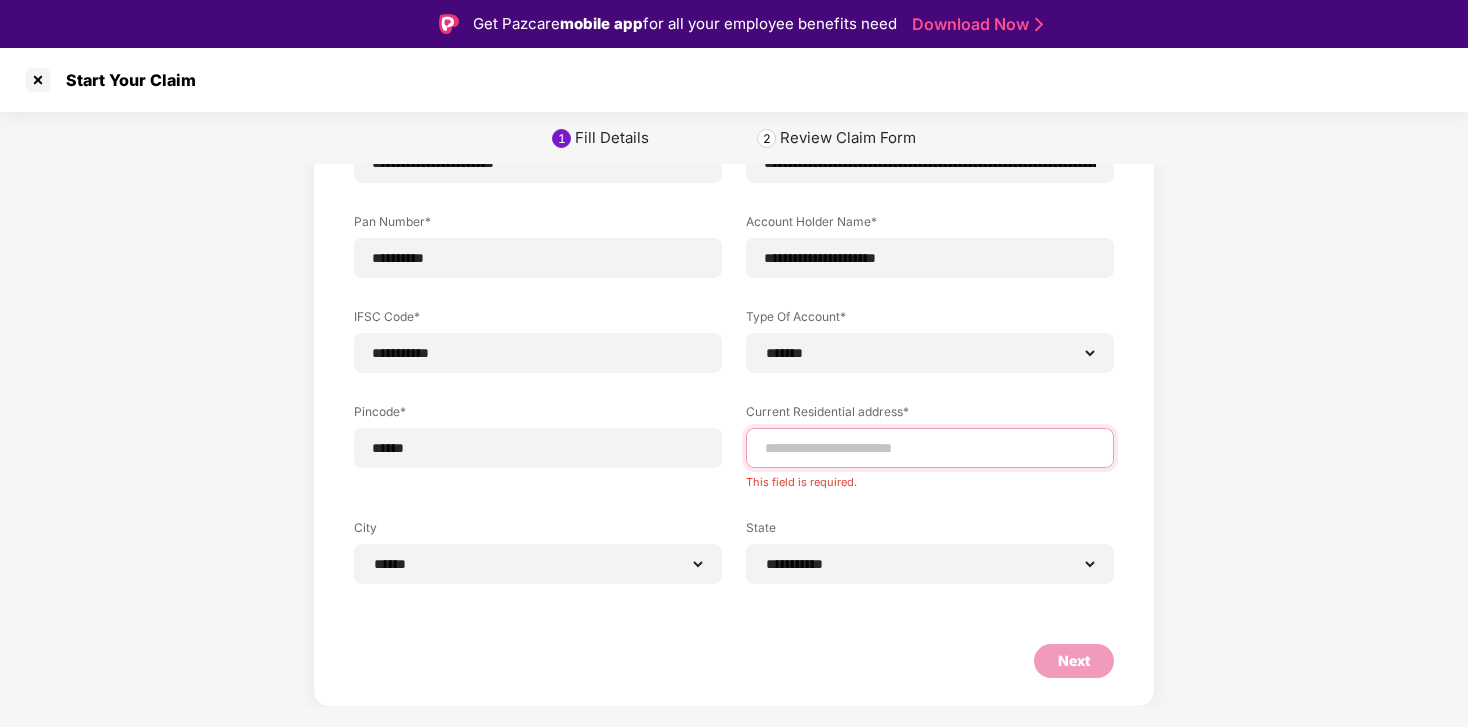 click at bounding box center [930, 448] 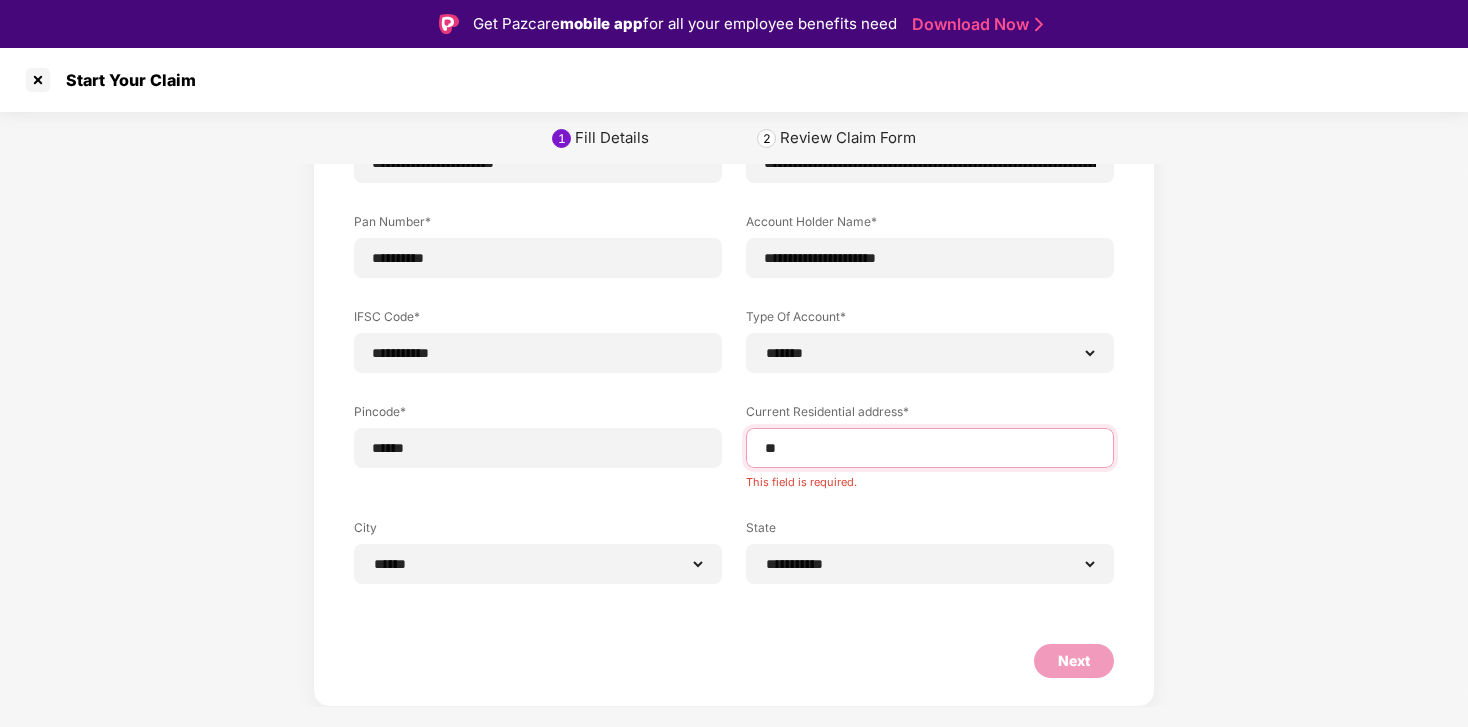 scroll, scrollTop: 235, scrollLeft: 0, axis: vertical 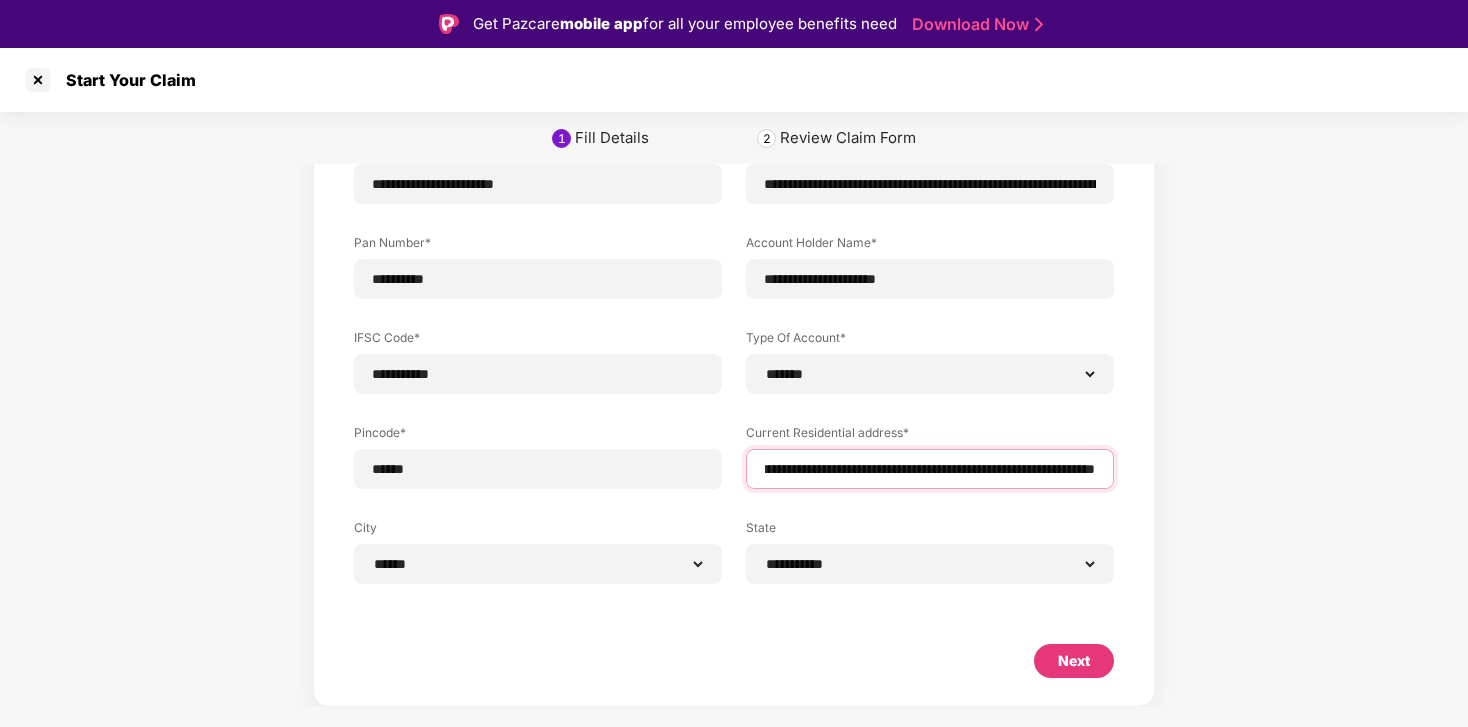 type on "**********" 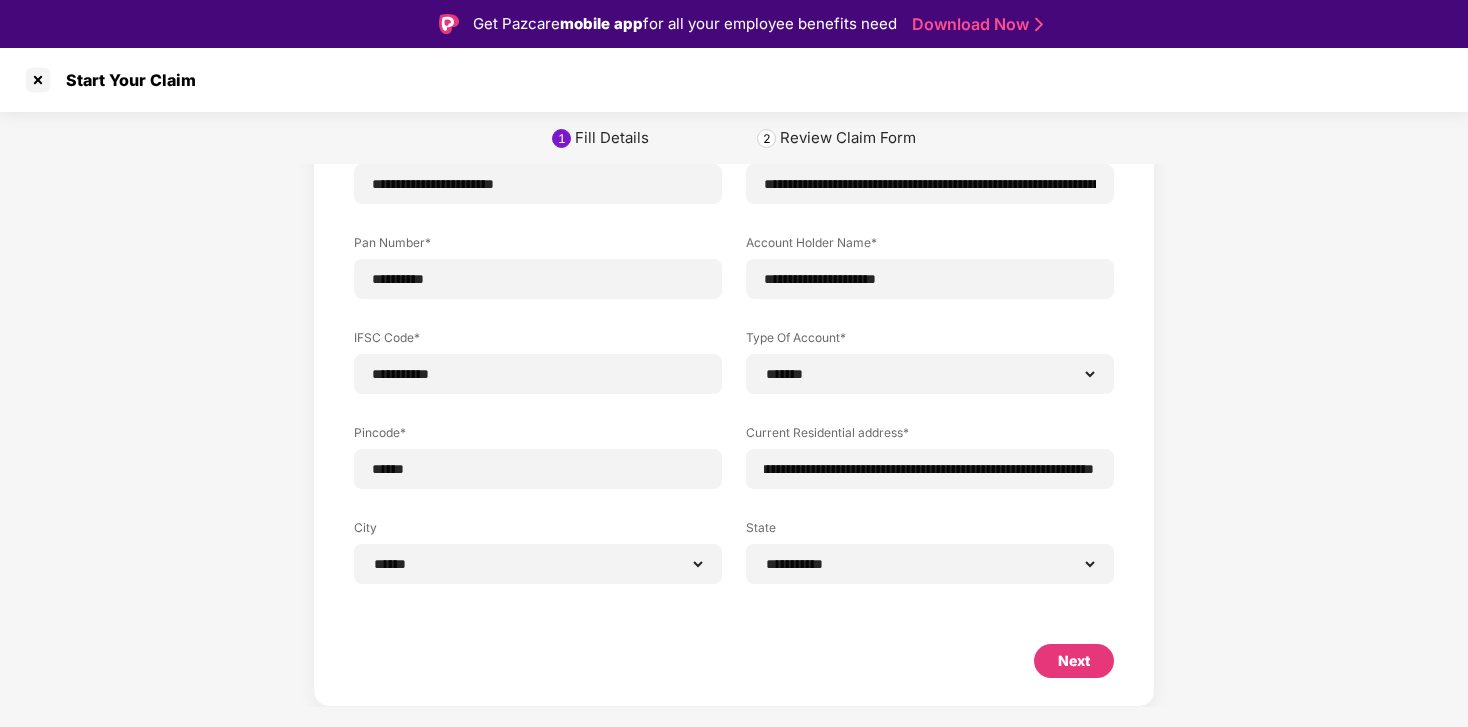 click on "Next" at bounding box center [1074, 661] 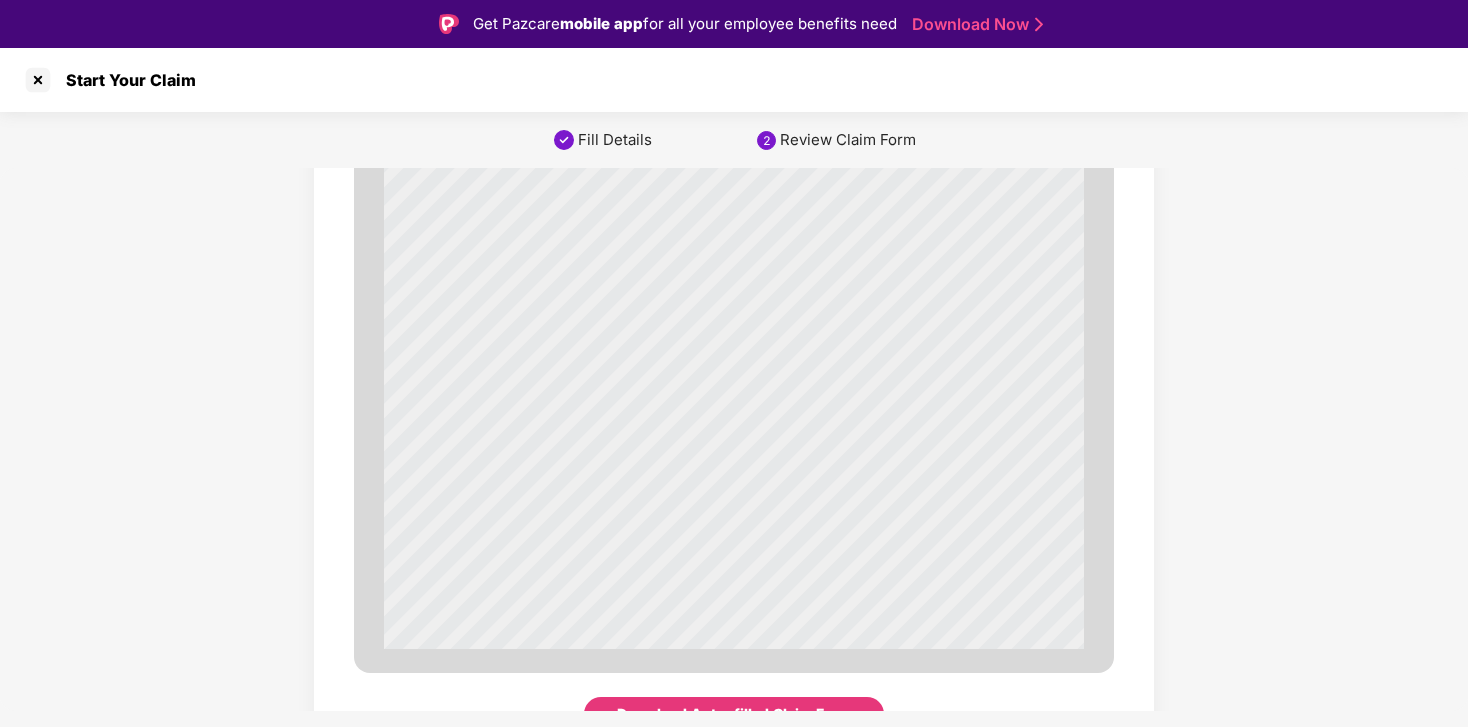 scroll, scrollTop: 6851, scrollLeft: 0, axis: vertical 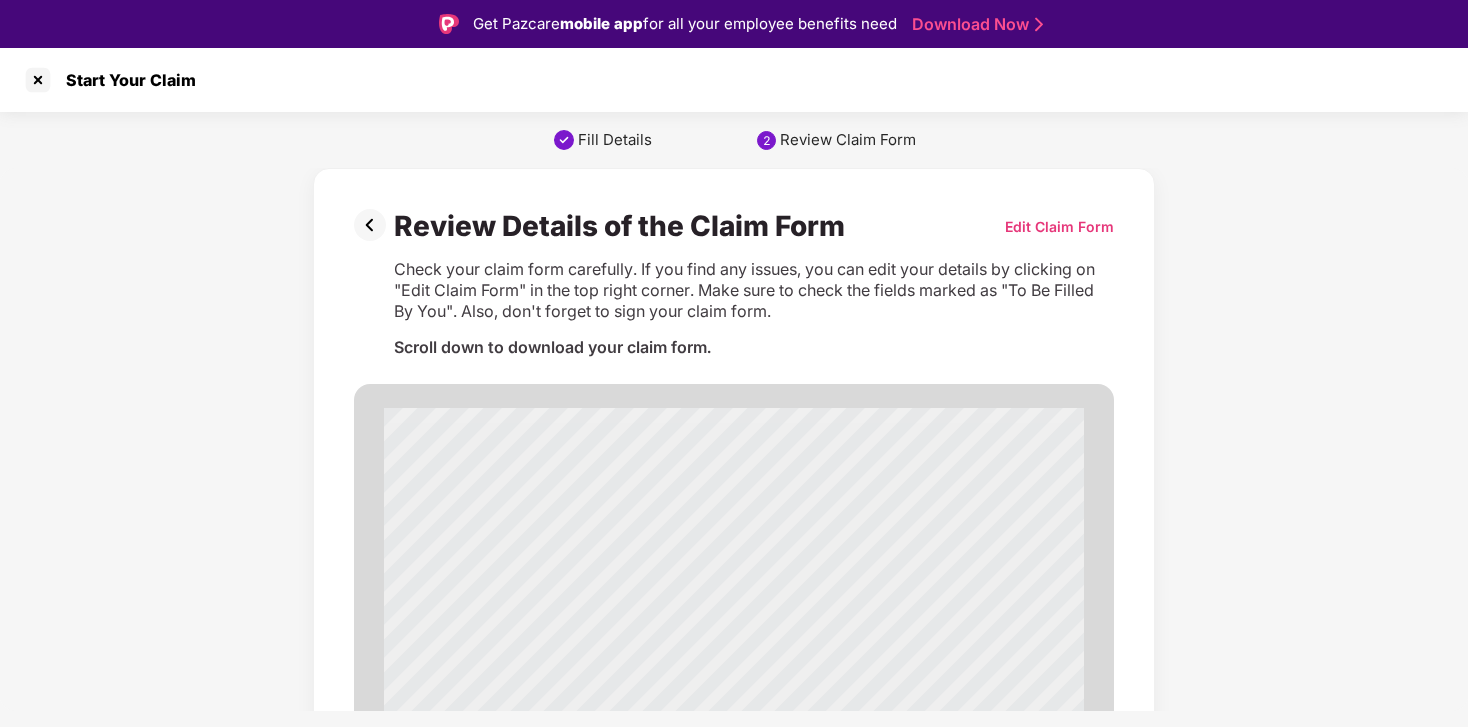 click on "Edit Claim Form" at bounding box center (1059, 226) 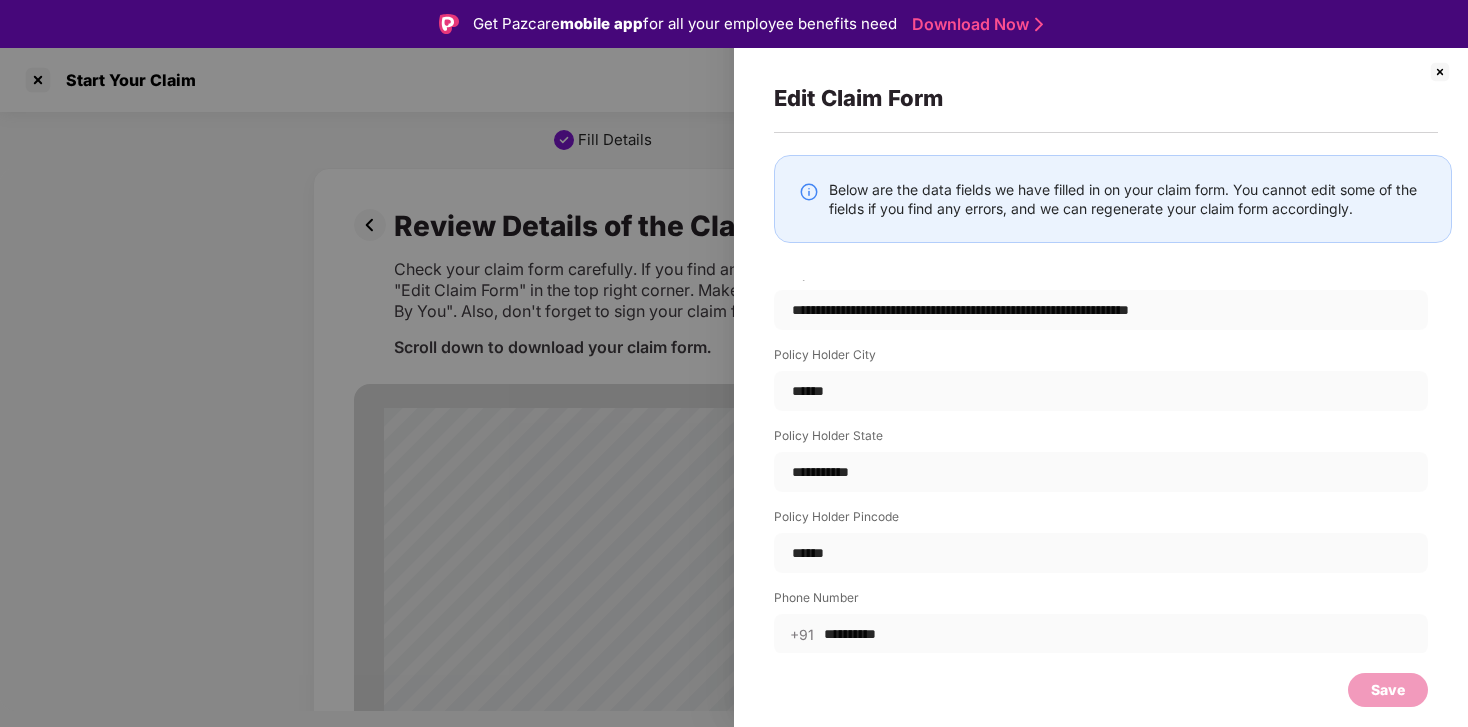 scroll, scrollTop: 1539, scrollLeft: 0, axis: vertical 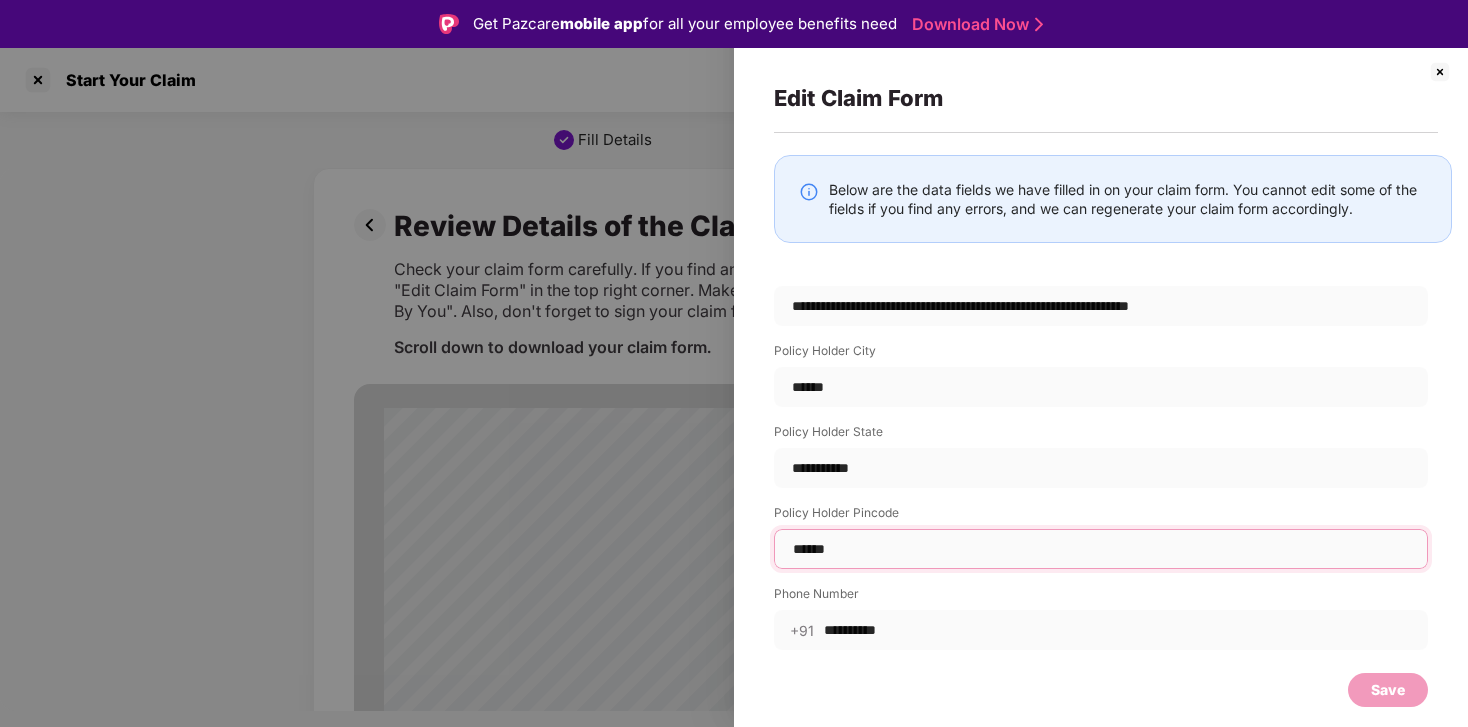 click on "******" at bounding box center [1101, 549] 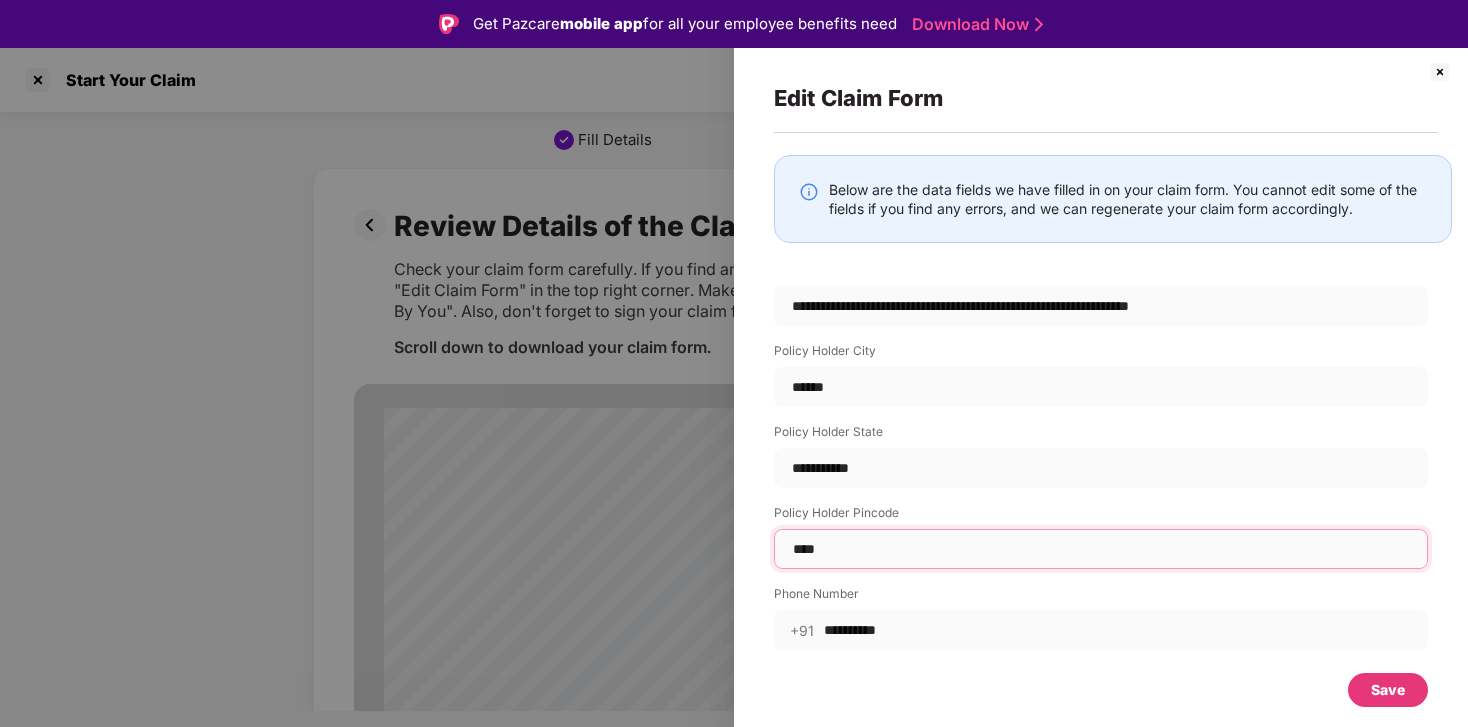 type on "*****" 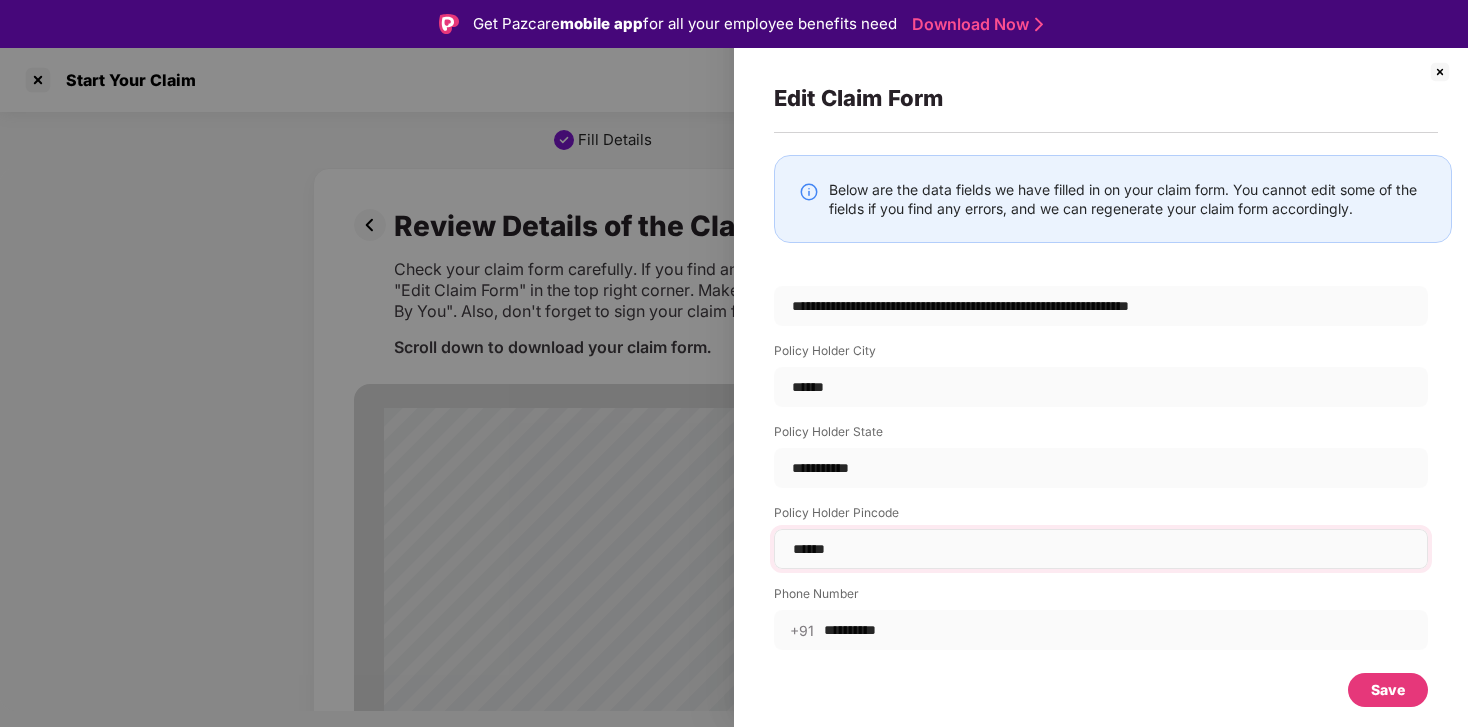 select on "*******" 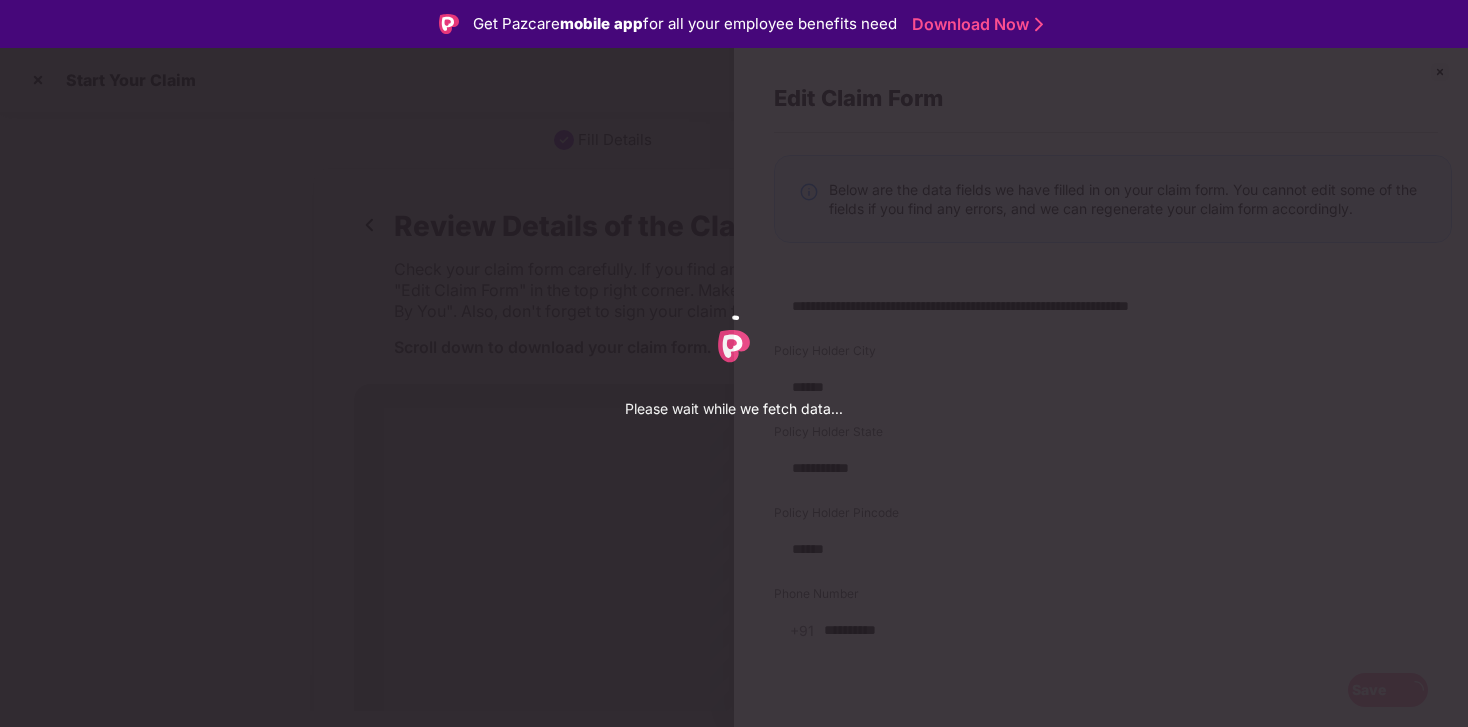 select on "*******" 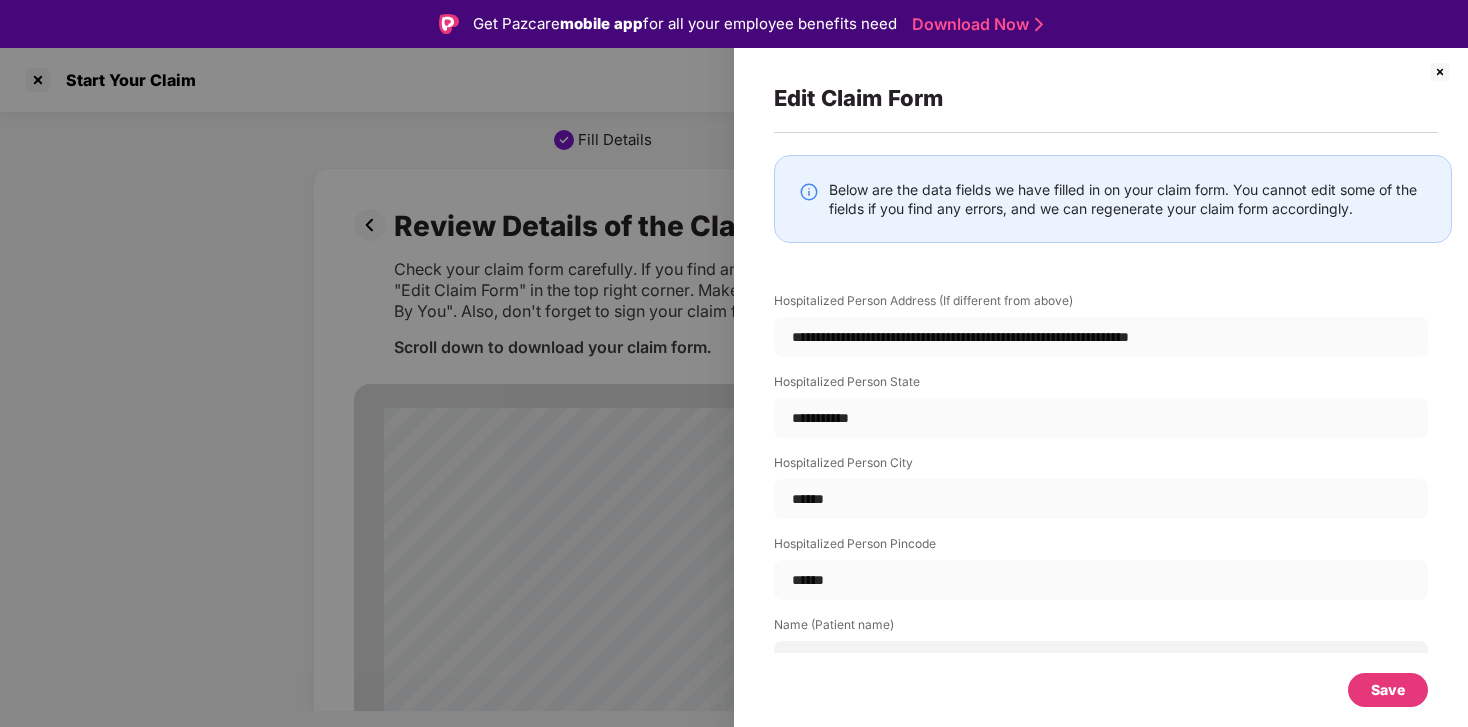 scroll, scrollTop: 2192, scrollLeft: 0, axis: vertical 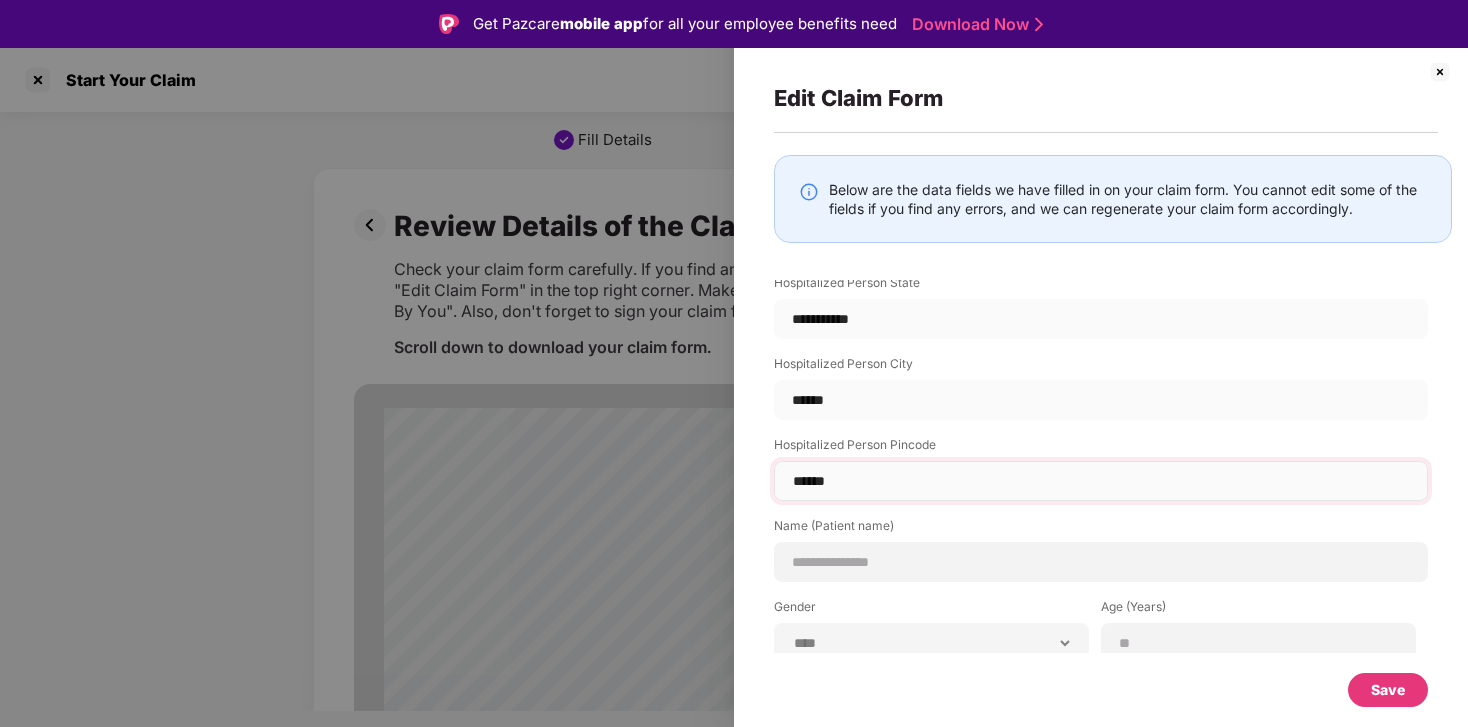 click on "******" at bounding box center [1101, 481] 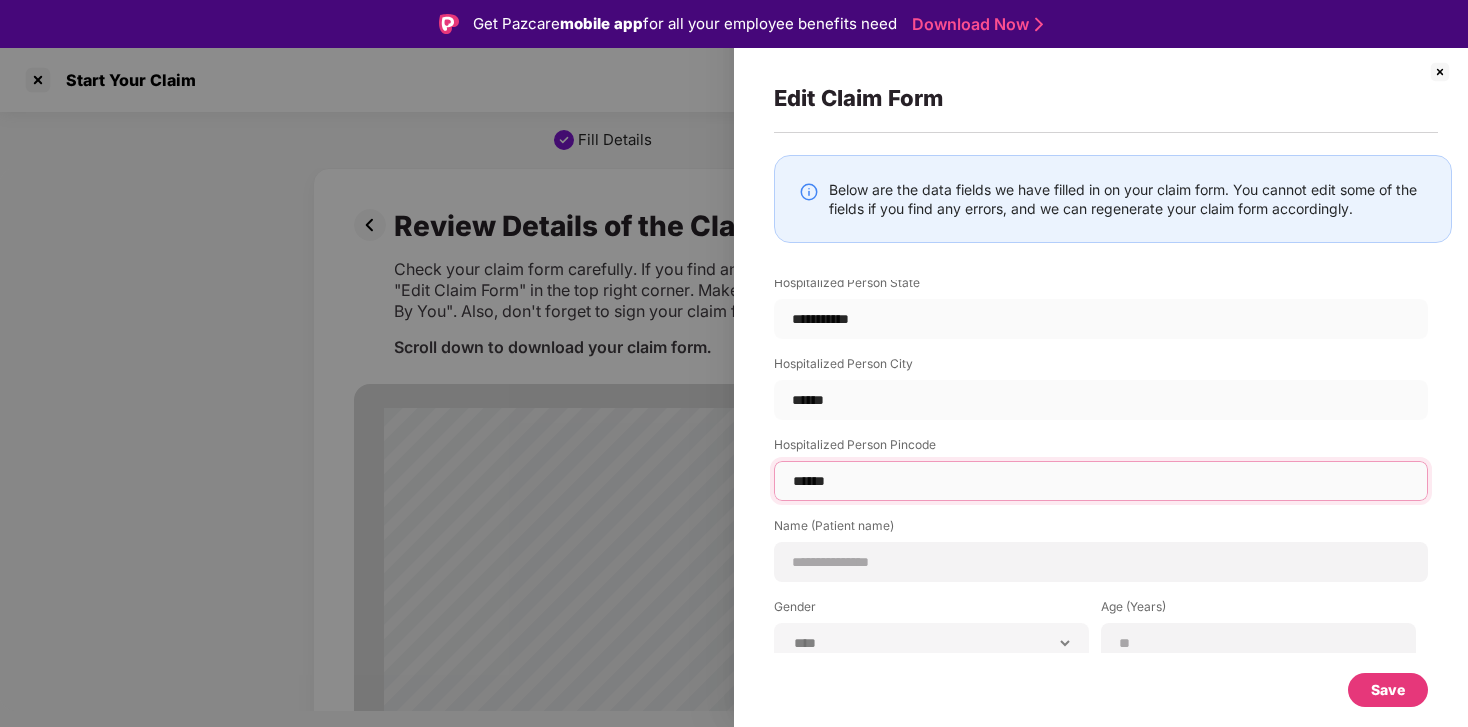 click on "******" at bounding box center (1101, 481) 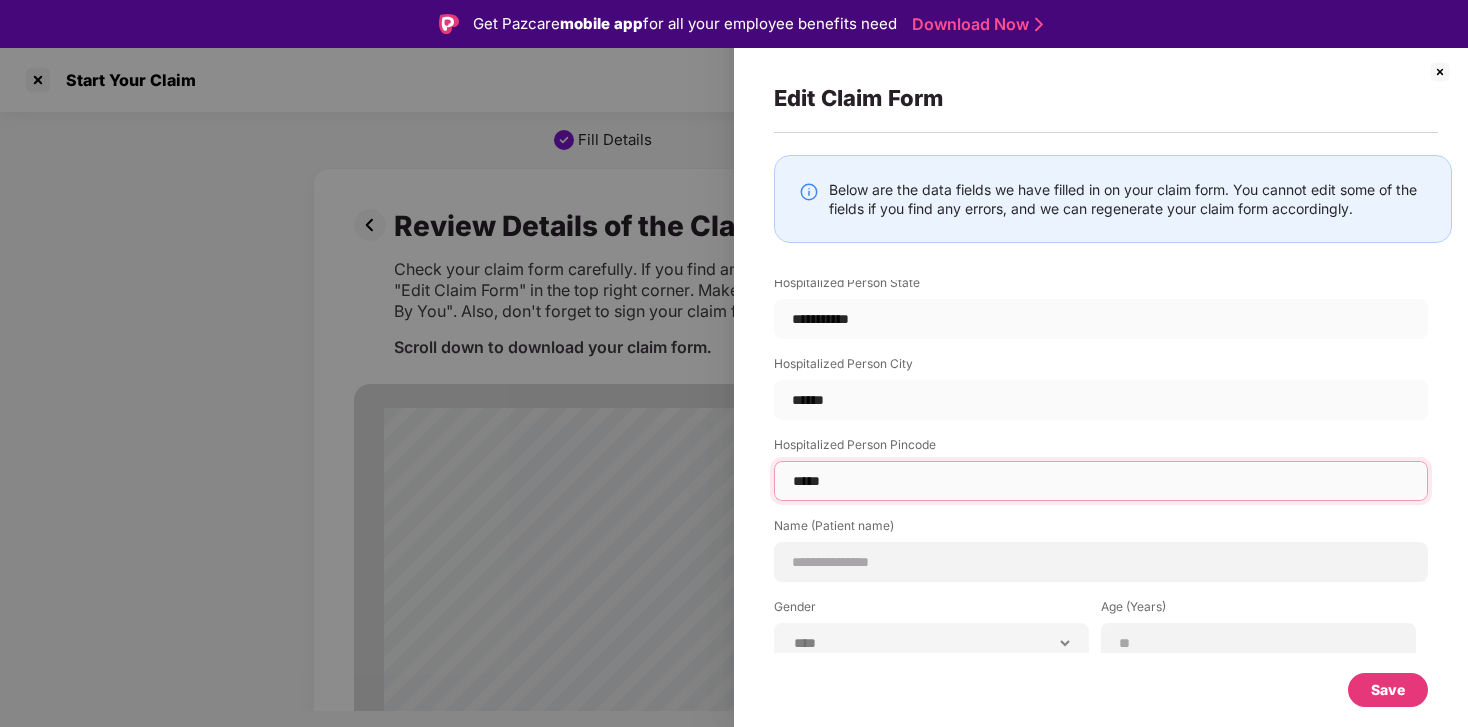 type on "****" 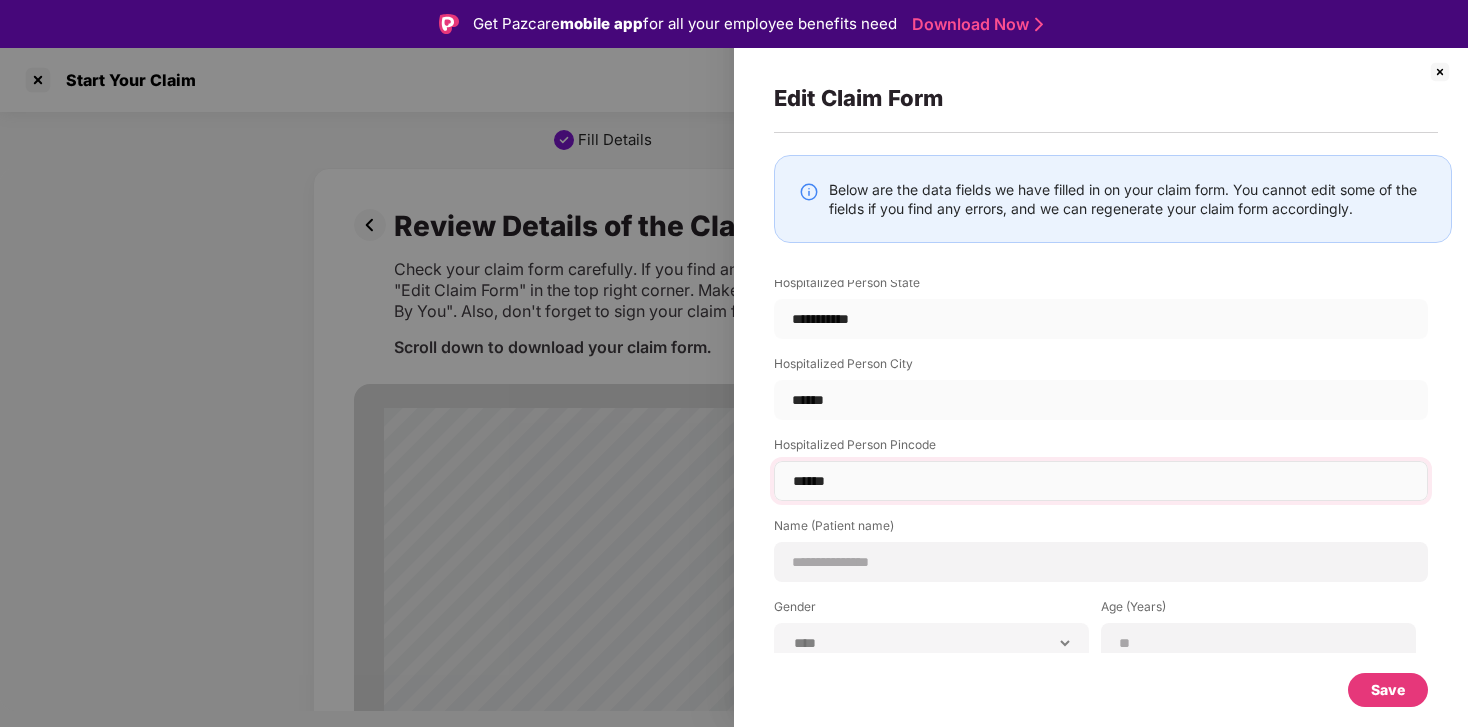 select on "*******" 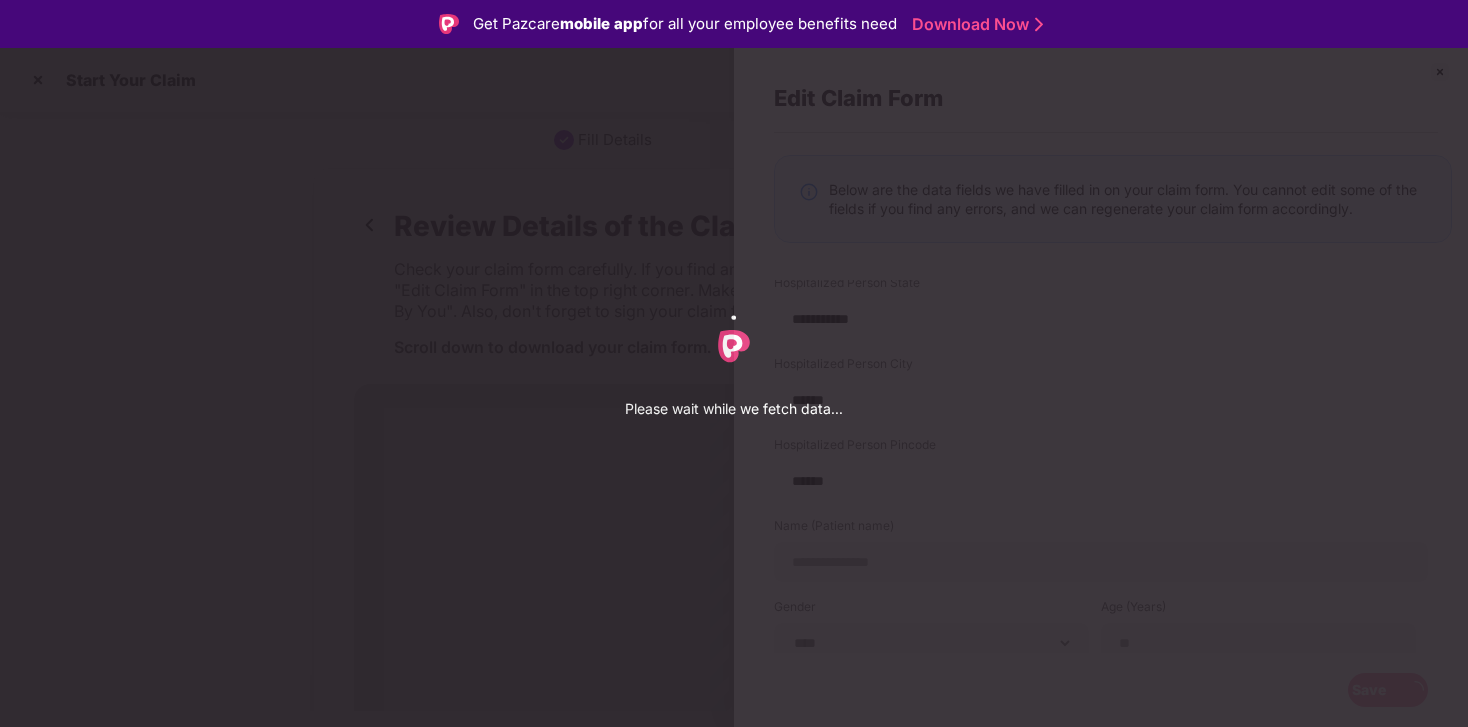 select on "*******" 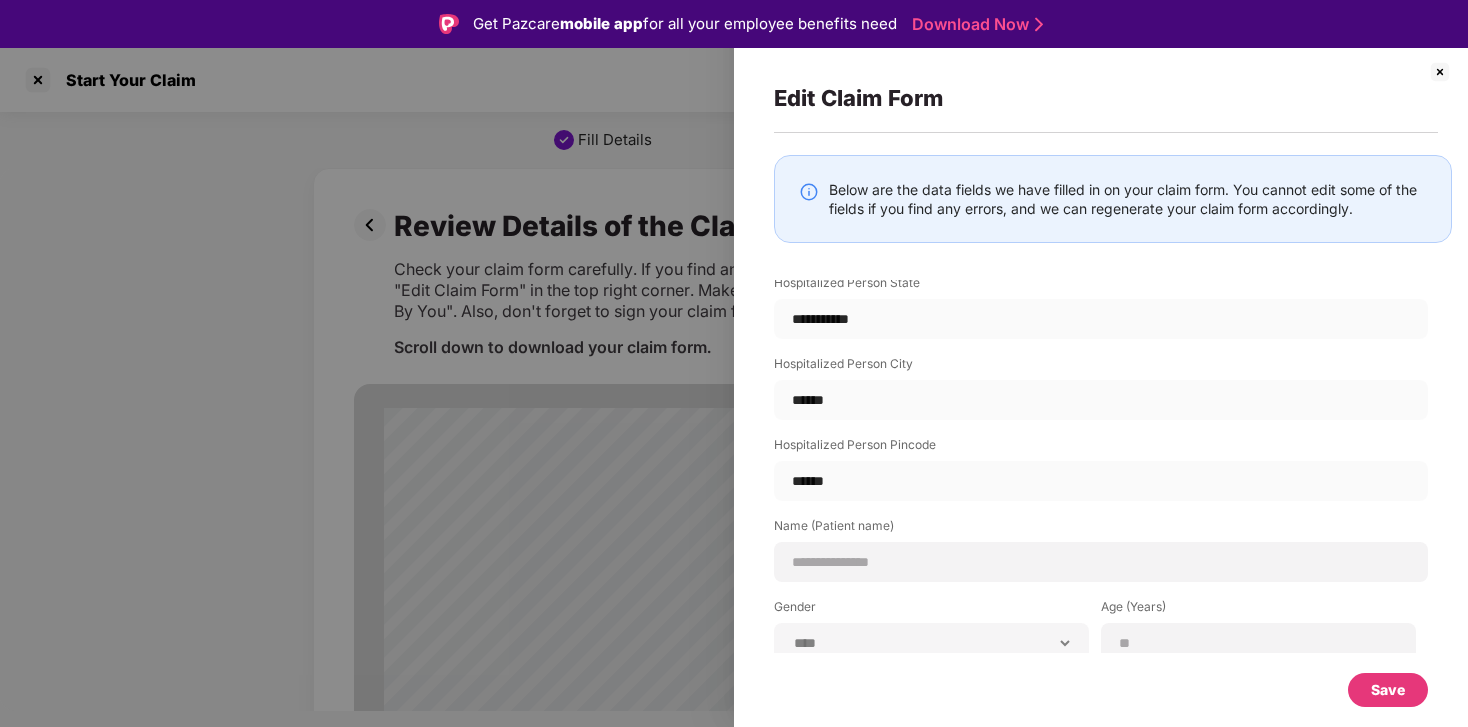 click on "Name (Patient name)" at bounding box center [1101, 529] 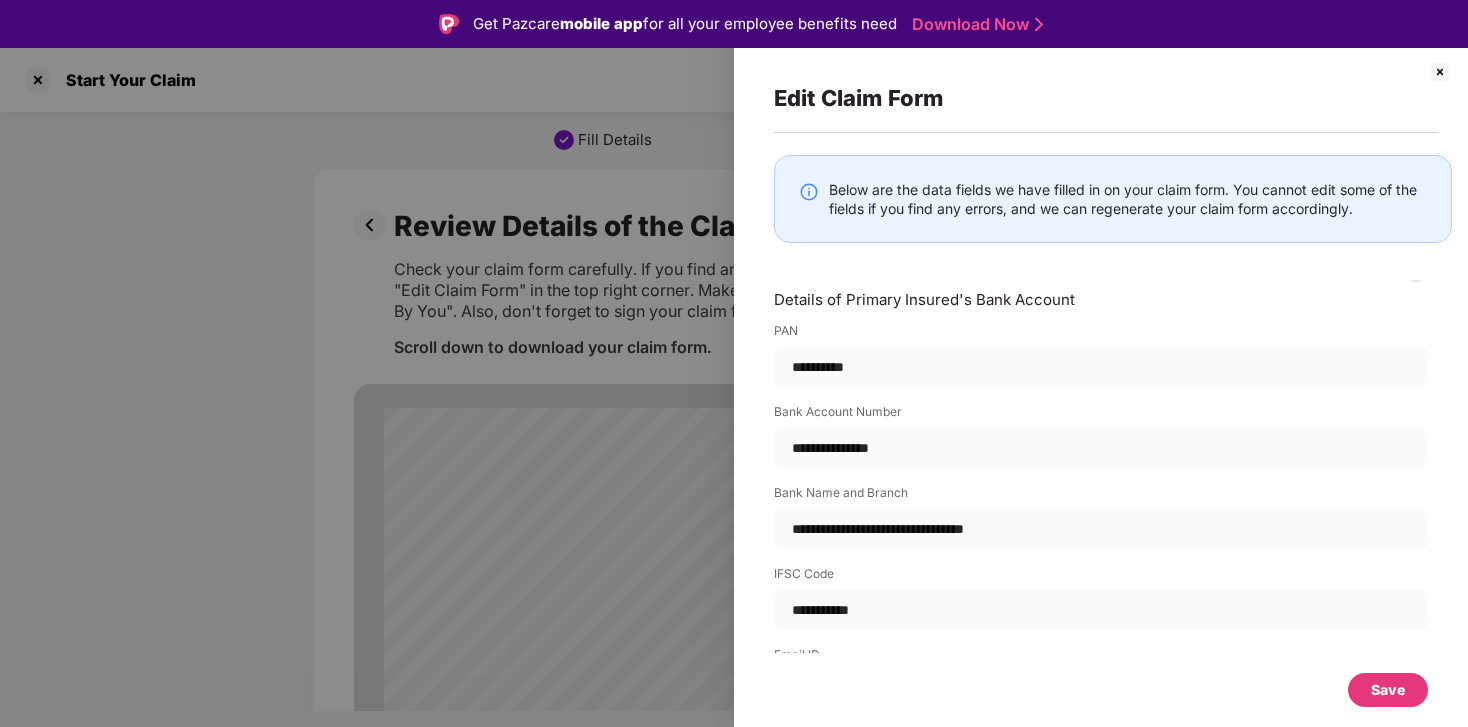 scroll, scrollTop: 3406, scrollLeft: 0, axis: vertical 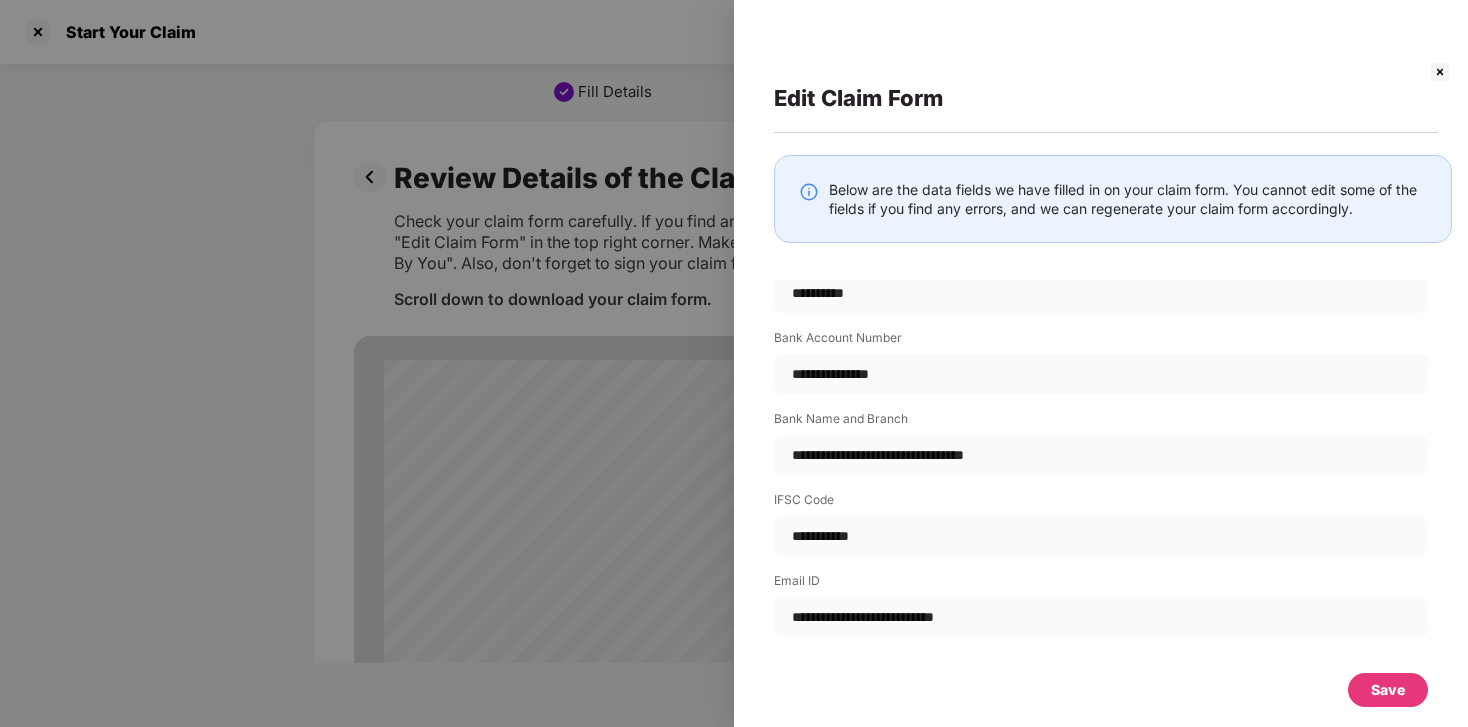 click on "Save" at bounding box center (1388, 690) 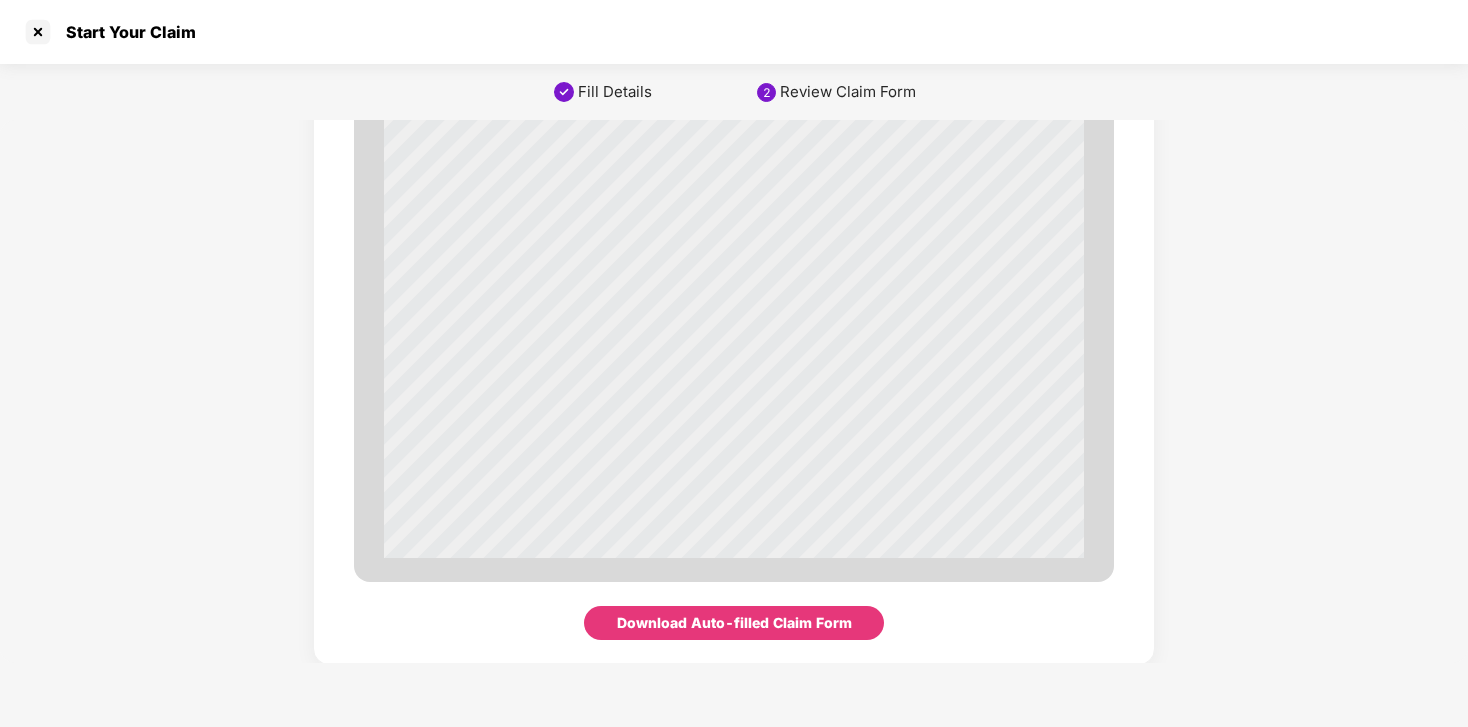 scroll, scrollTop: 6851, scrollLeft: 0, axis: vertical 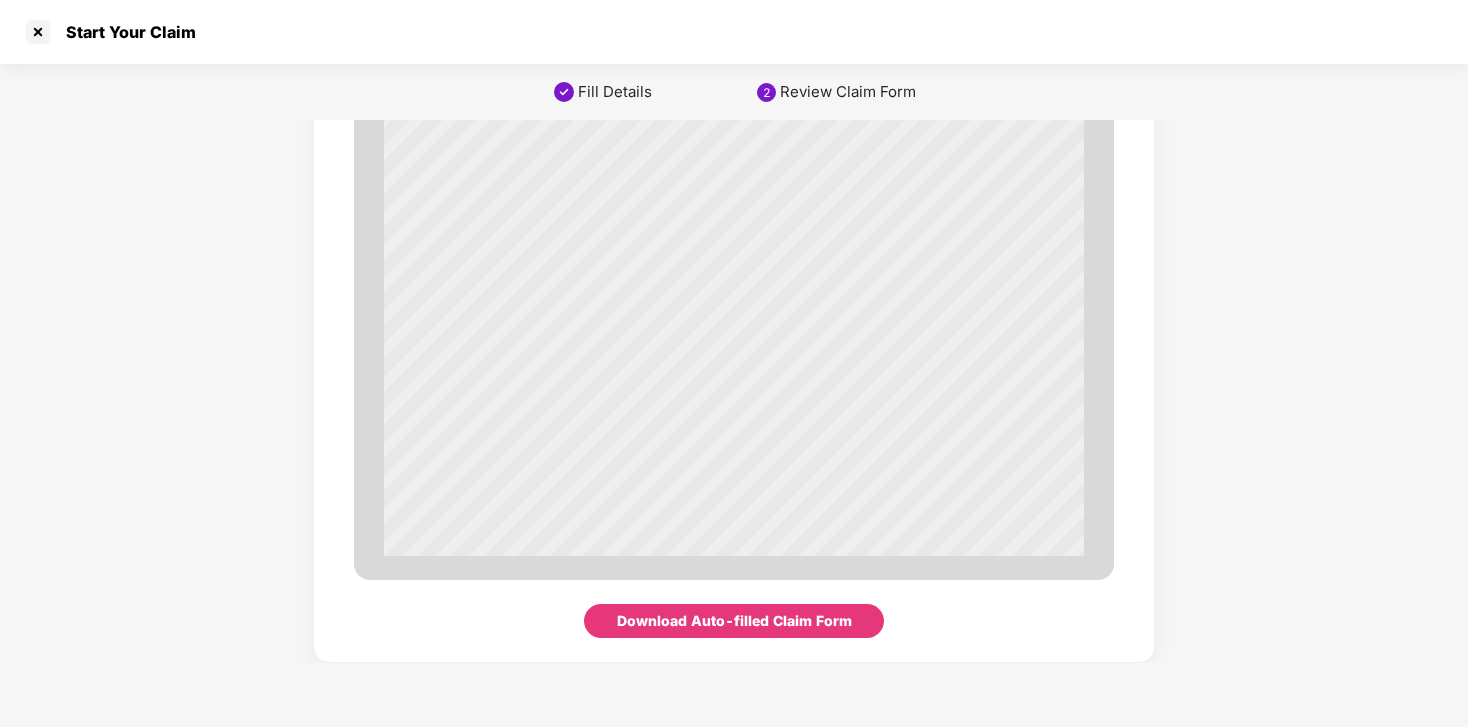 click on "Download Auto-filled Claim Form" at bounding box center [734, 621] 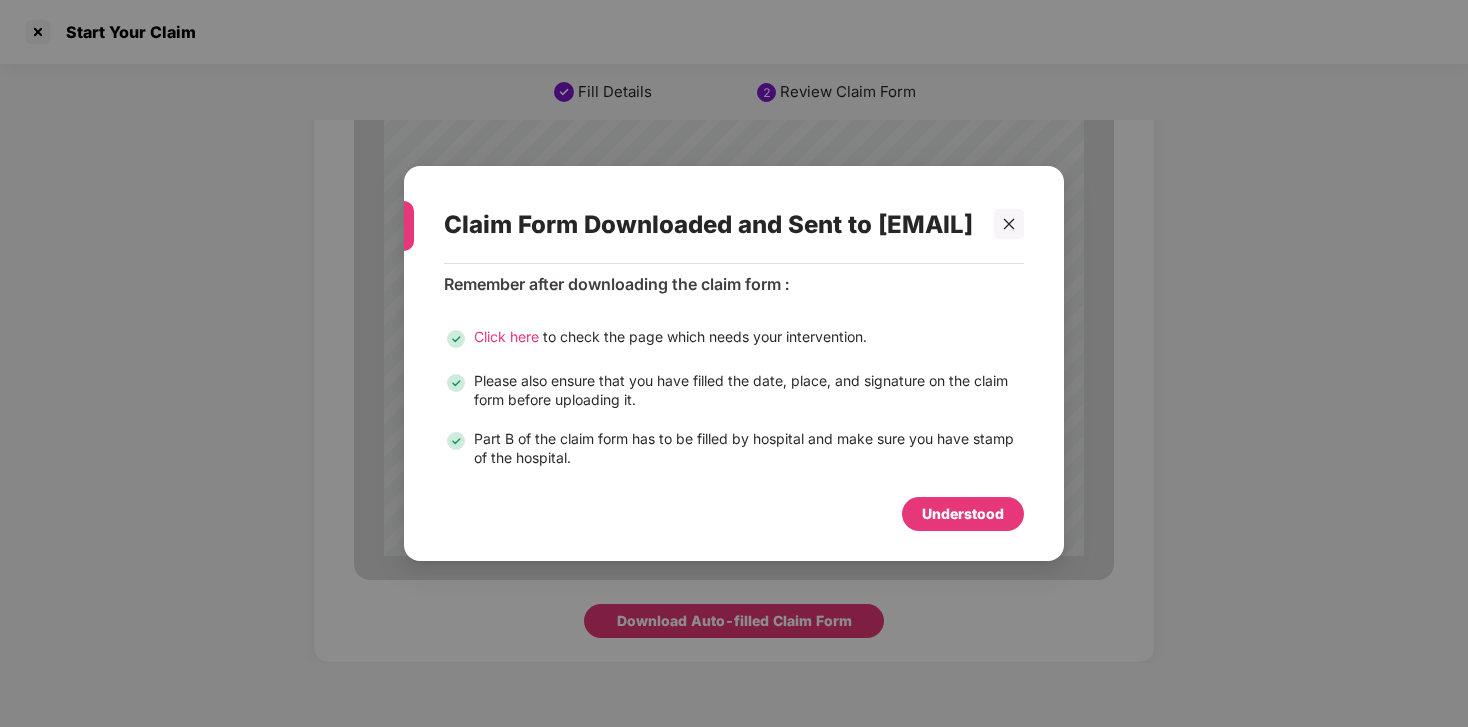 click on "Click here" at bounding box center (506, 336) 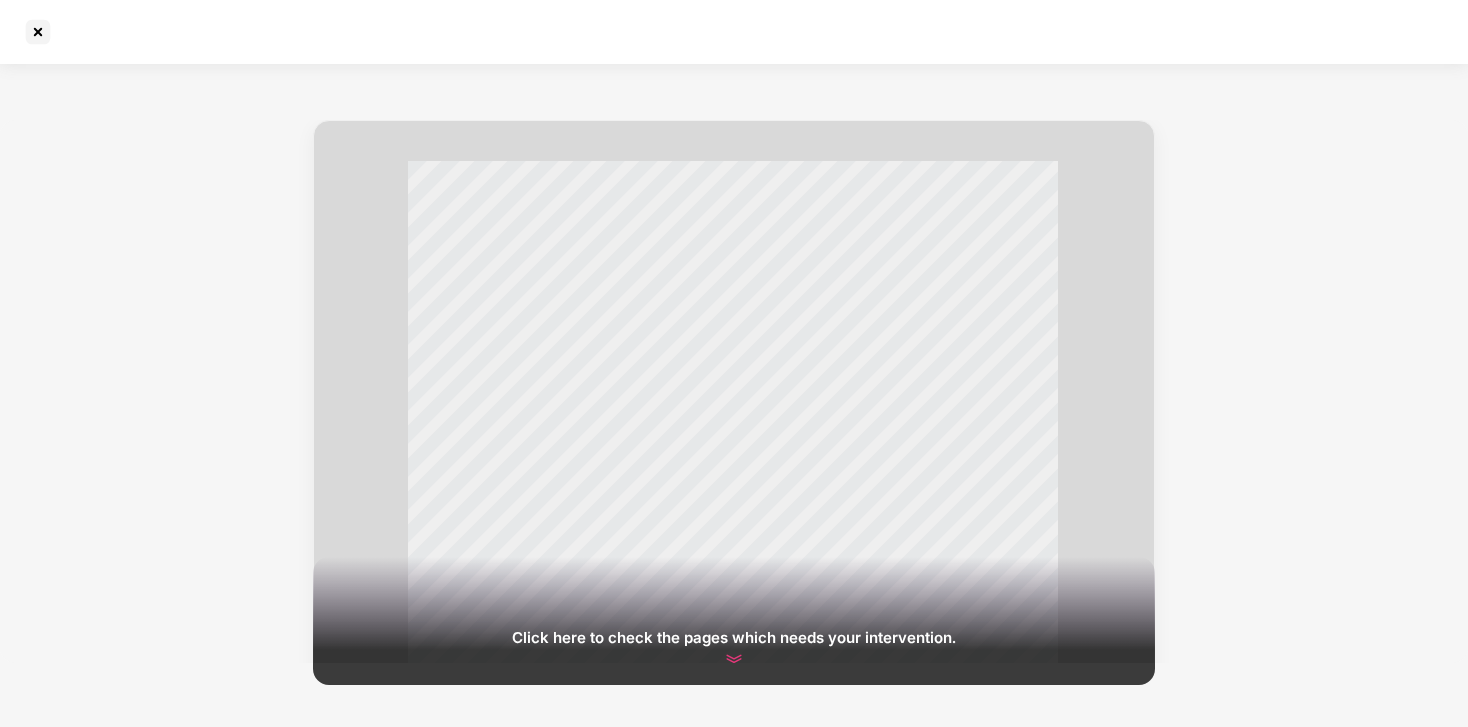 scroll, scrollTop: 41, scrollLeft: 0, axis: vertical 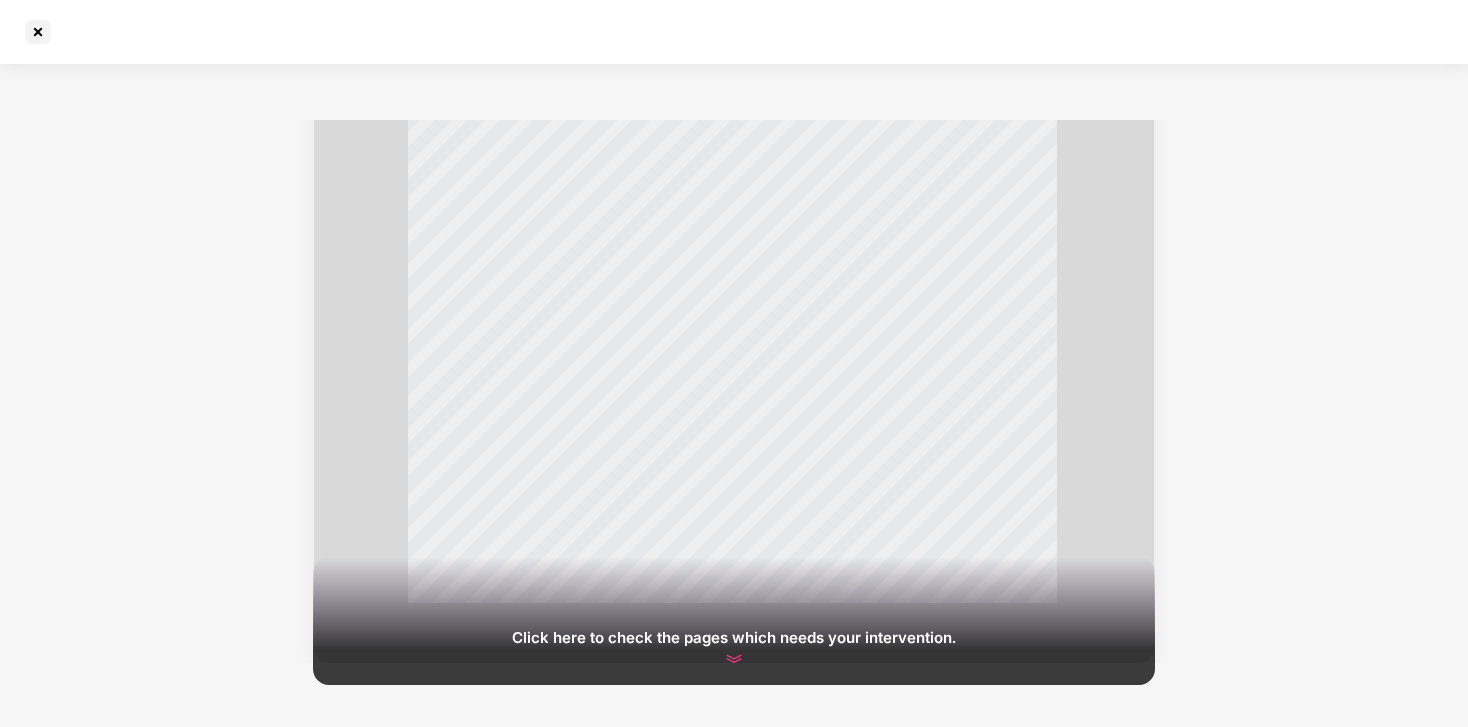 click at bounding box center [734, 659] 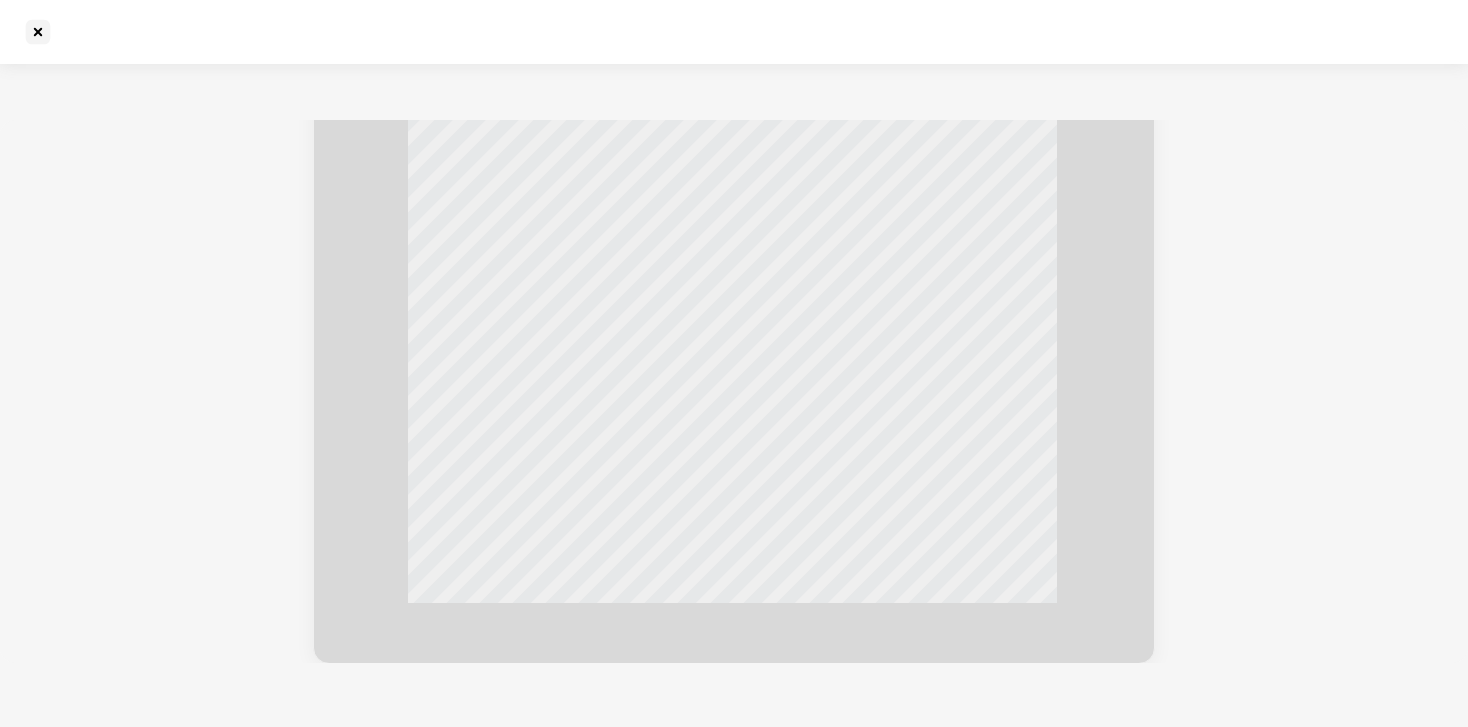 scroll, scrollTop: 41, scrollLeft: 0, axis: vertical 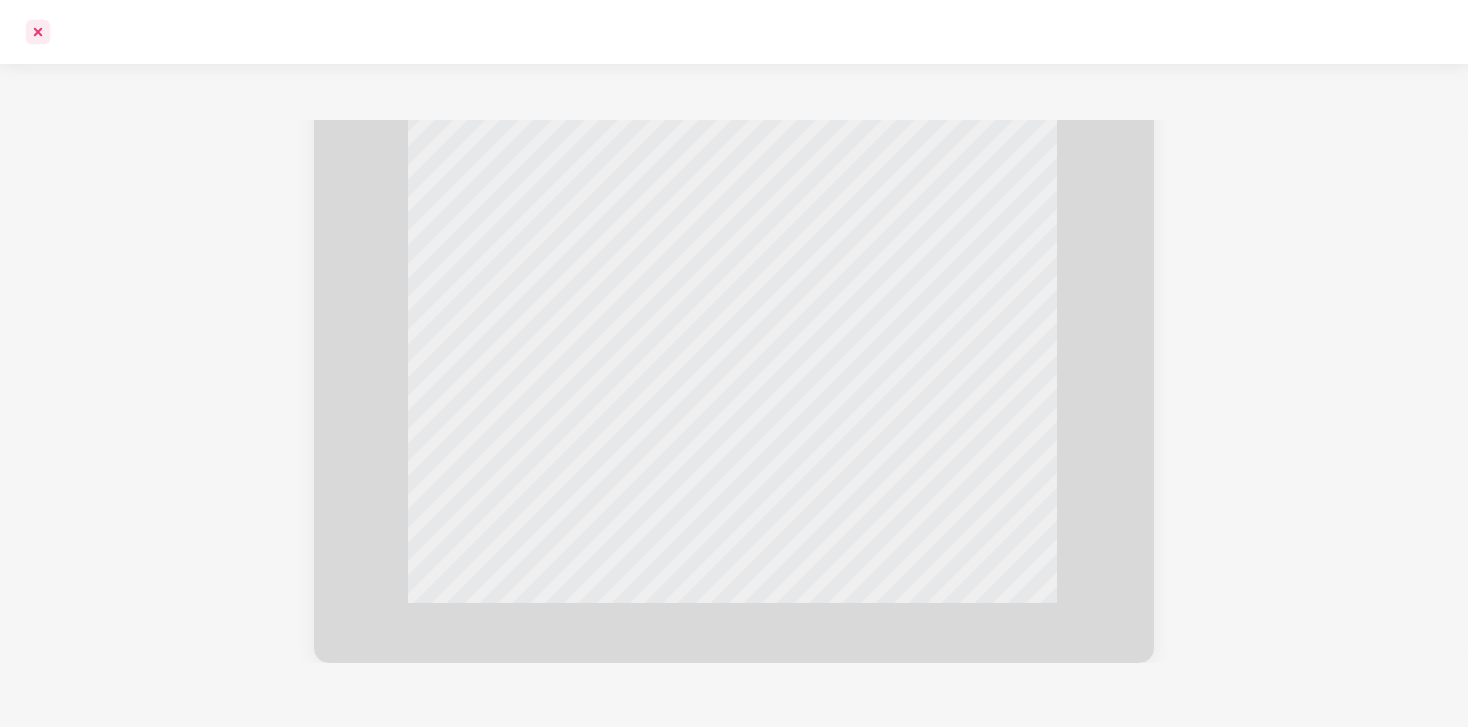 click at bounding box center (38, 32) 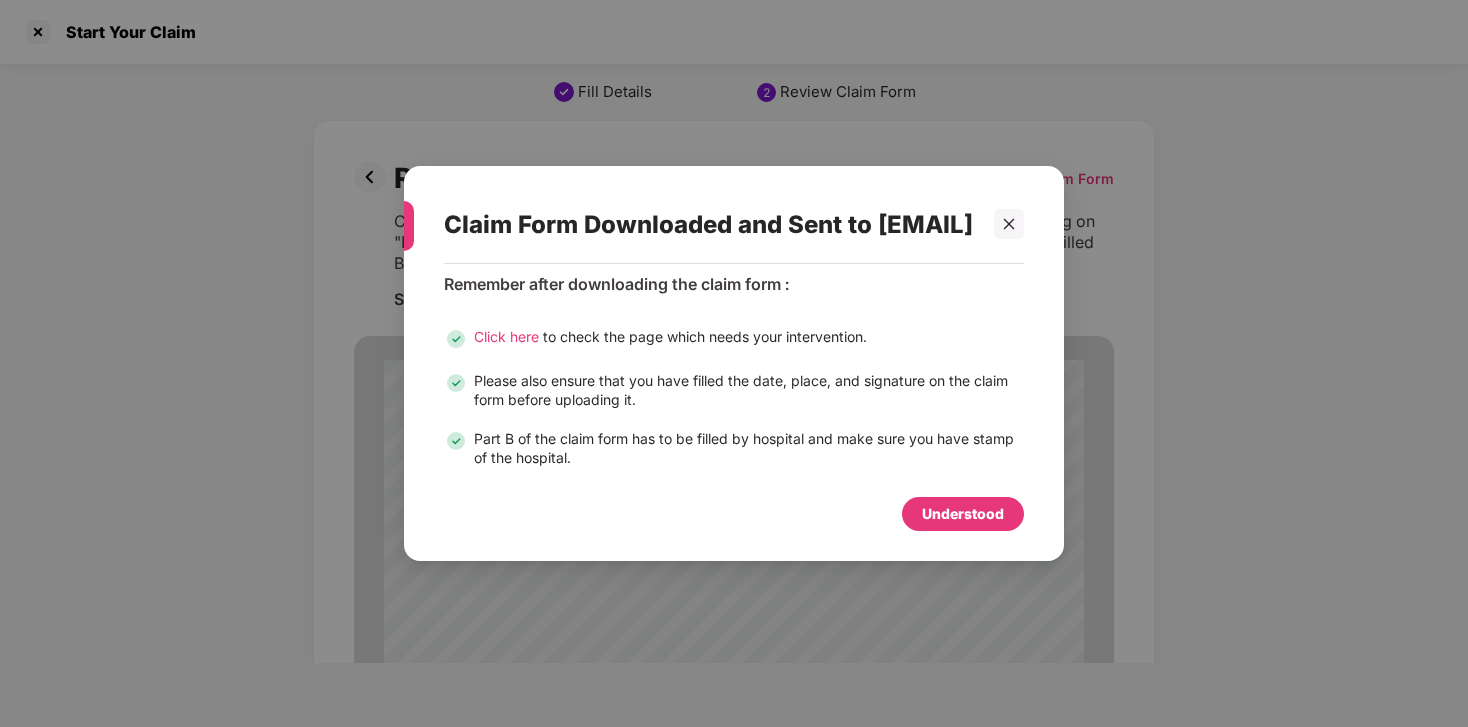 click on "Understood" at bounding box center (963, 514) 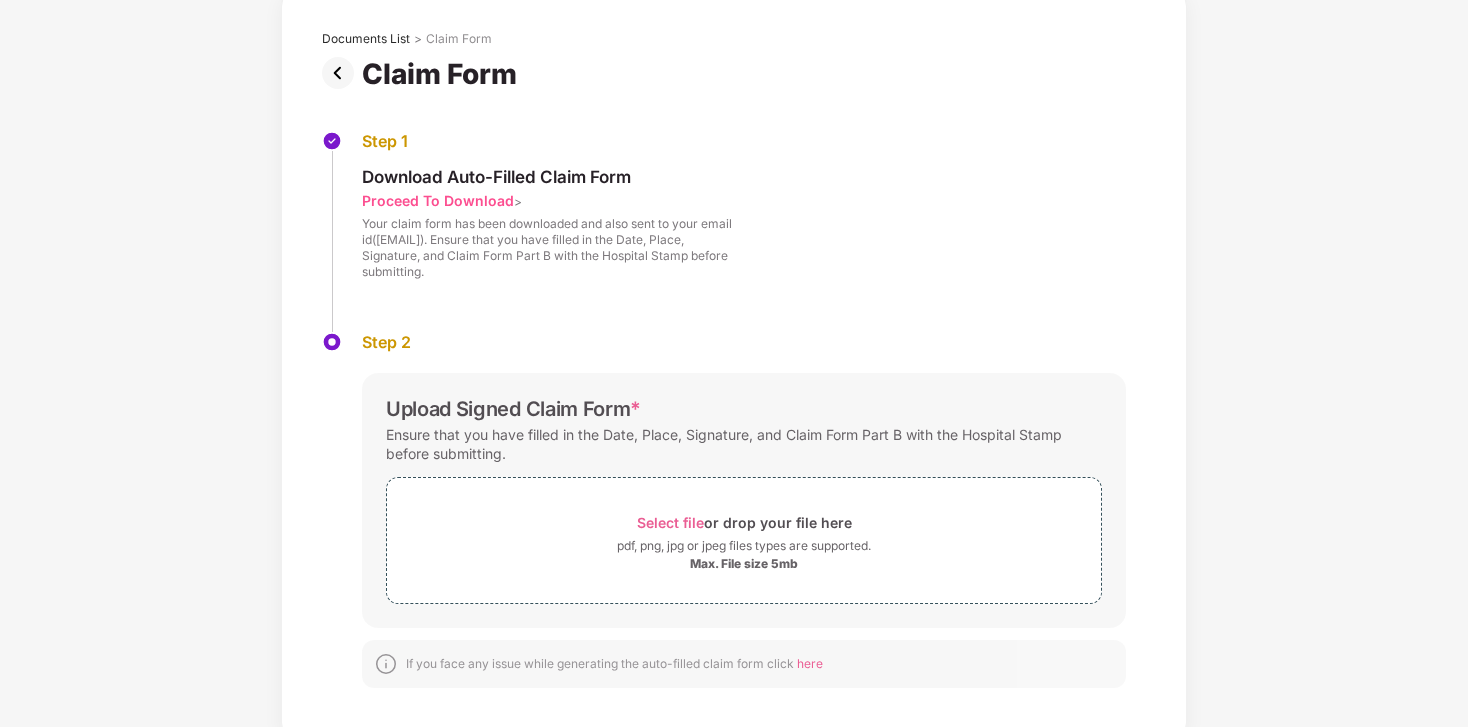 scroll, scrollTop: 116, scrollLeft: 0, axis: vertical 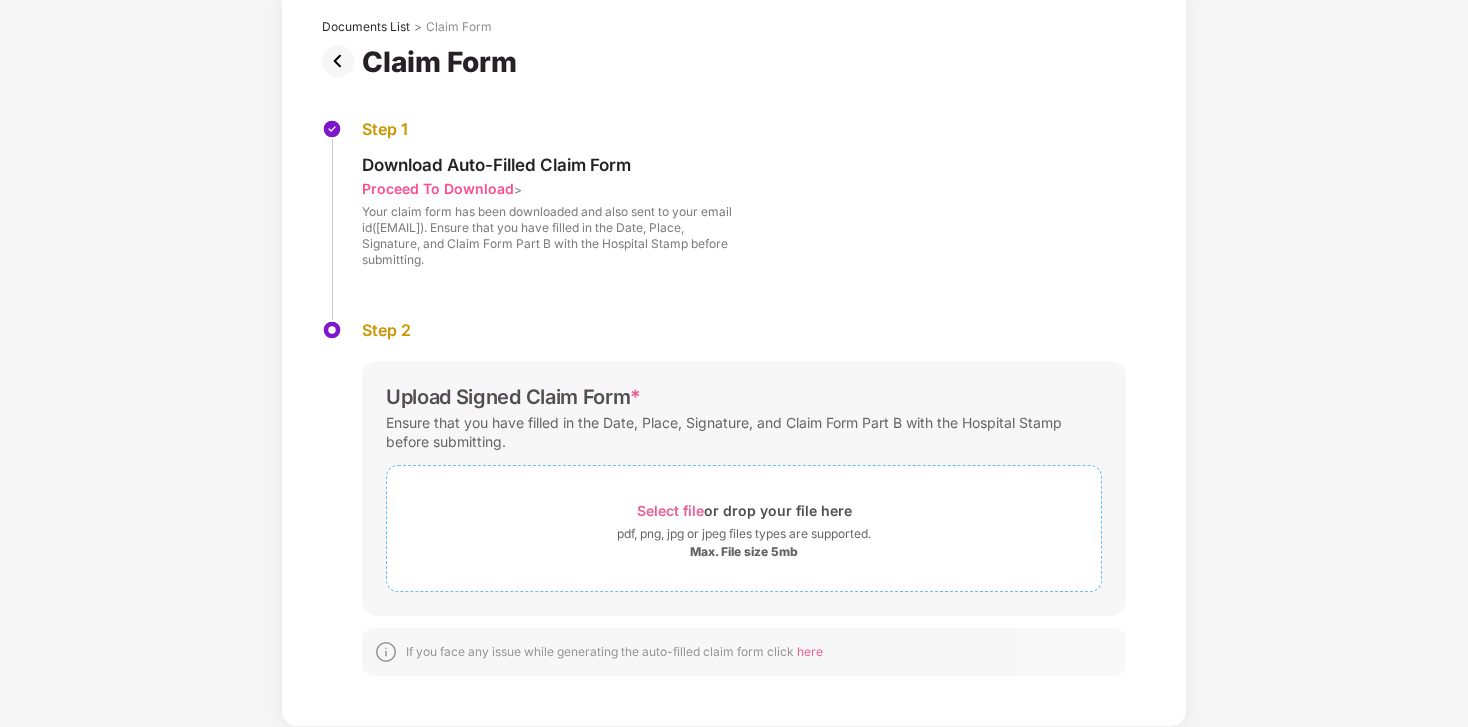 click on "pdf, png, jpg or jpeg files types are supported." at bounding box center [744, 534] 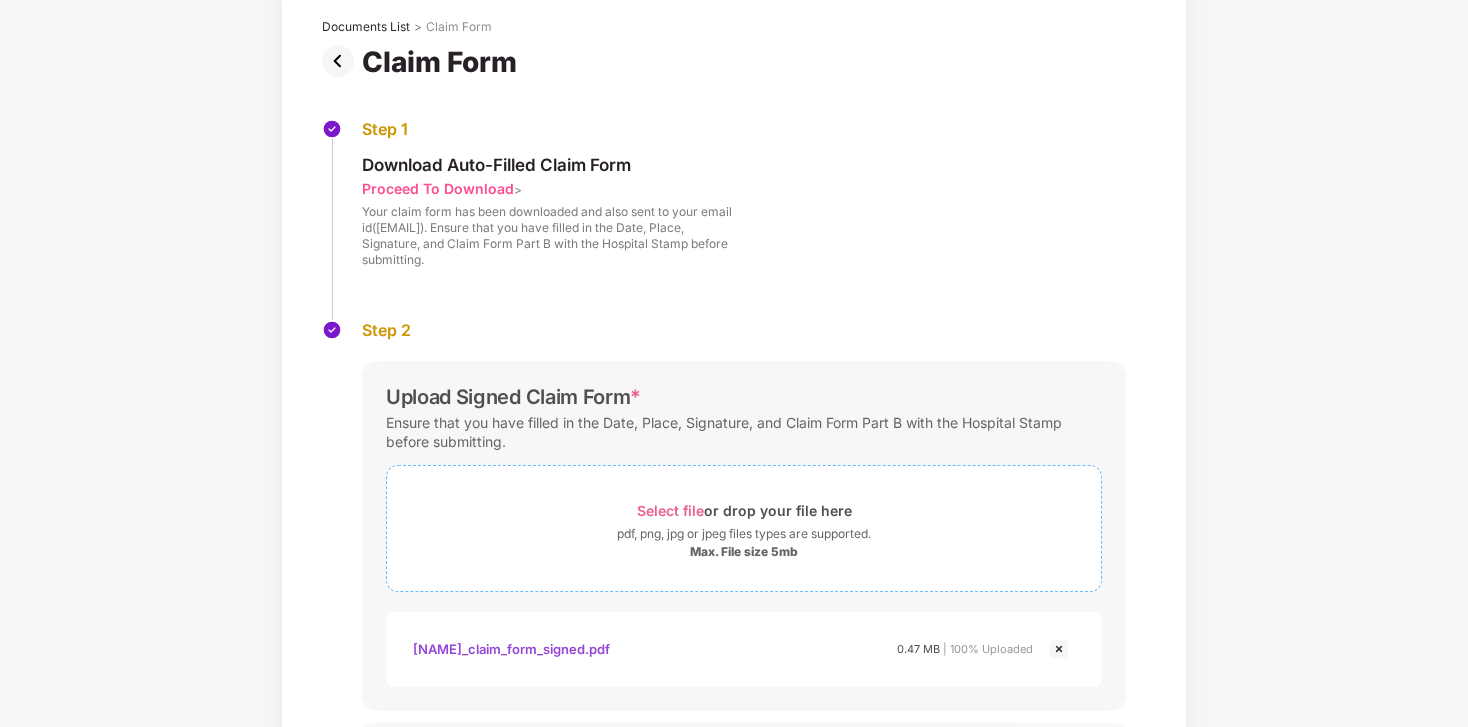 scroll, scrollTop: 261, scrollLeft: 0, axis: vertical 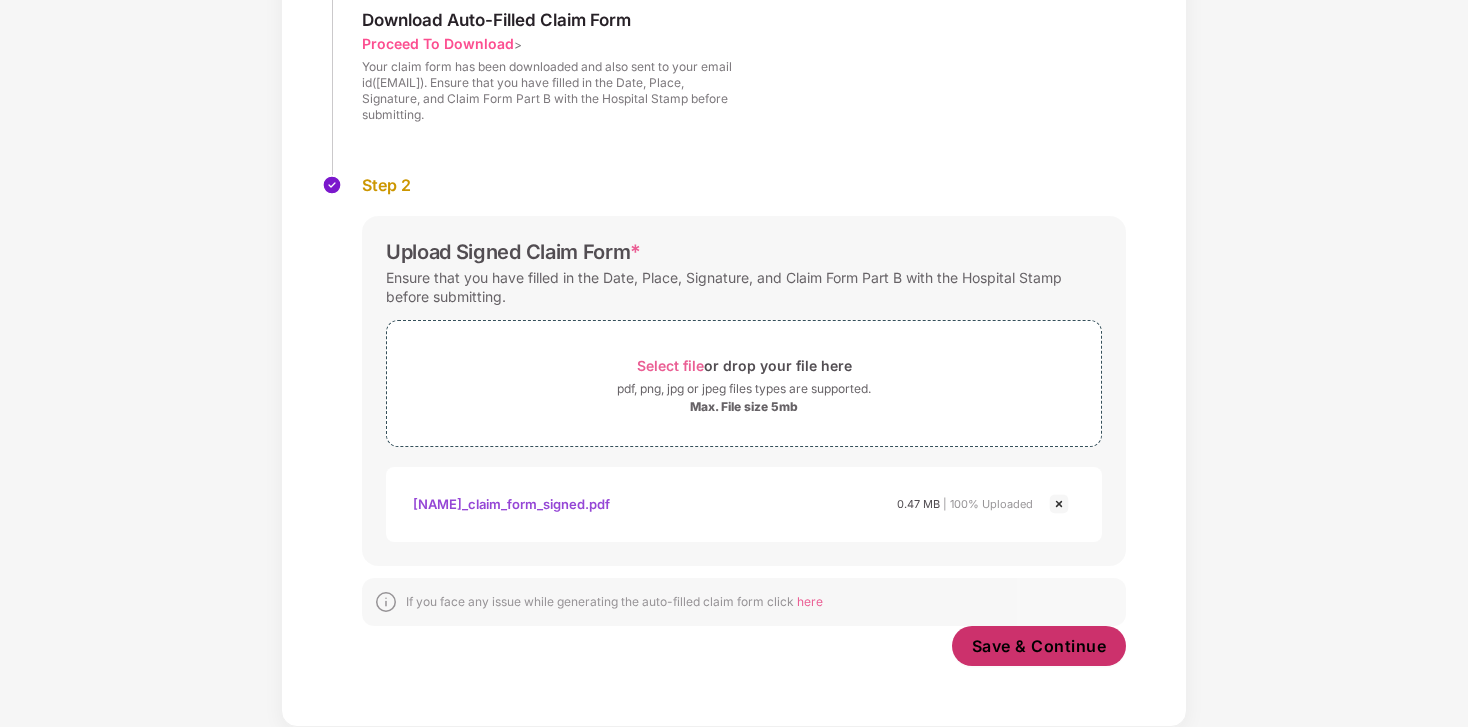 click on "Save & Continue" at bounding box center [1039, 646] 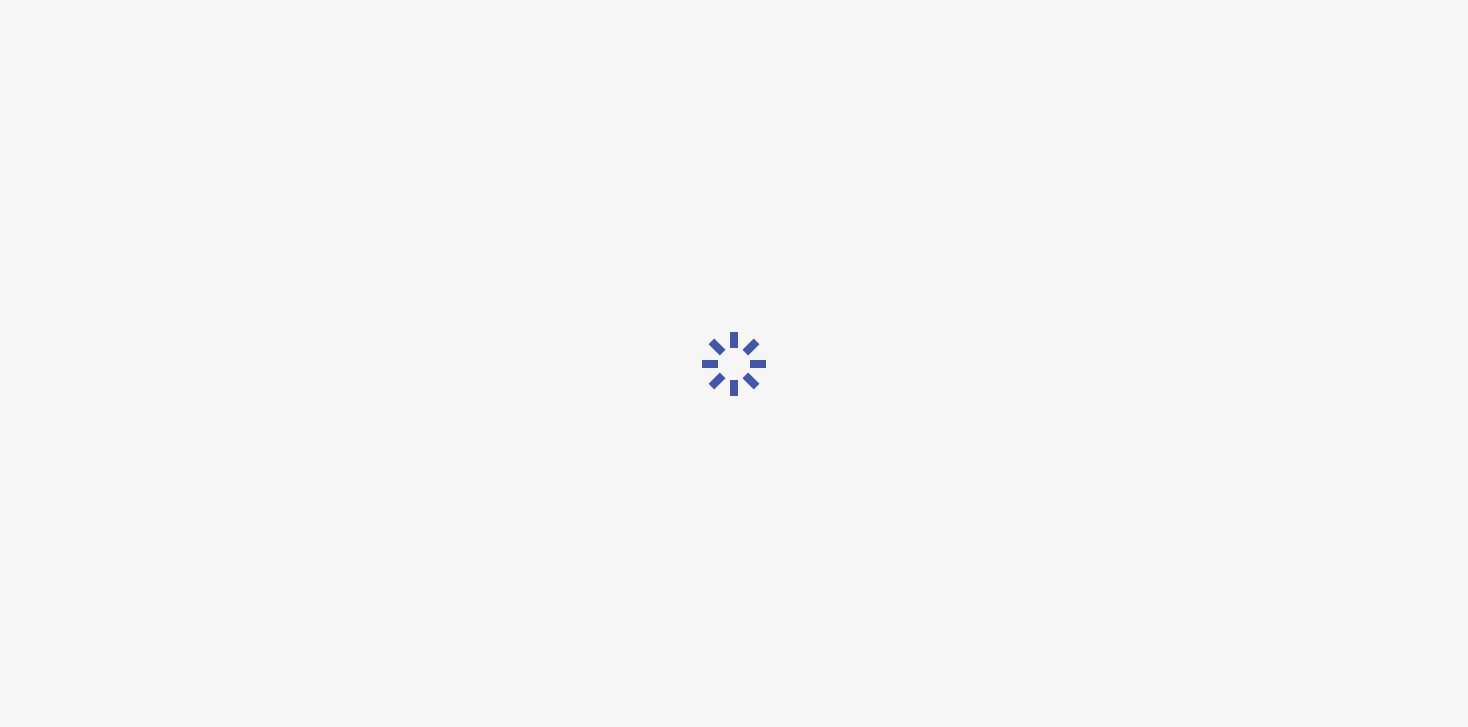 scroll, scrollTop: 0, scrollLeft: 0, axis: both 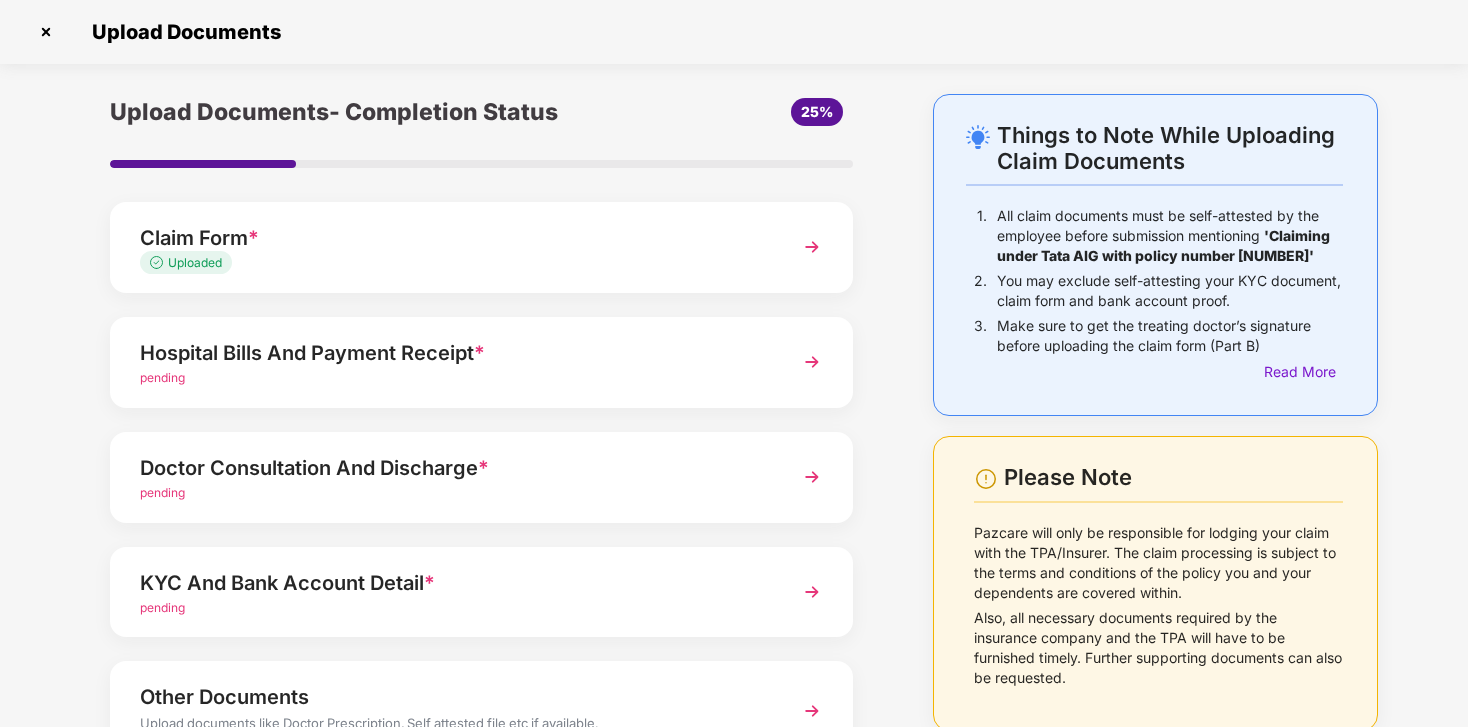 click on "Hospital Bills And Payment Receipt *" at bounding box center [453, 353] 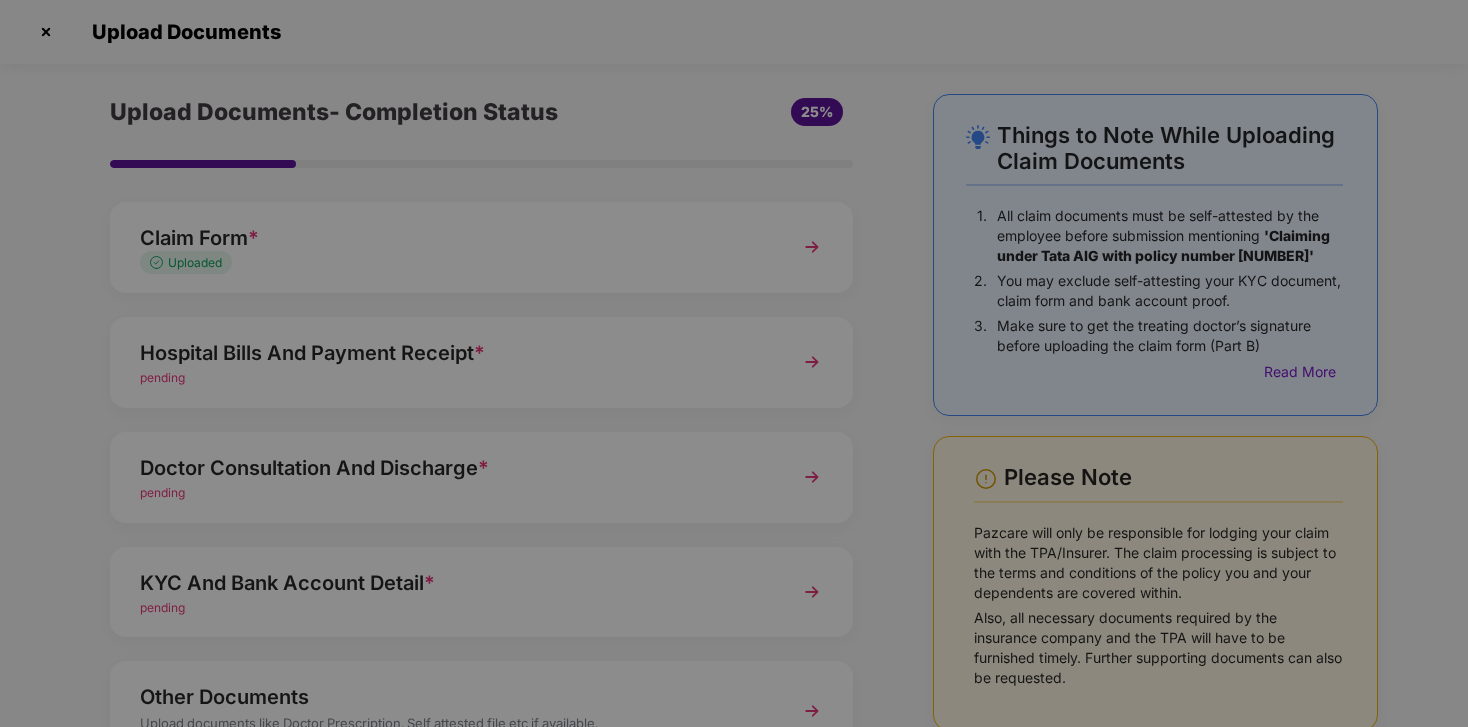scroll, scrollTop: 0, scrollLeft: 0, axis: both 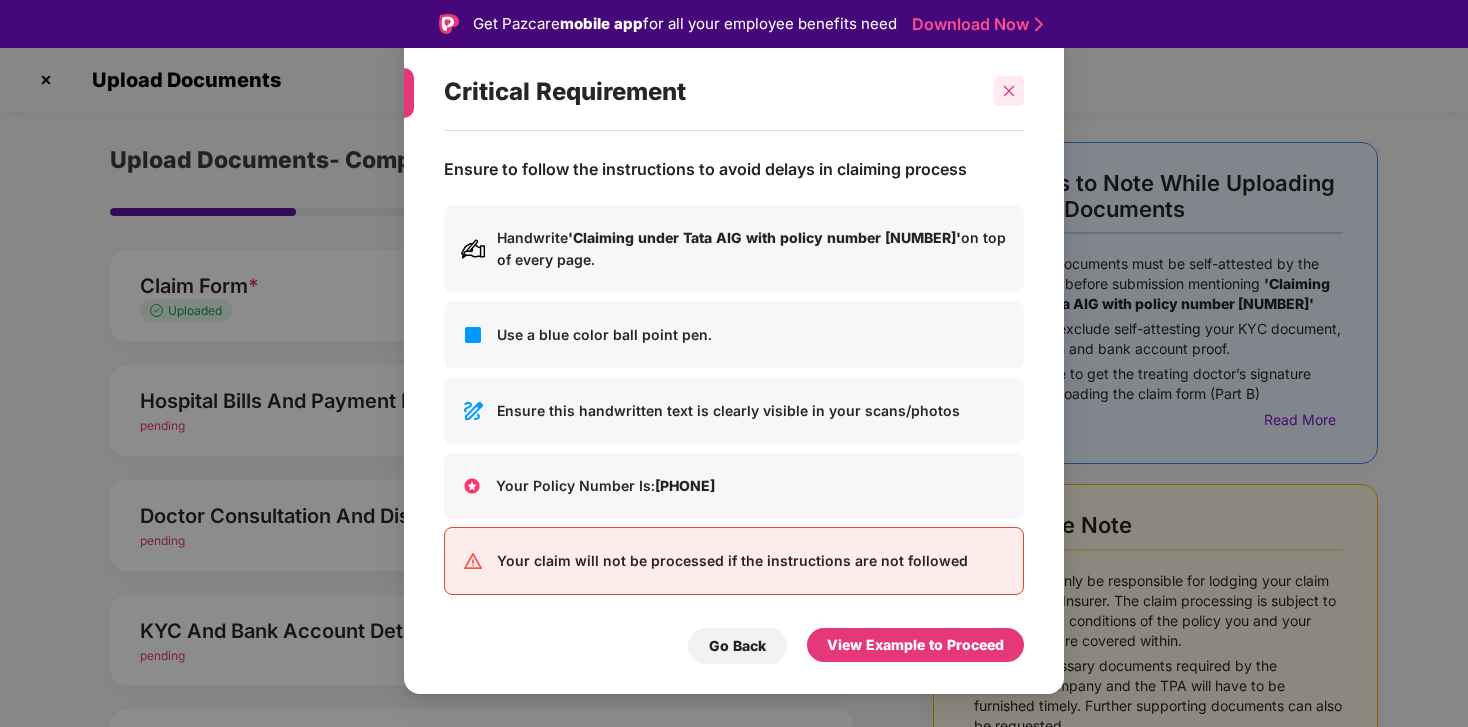 click 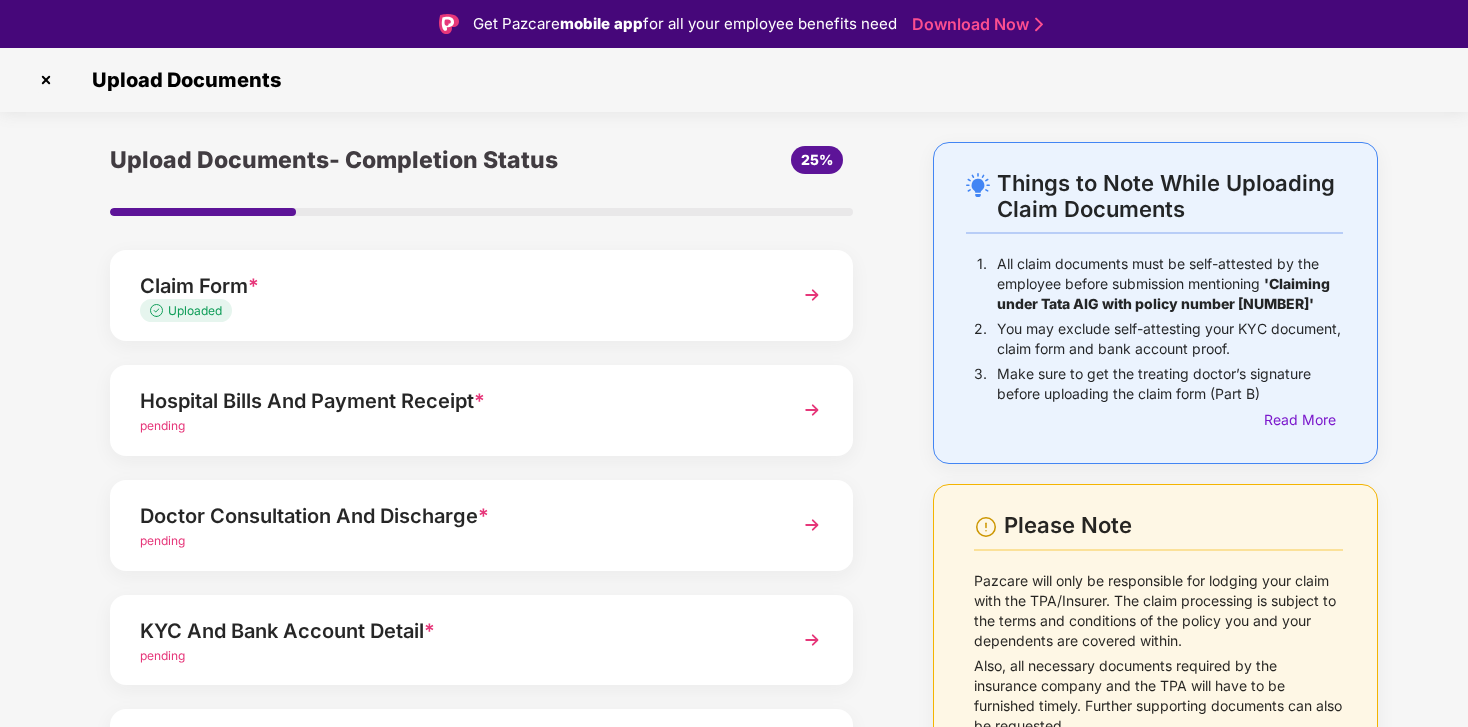 click on "Claim Form *" at bounding box center (453, 286) 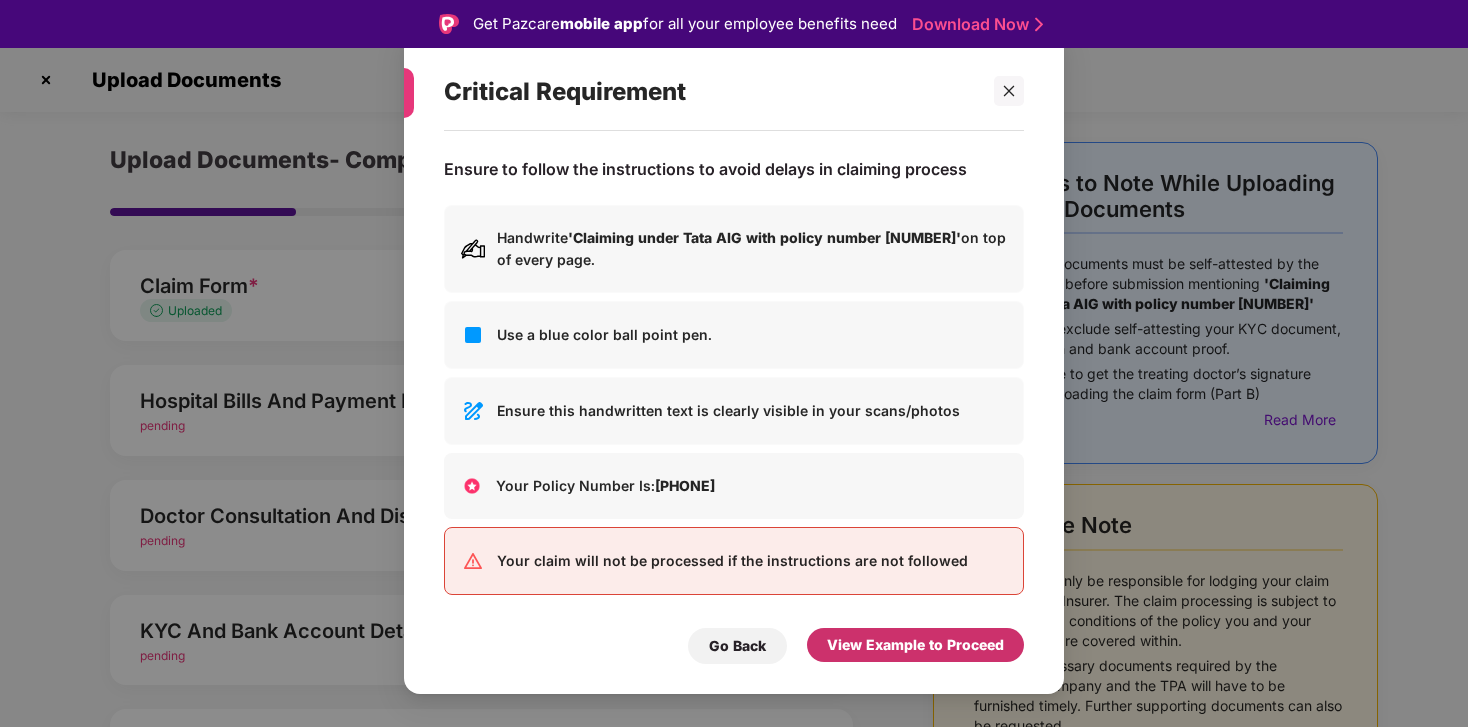 click on "View Example to Proceed" at bounding box center [915, 645] 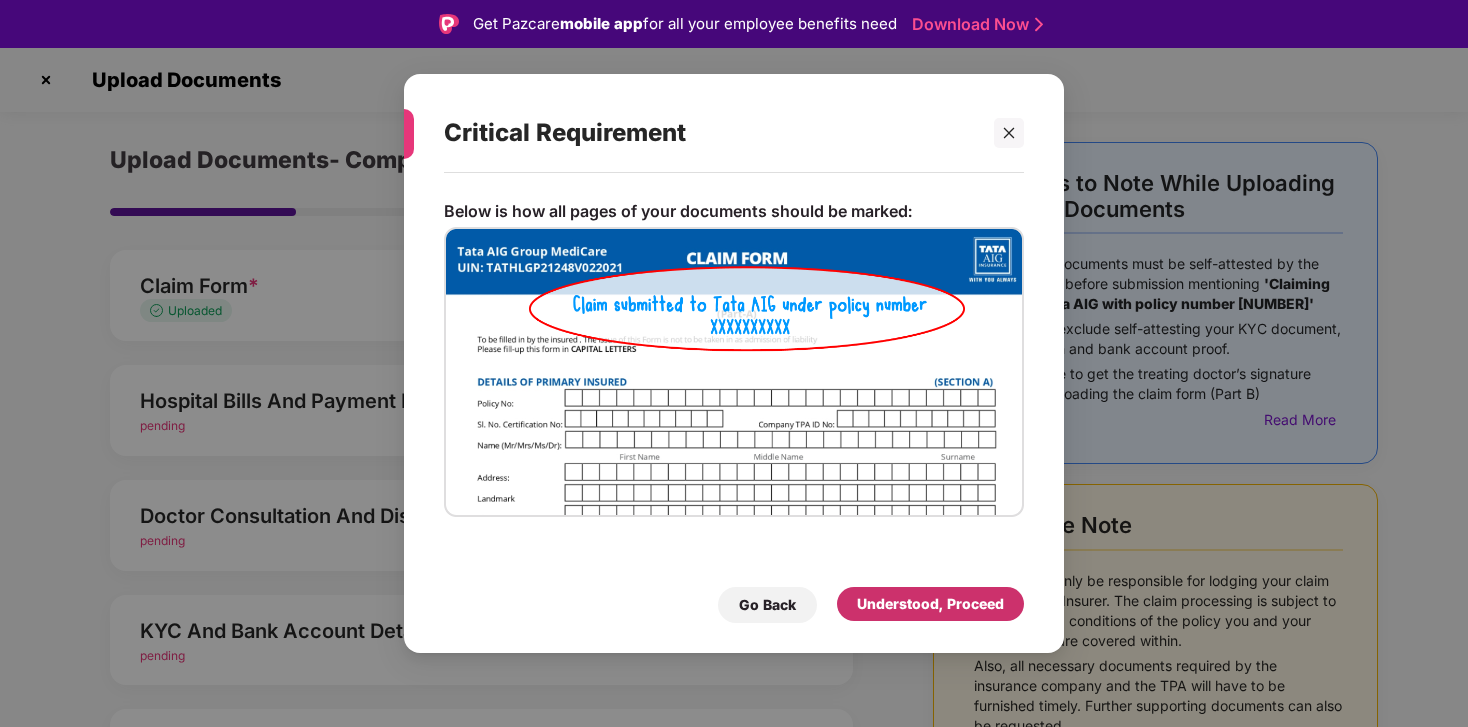 click on "Understood, Proceed" at bounding box center (930, 604) 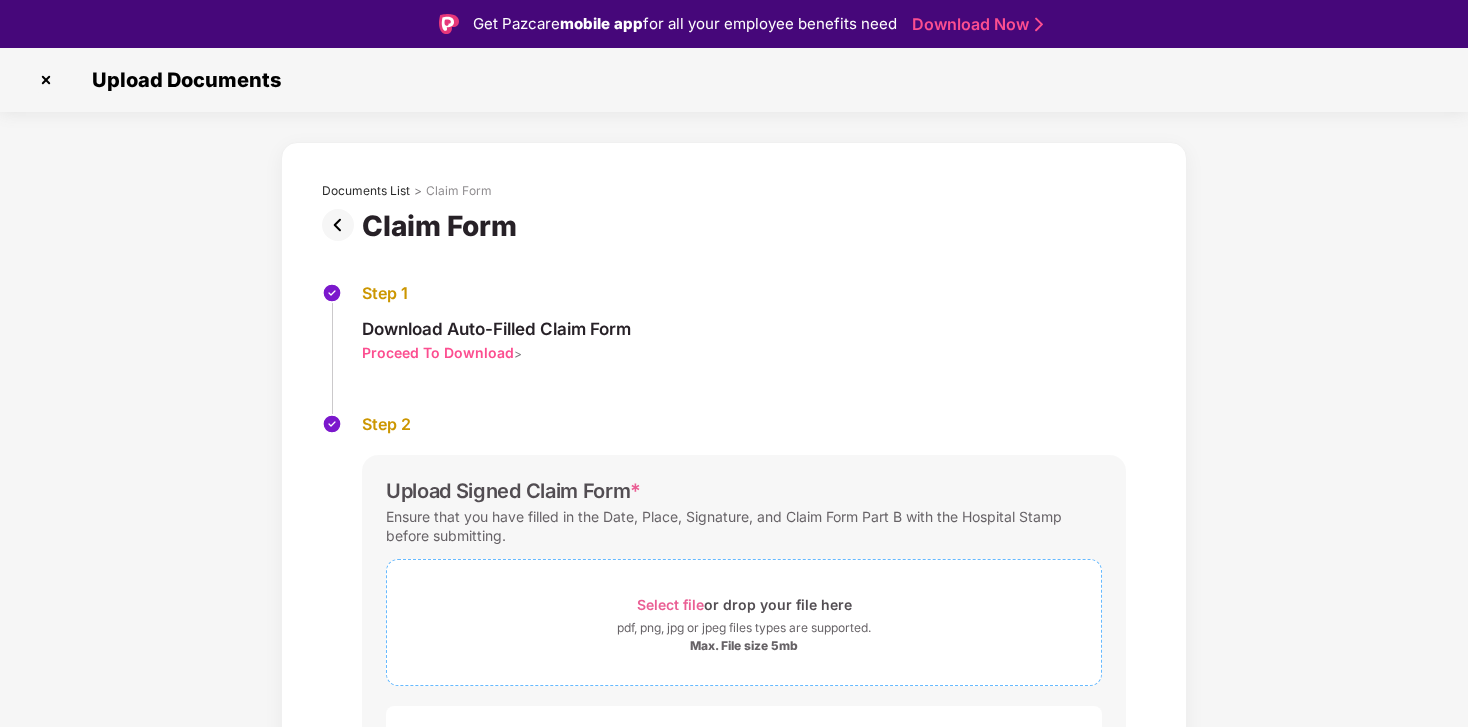 scroll, scrollTop: 140, scrollLeft: 0, axis: vertical 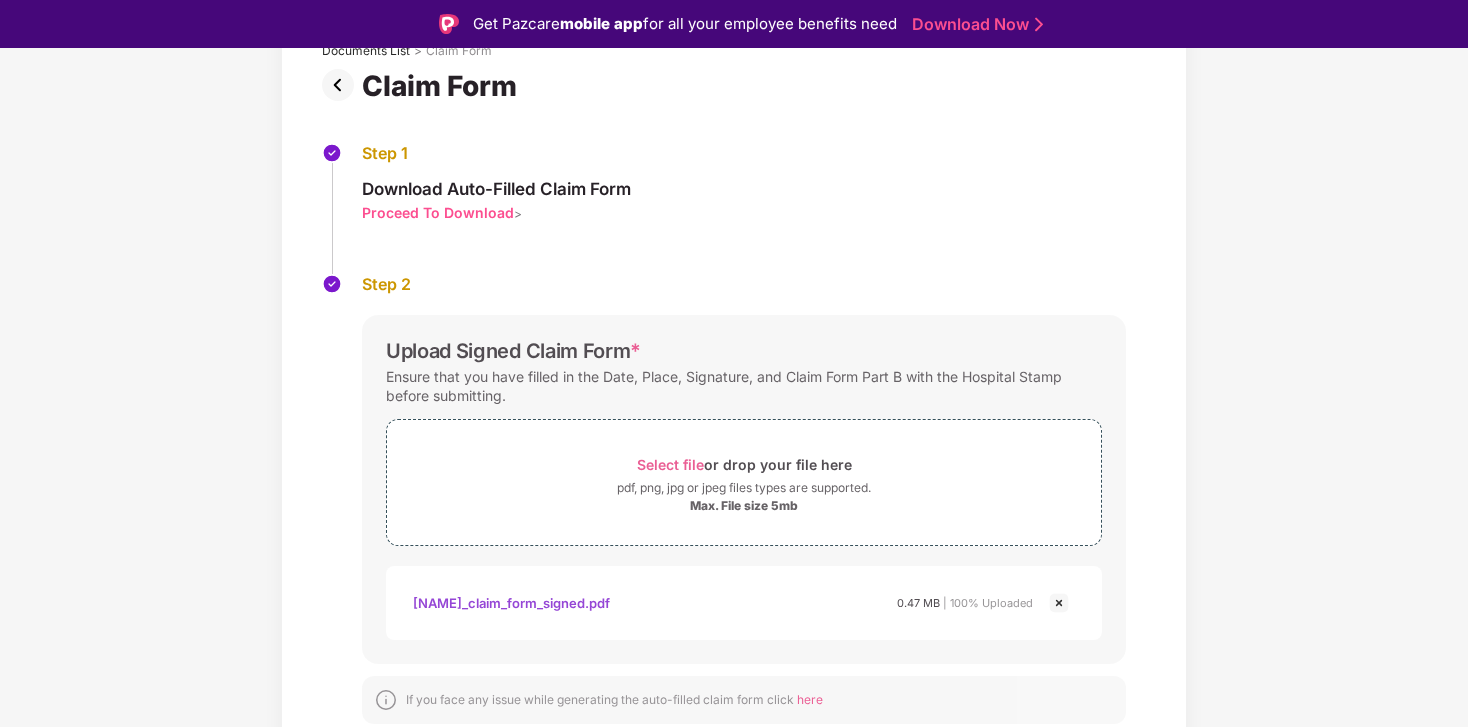 click at bounding box center (1059, 603) 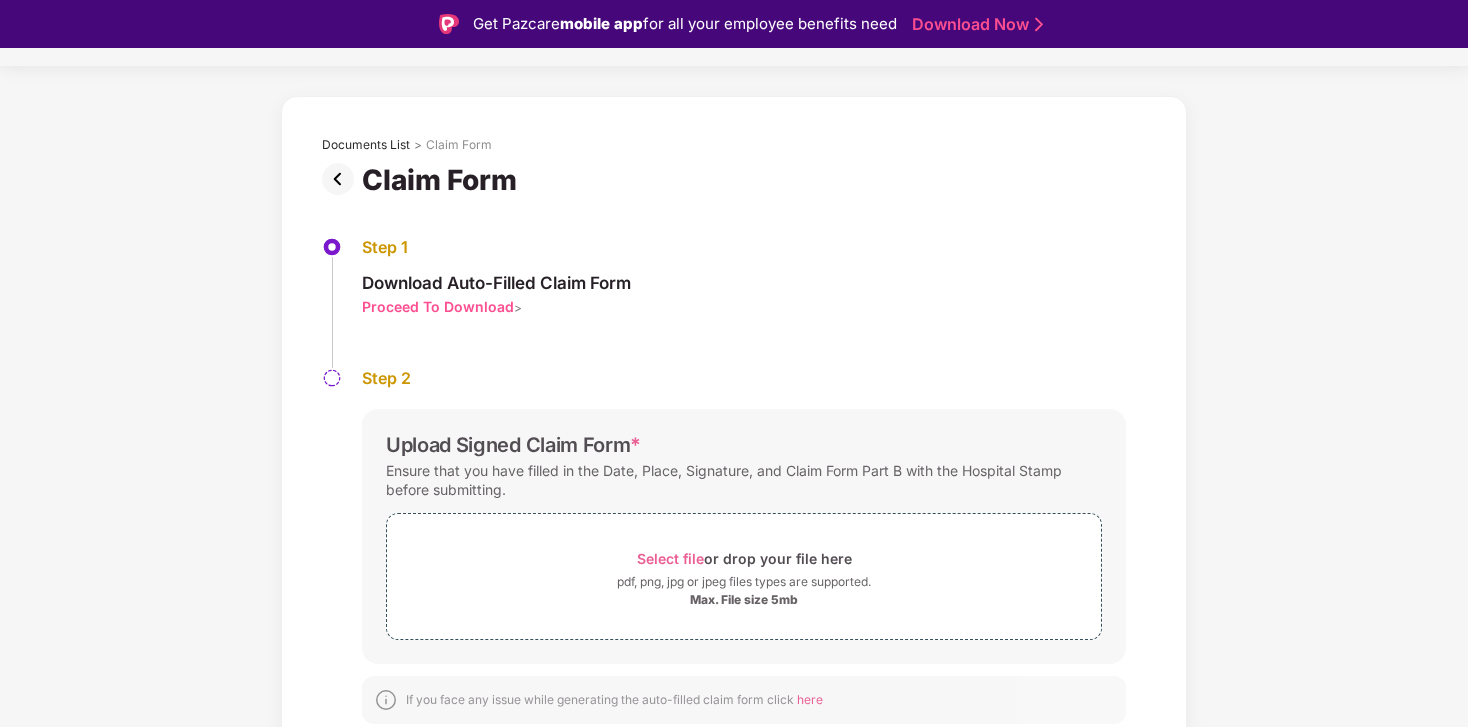scroll, scrollTop: 46, scrollLeft: 0, axis: vertical 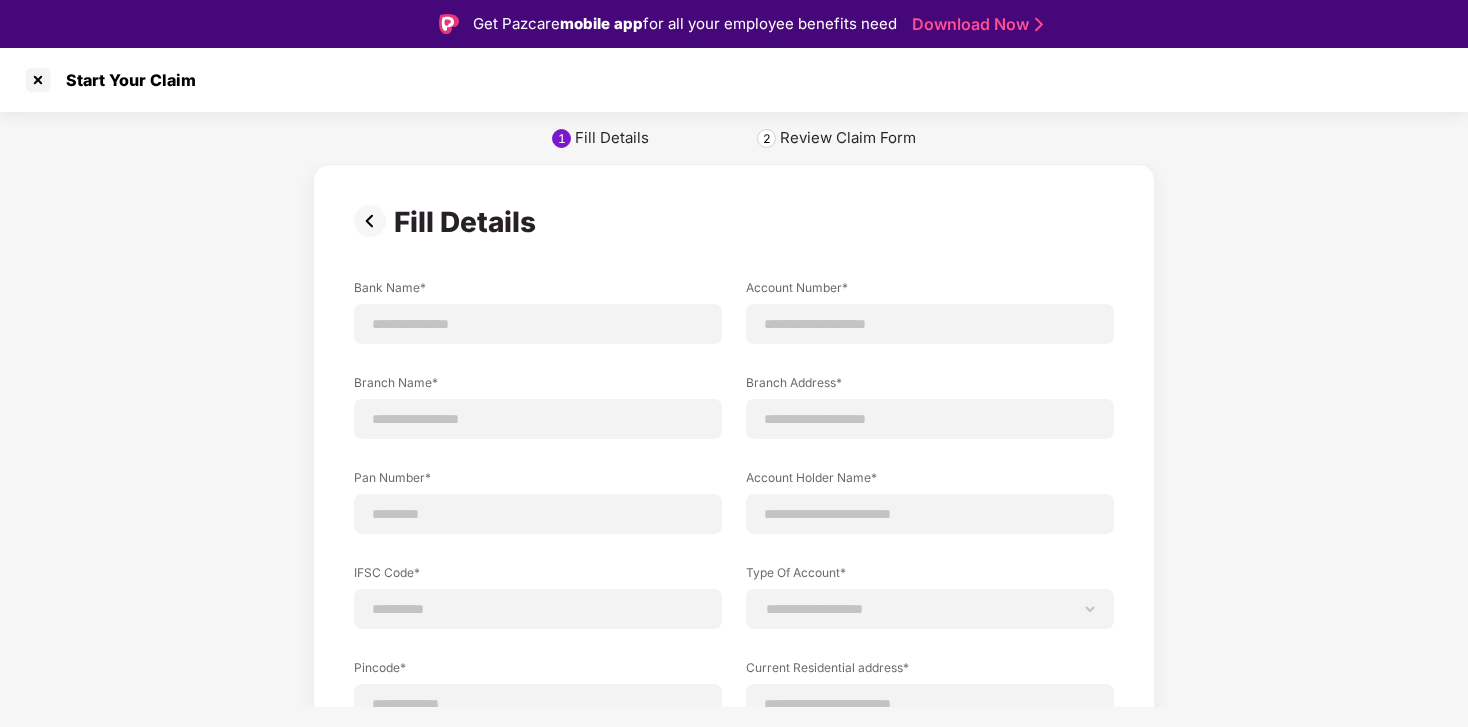 click at bounding box center (374, 221) 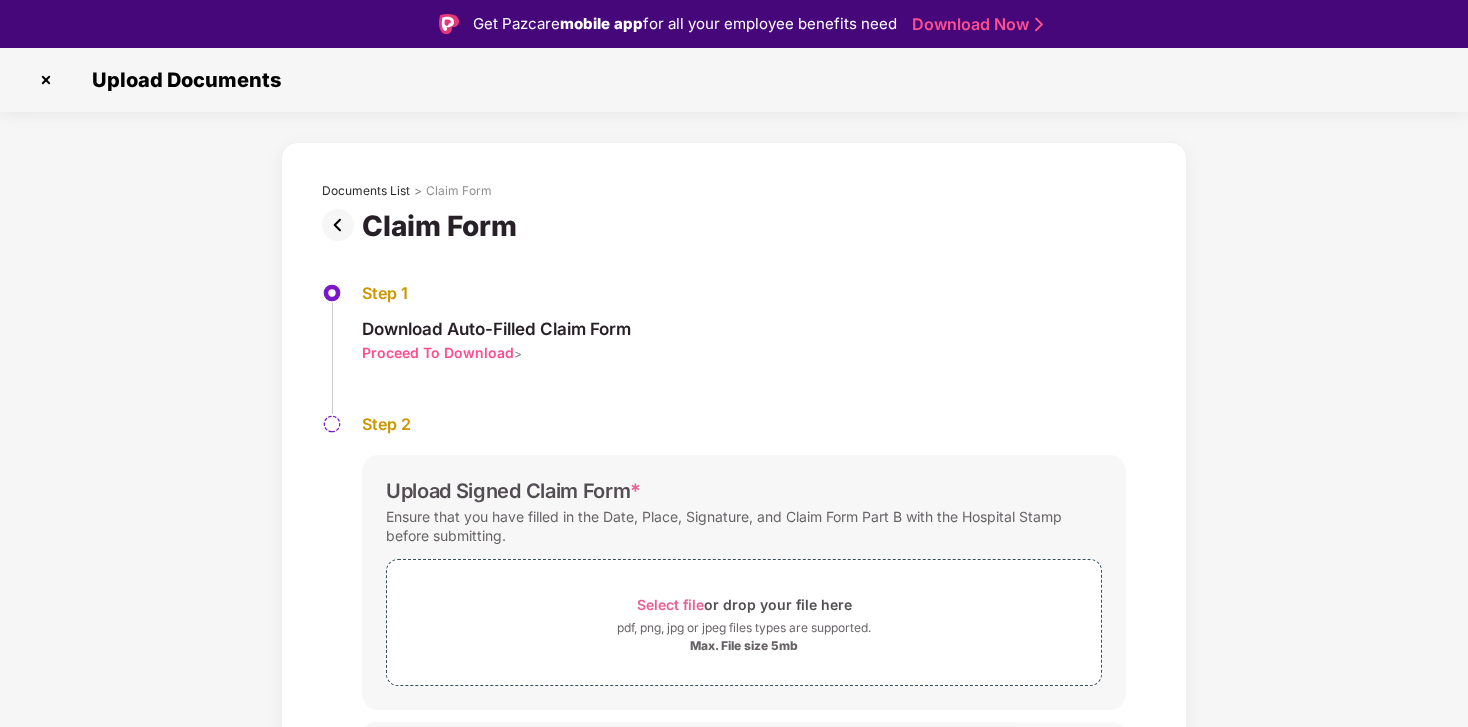 click at bounding box center (342, 225) 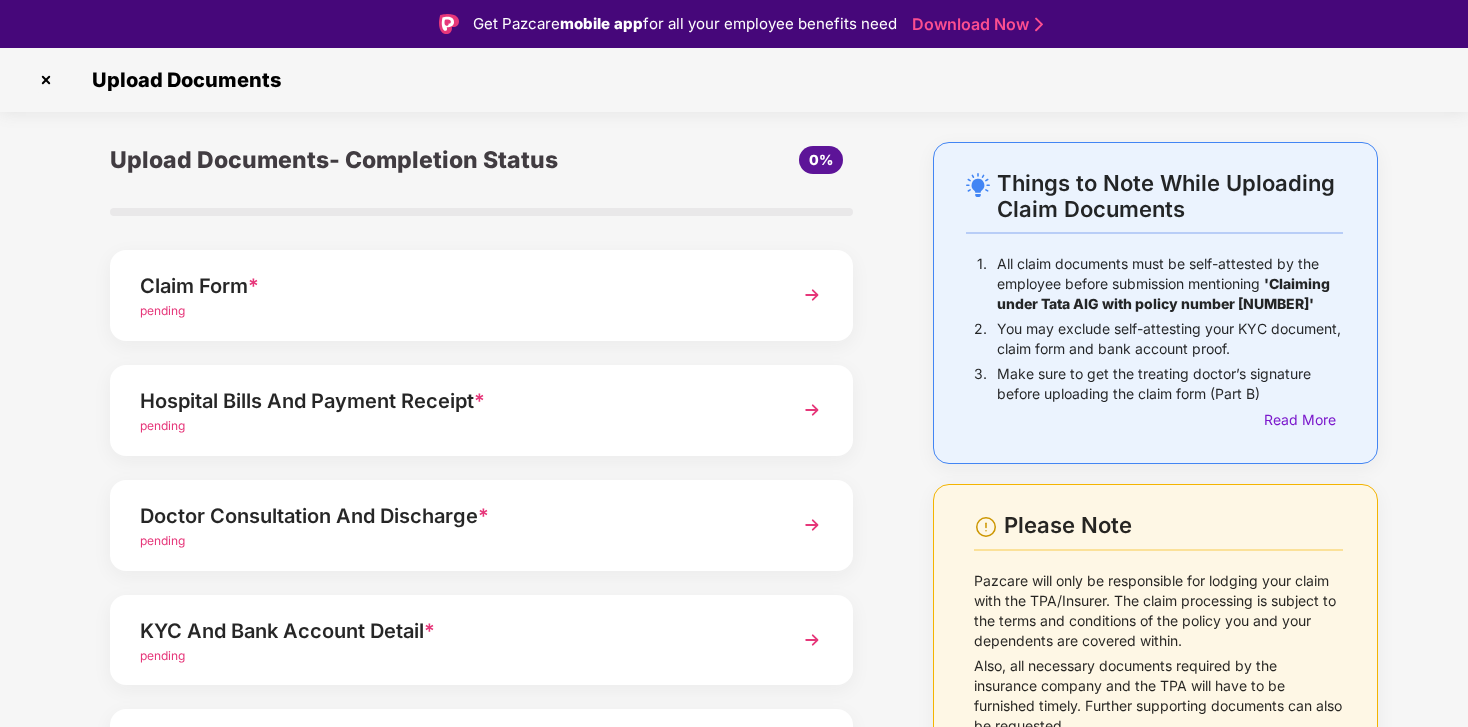 click on "Claim Form *" at bounding box center [453, 286] 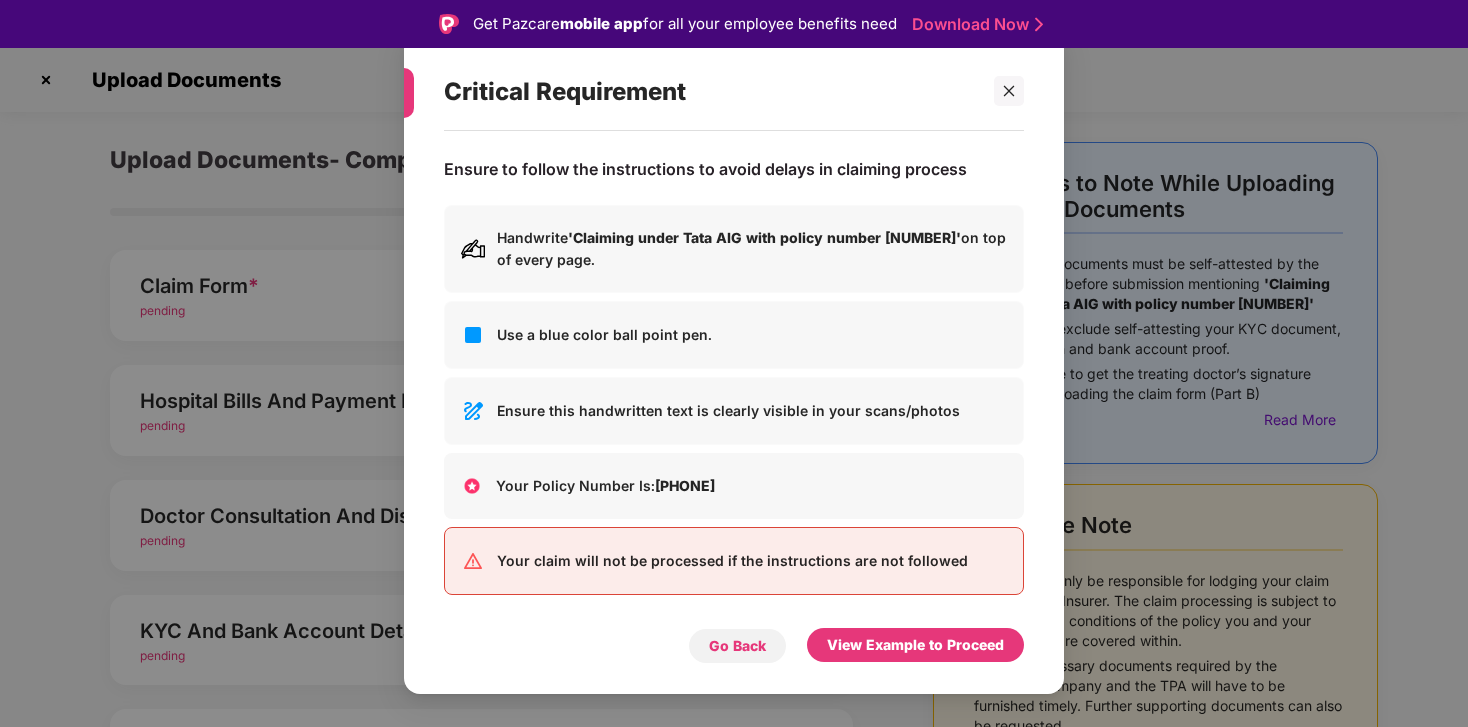 click on "Go Back" at bounding box center (737, 646) 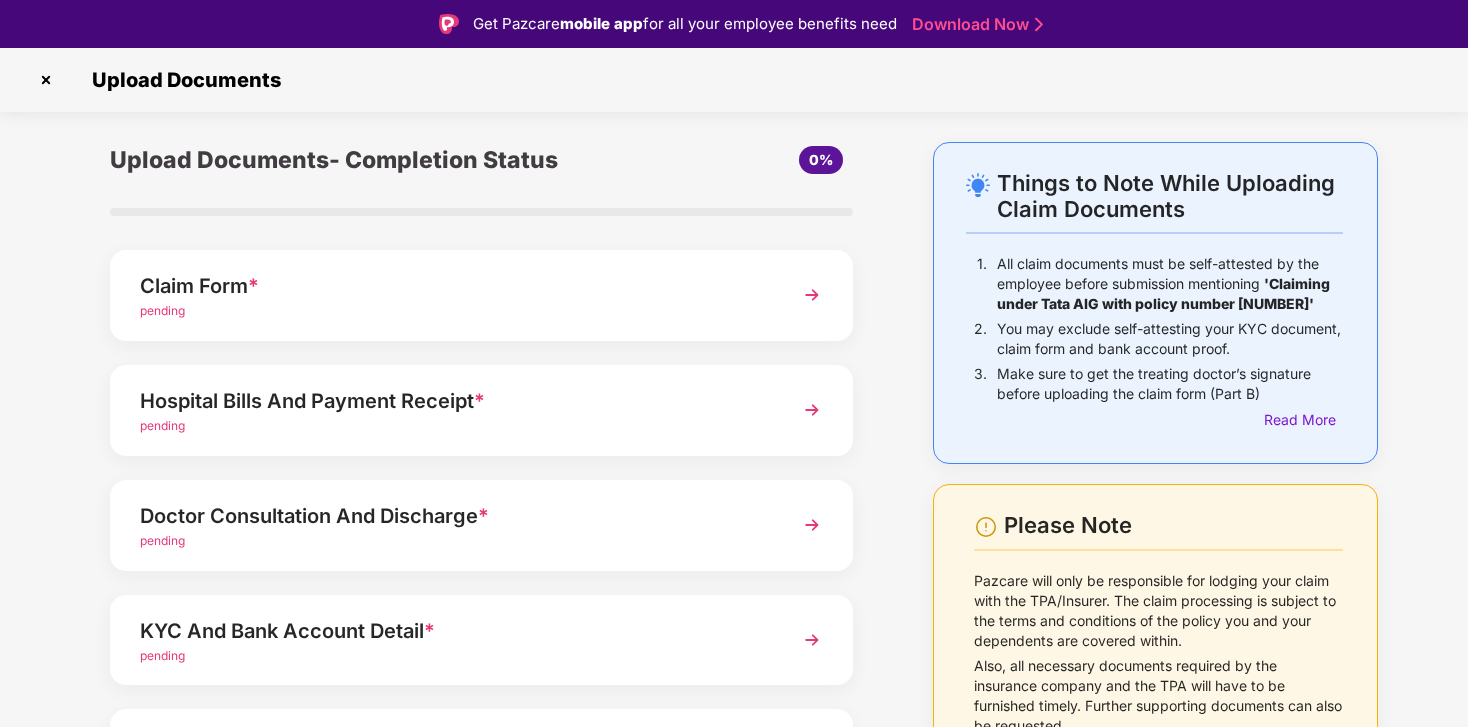 click on "Claim Form * pending" at bounding box center (481, 295) 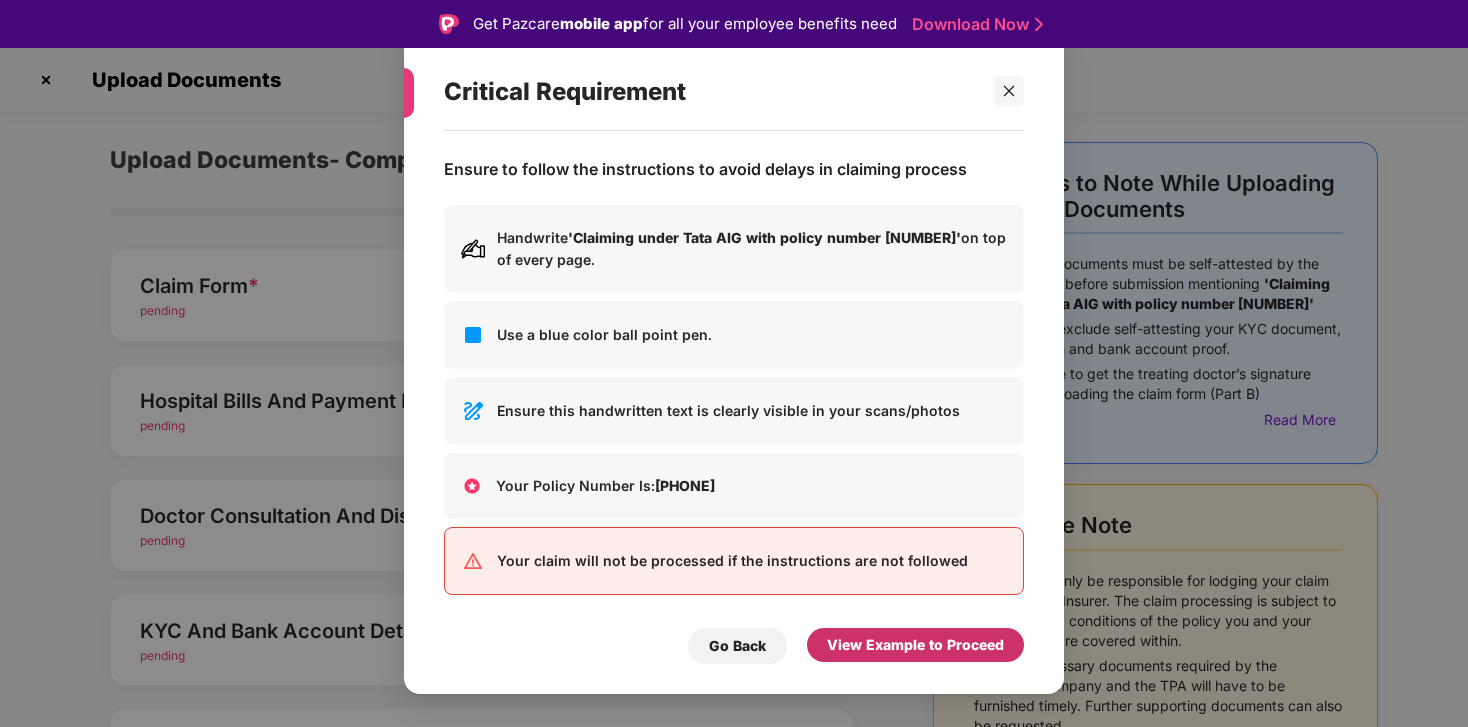 click on "View Example to Proceed" at bounding box center (915, 645) 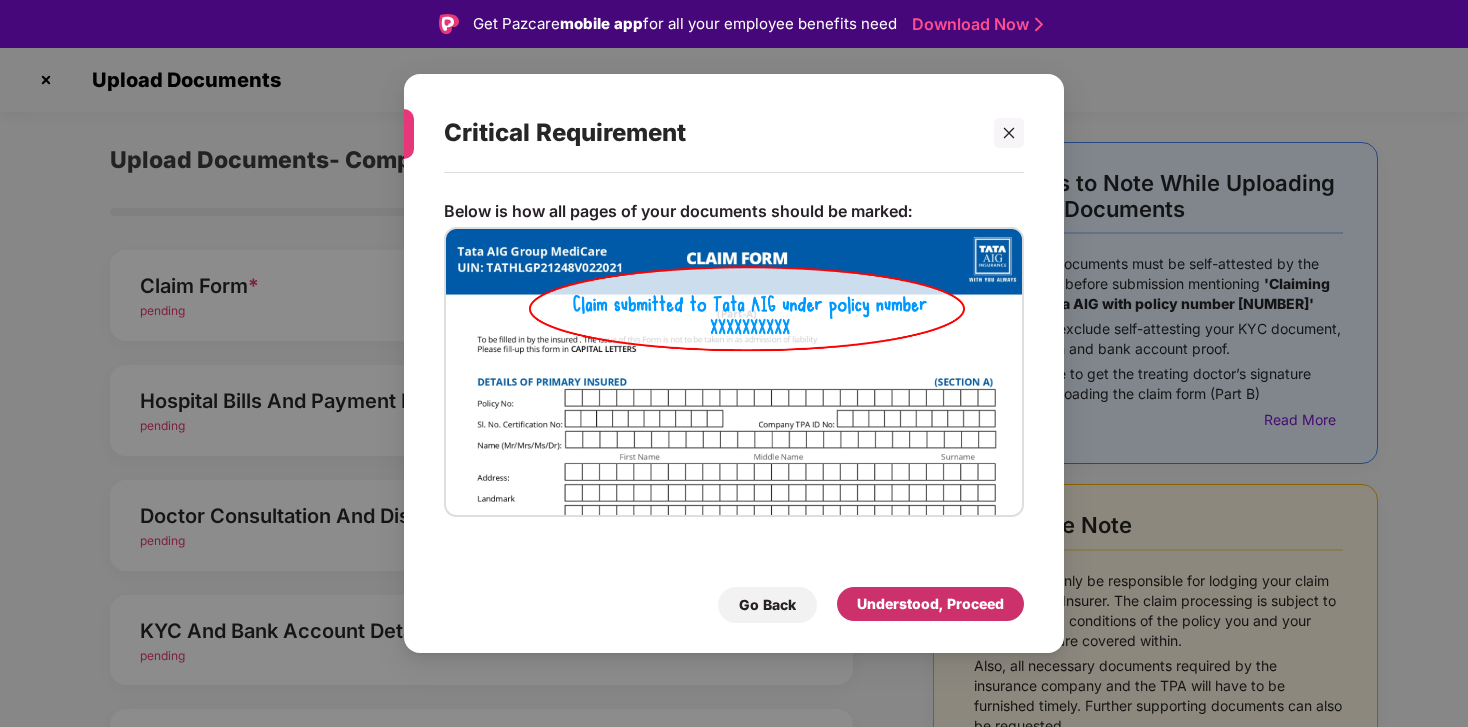 click on "Understood, Proceed" at bounding box center [930, 604] 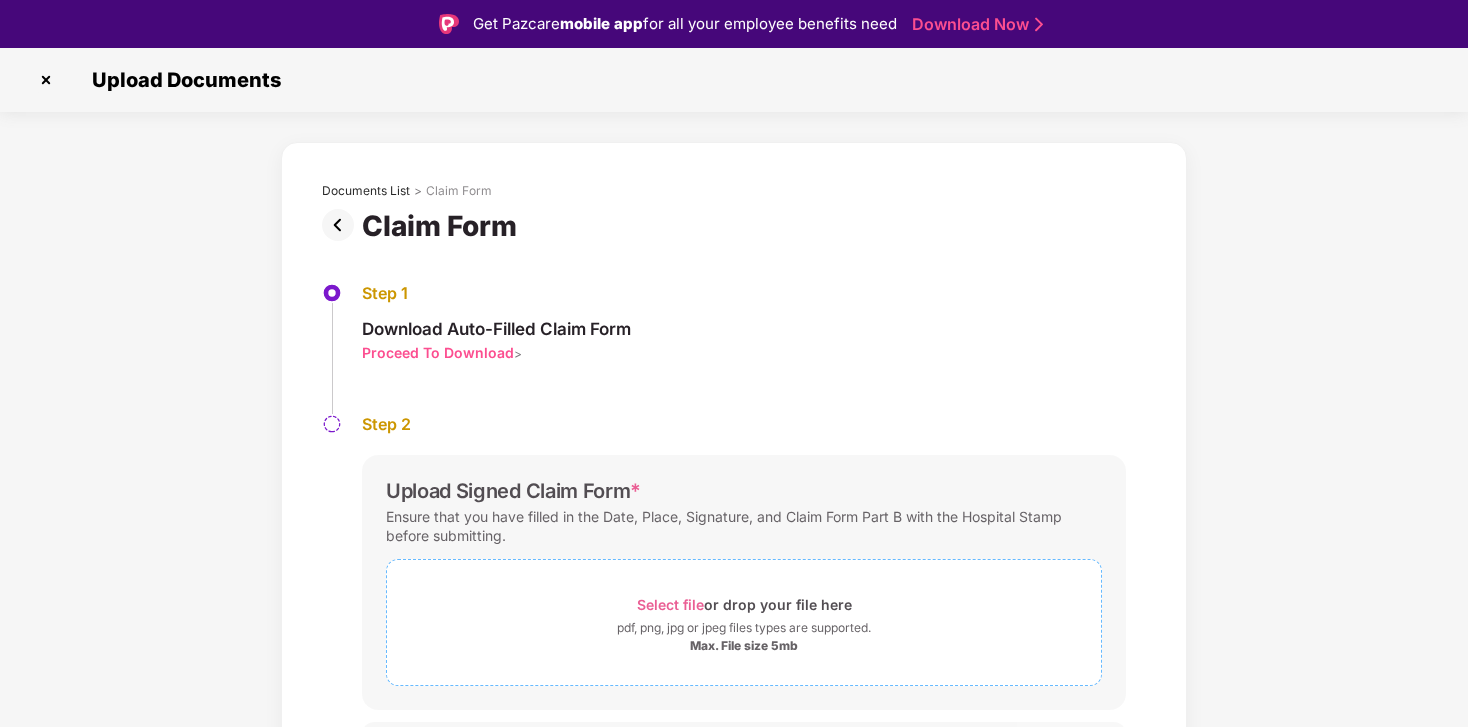 click on "Max. File size 5mb" at bounding box center [744, 646] 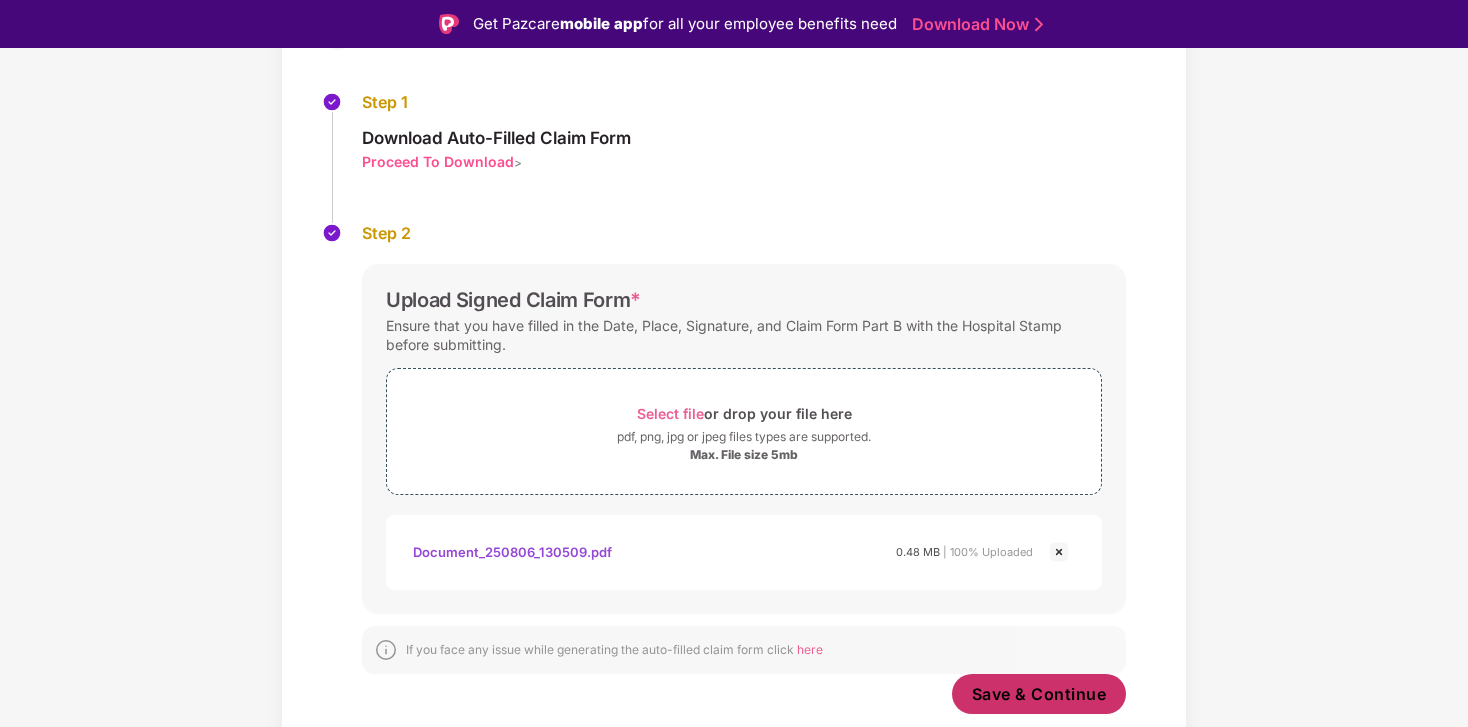 scroll, scrollTop: 191, scrollLeft: 0, axis: vertical 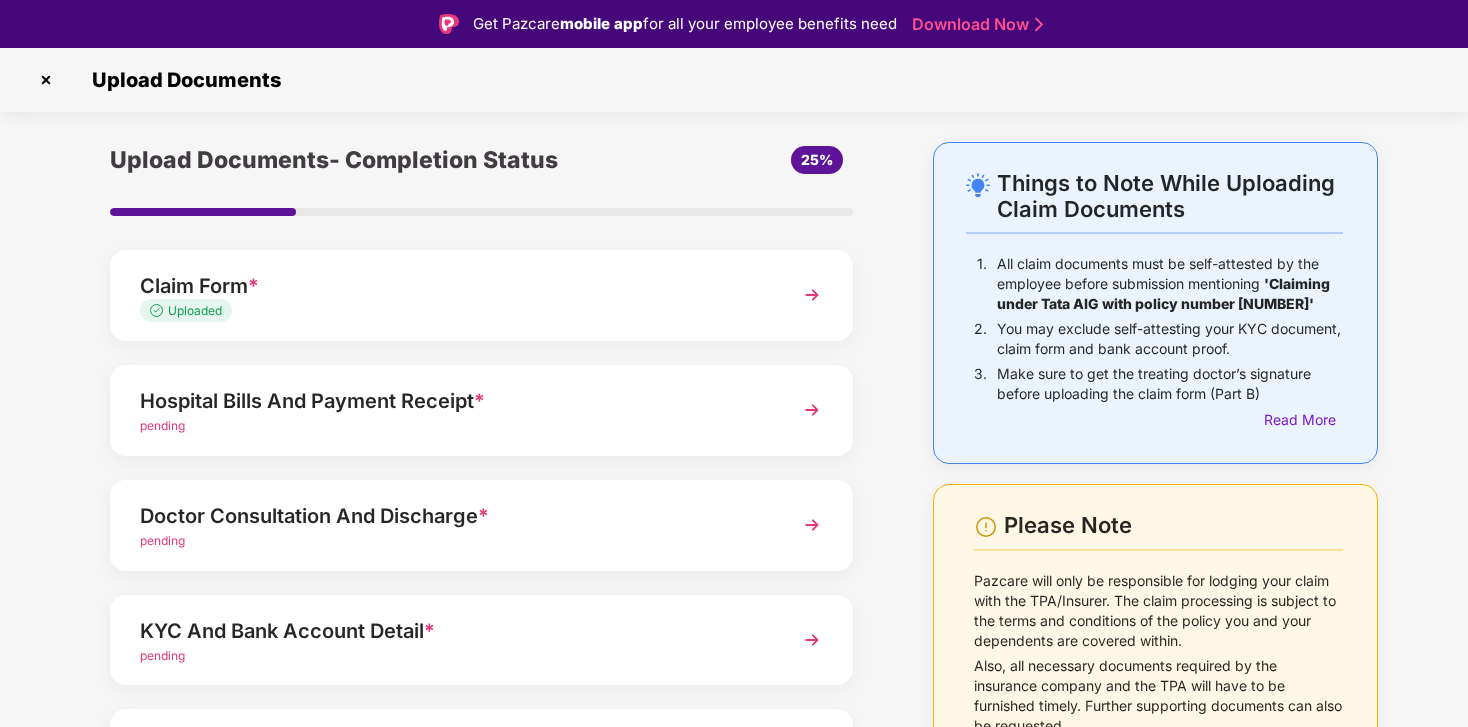 click on "Hospital Bills And Payment Receipt *" at bounding box center (453, 401) 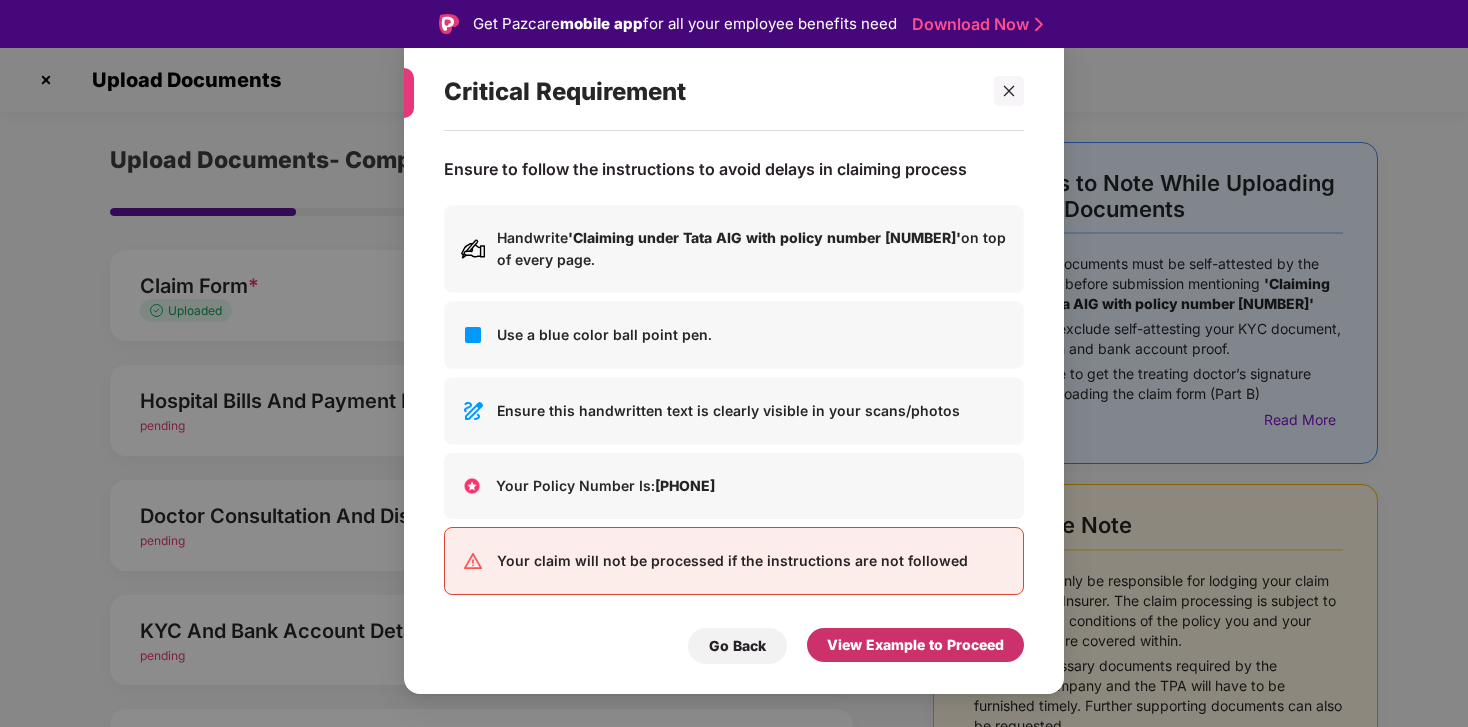 click on "View Example to Proceed" at bounding box center (915, 645) 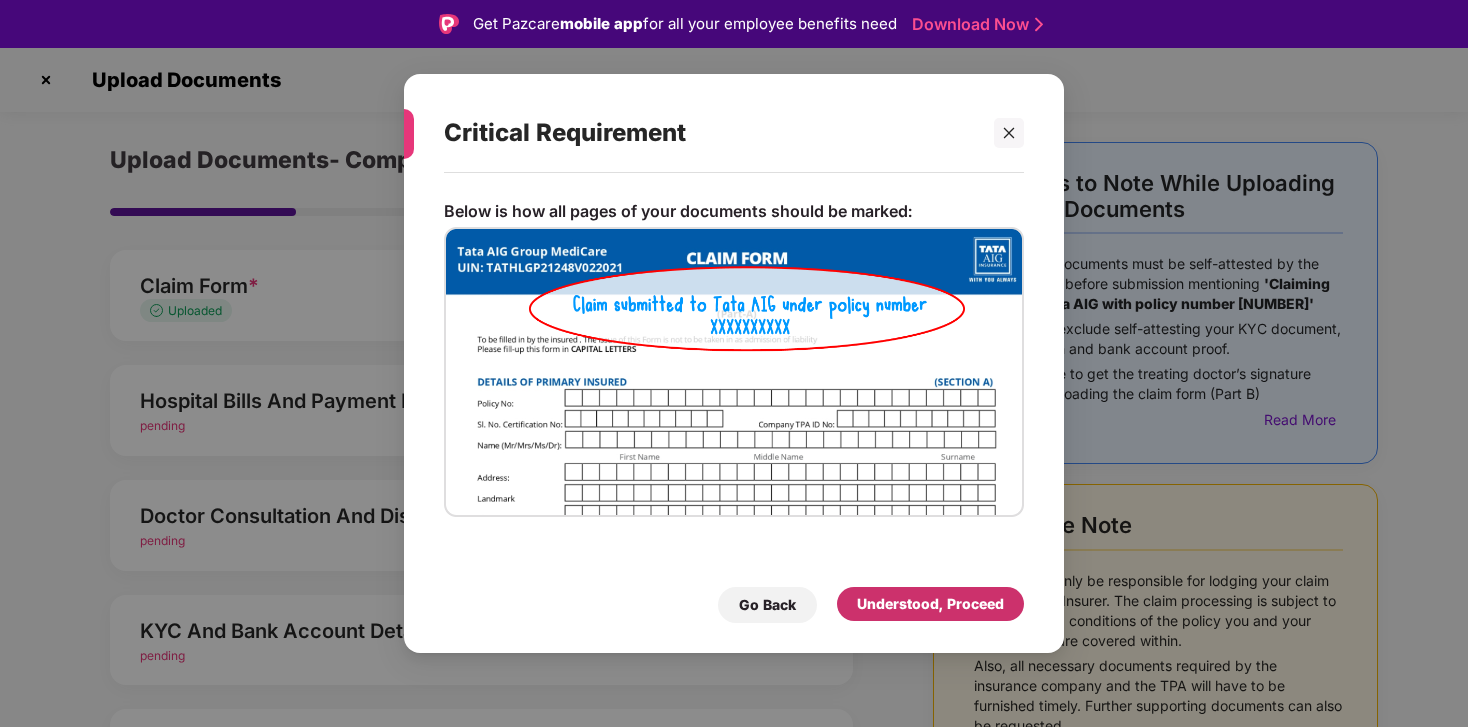 click on "Understood, Proceed" at bounding box center [930, 604] 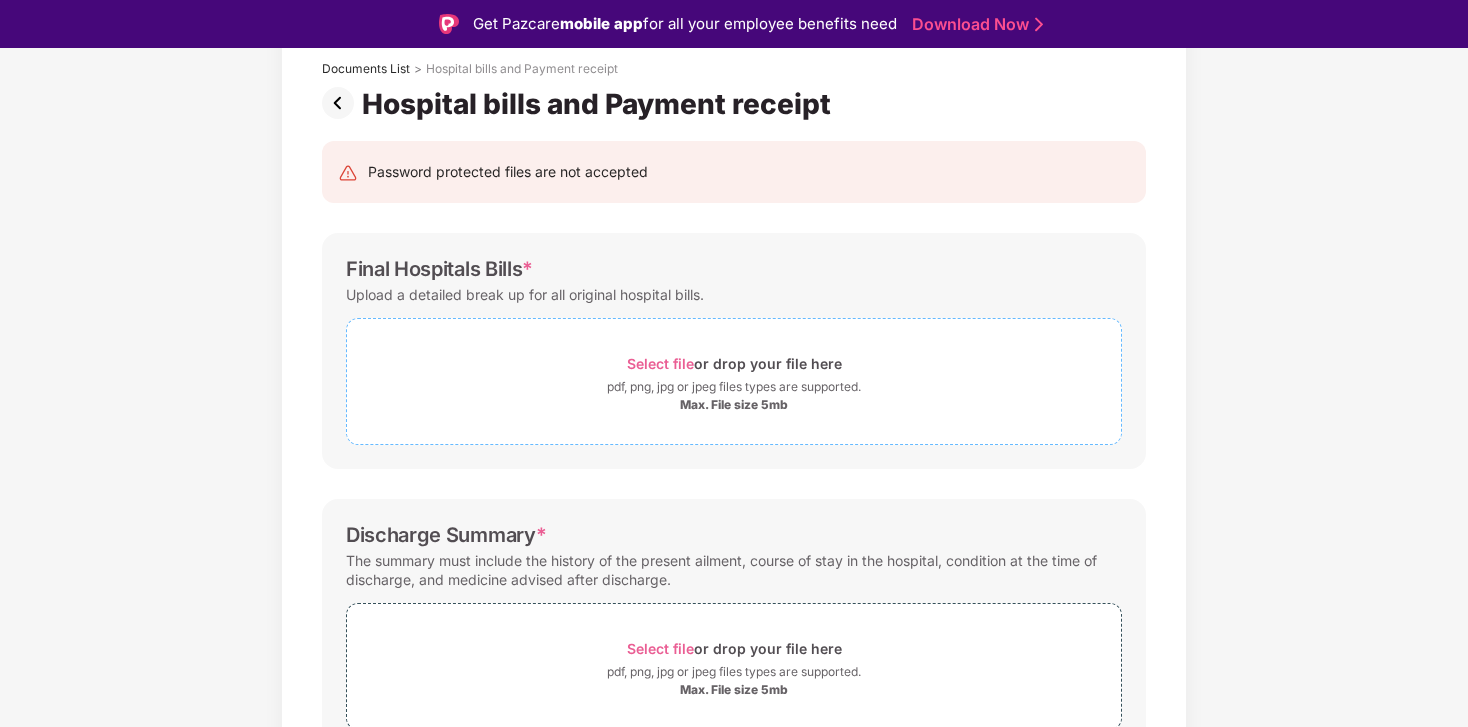 scroll, scrollTop: 121, scrollLeft: 0, axis: vertical 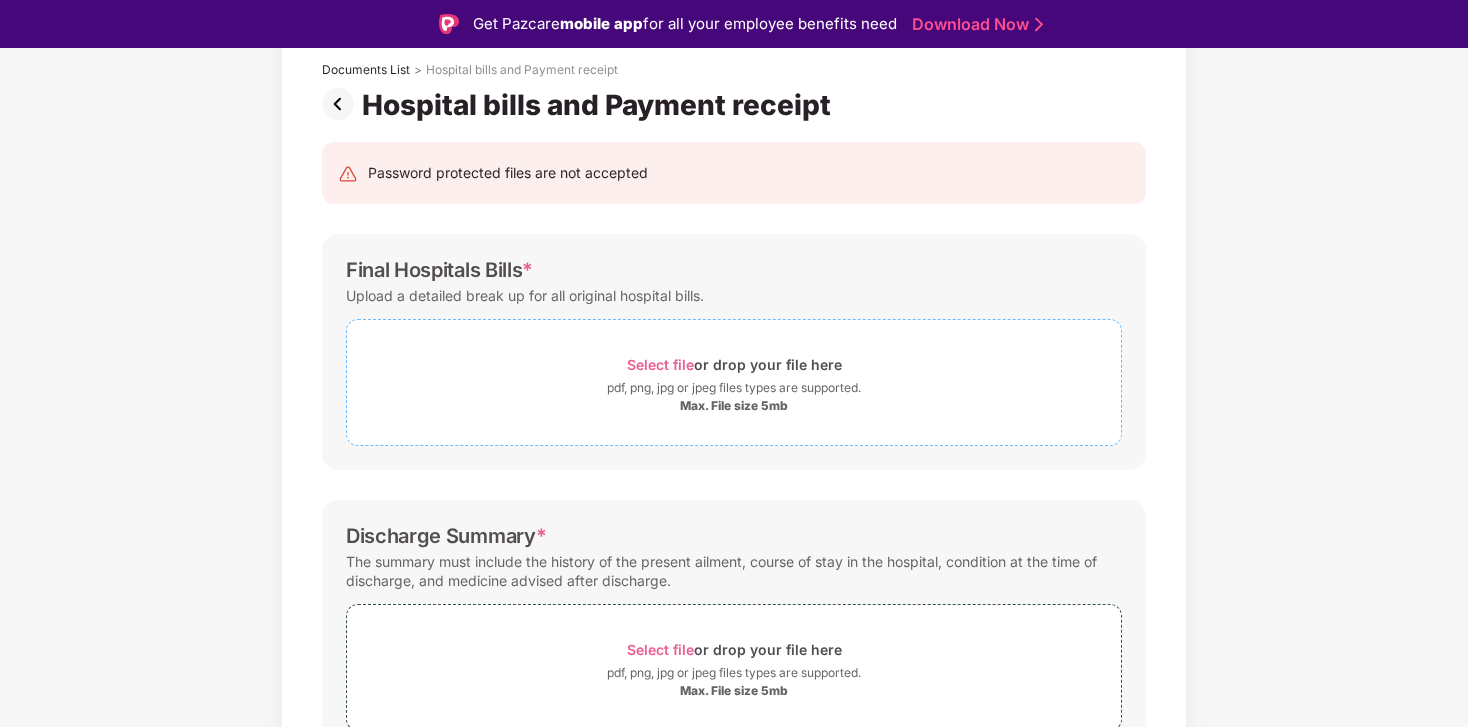 click on "Select file  or drop your file here" at bounding box center (734, 364) 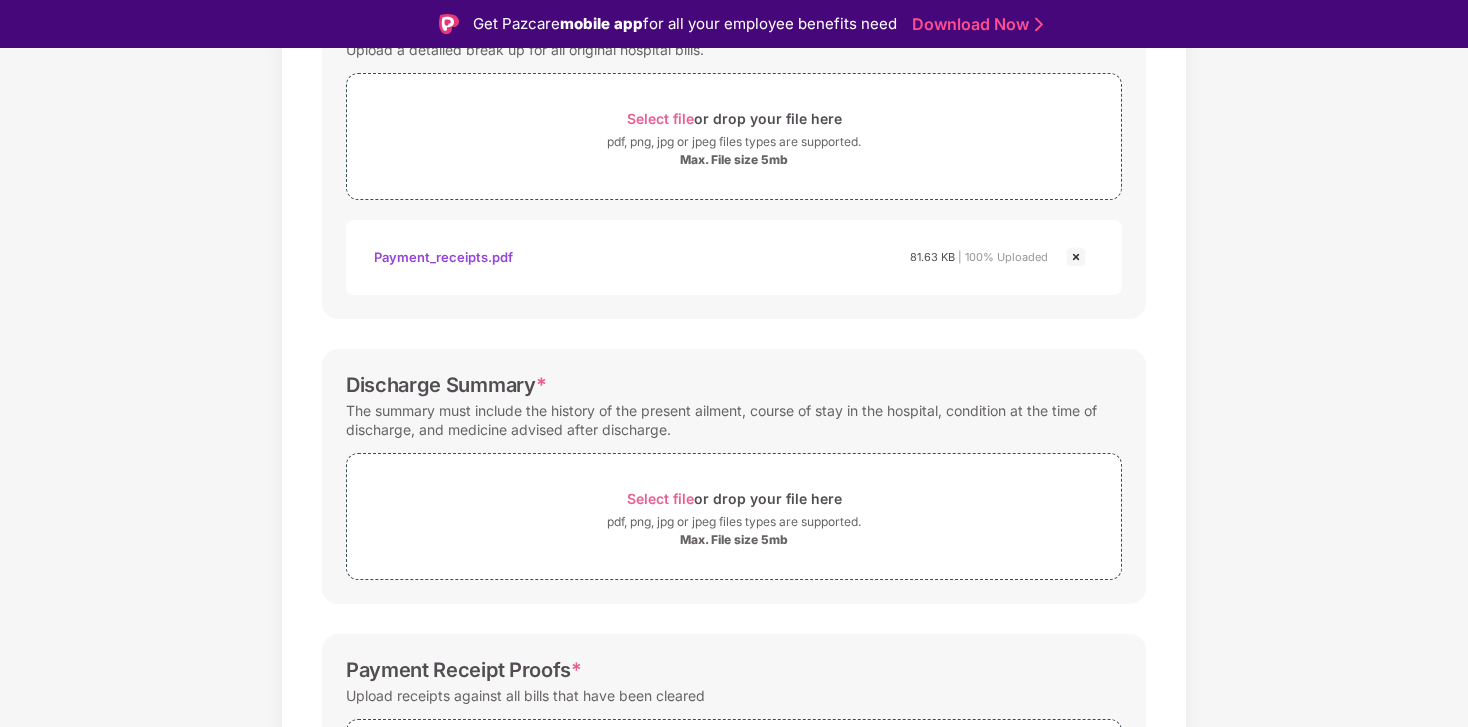 scroll, scrollTop: 371, scrollLeft: 0, axis: vertical 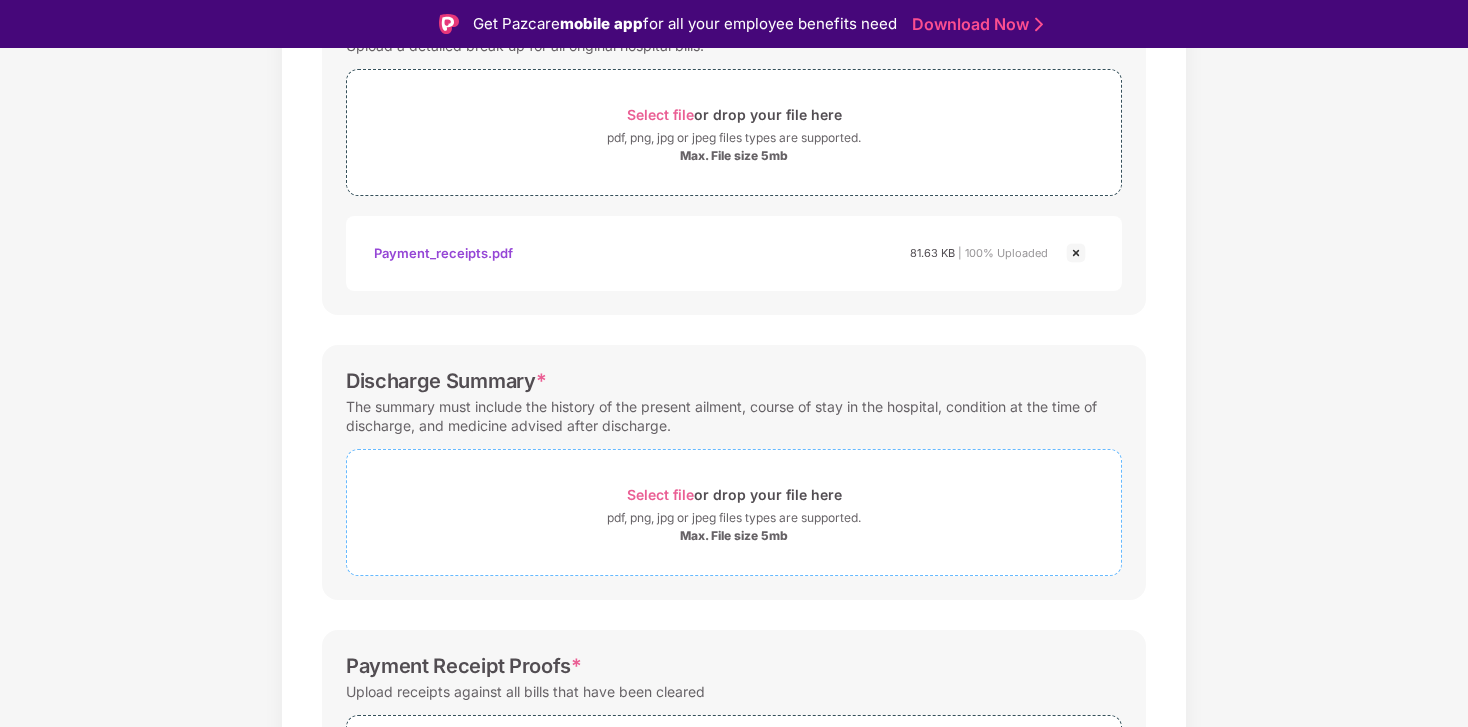click on "Select file  or drop your file here" at bounding box center [734, 494] 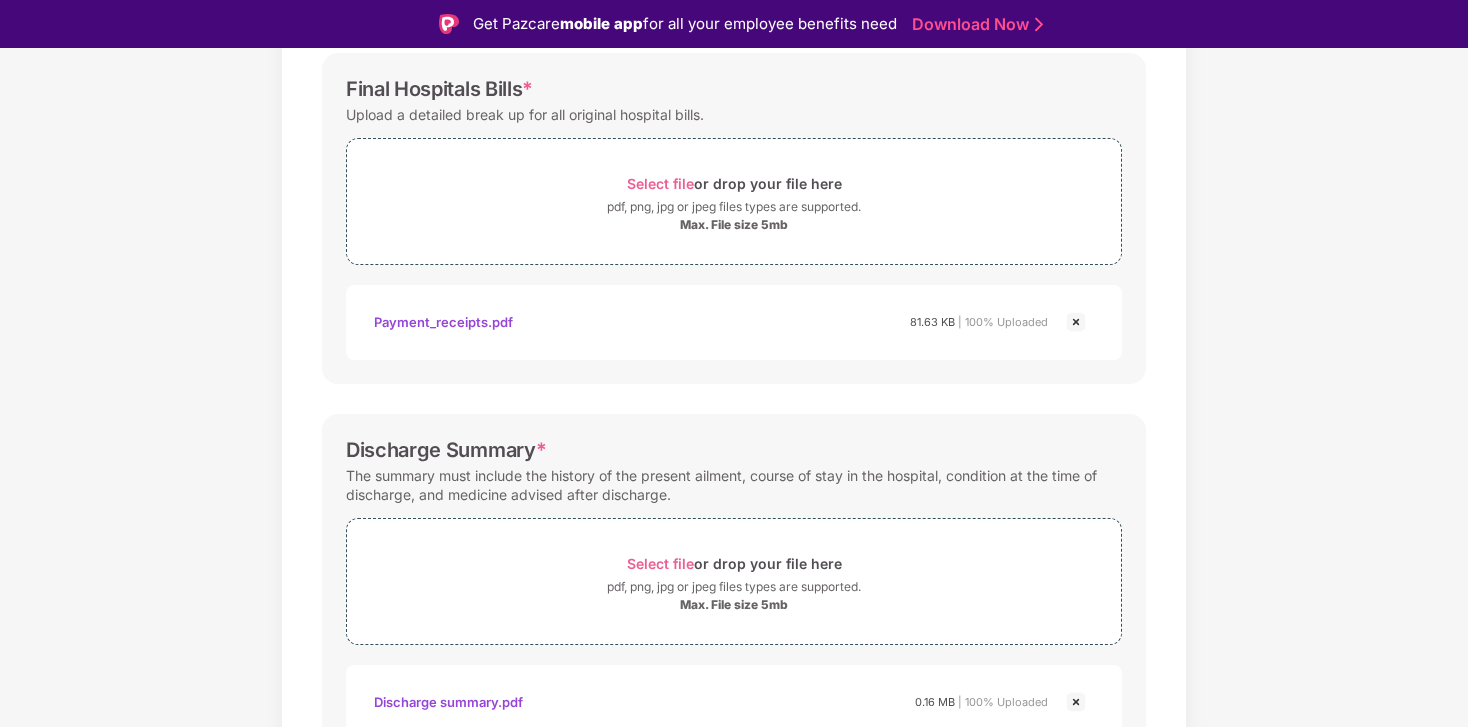 scroll, scrollTop: 266, scrollLeft: 0, axis: vertical 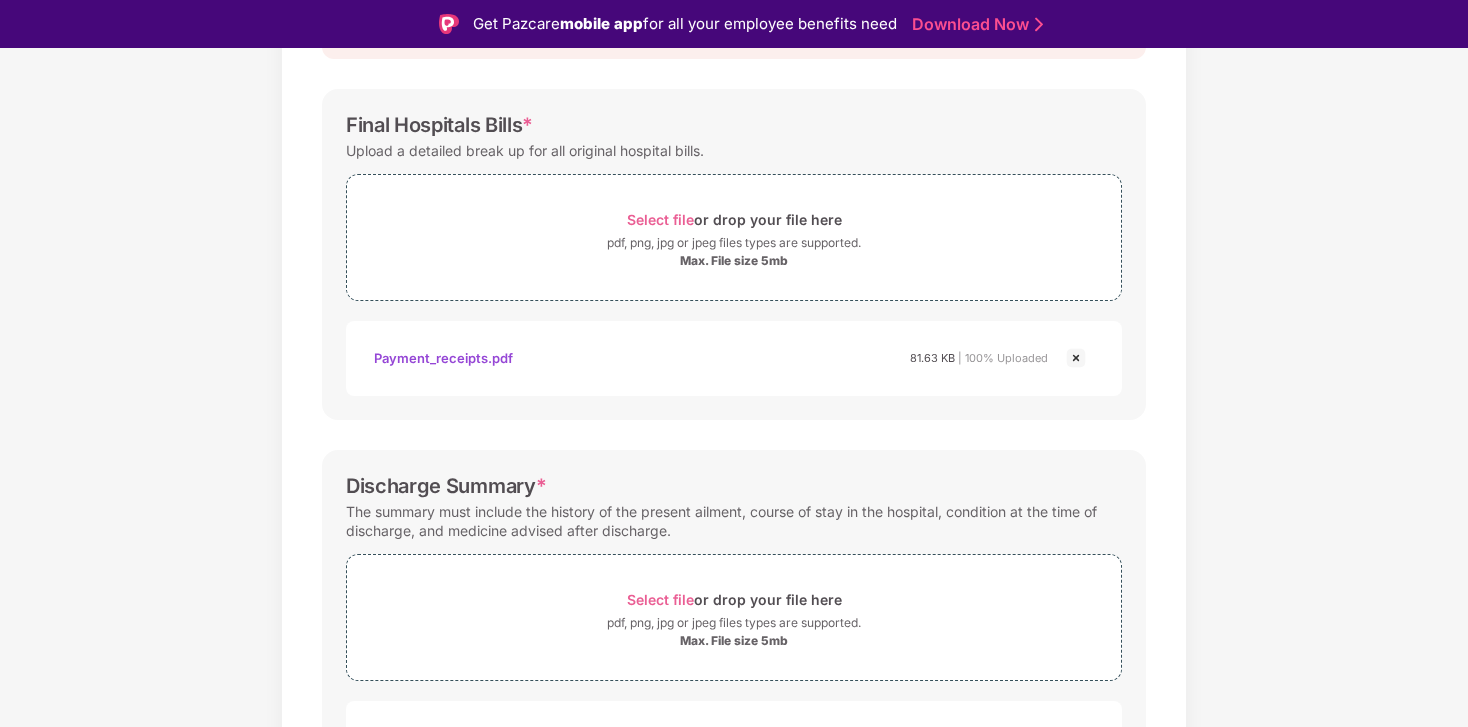 click at bounding box center [1076, 358] 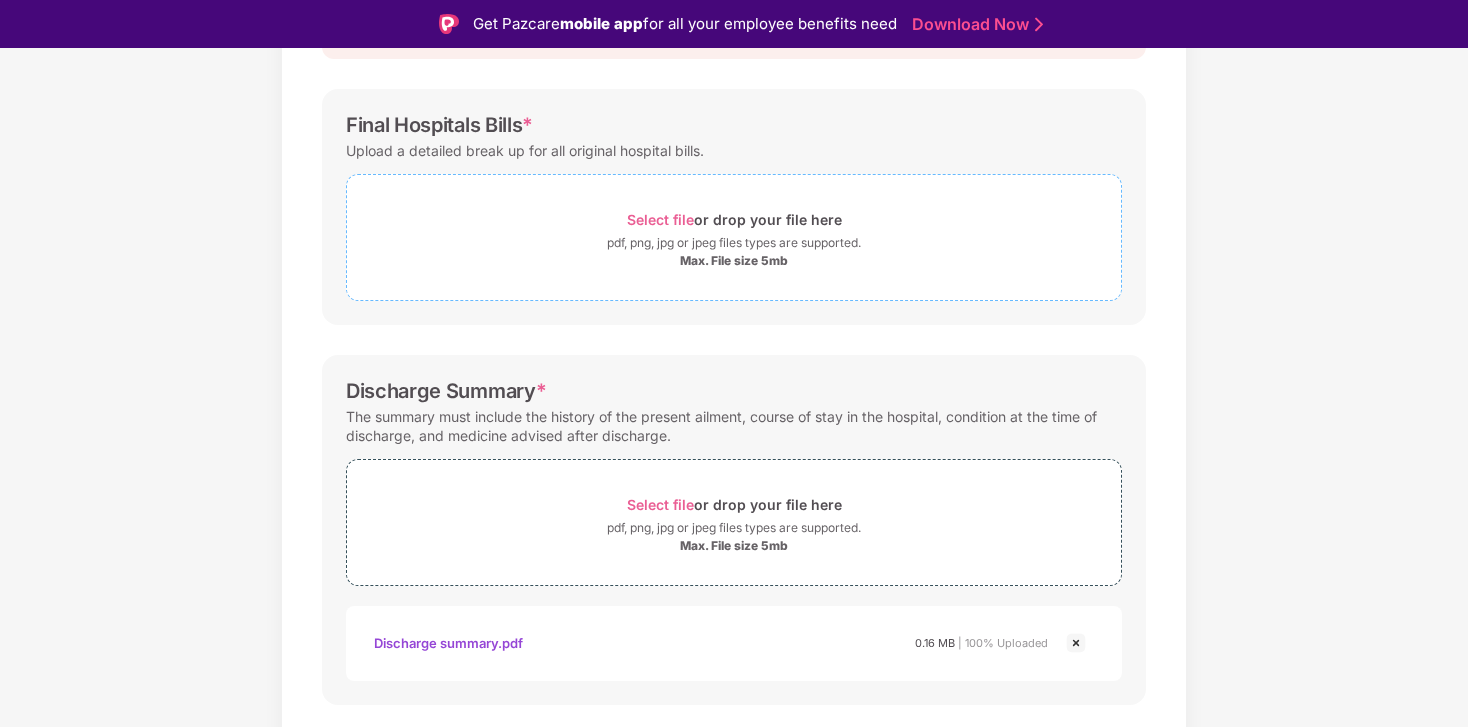 click on "pdf, png, jpg or jpeg files types are supported." at bounding box center [734, 243] 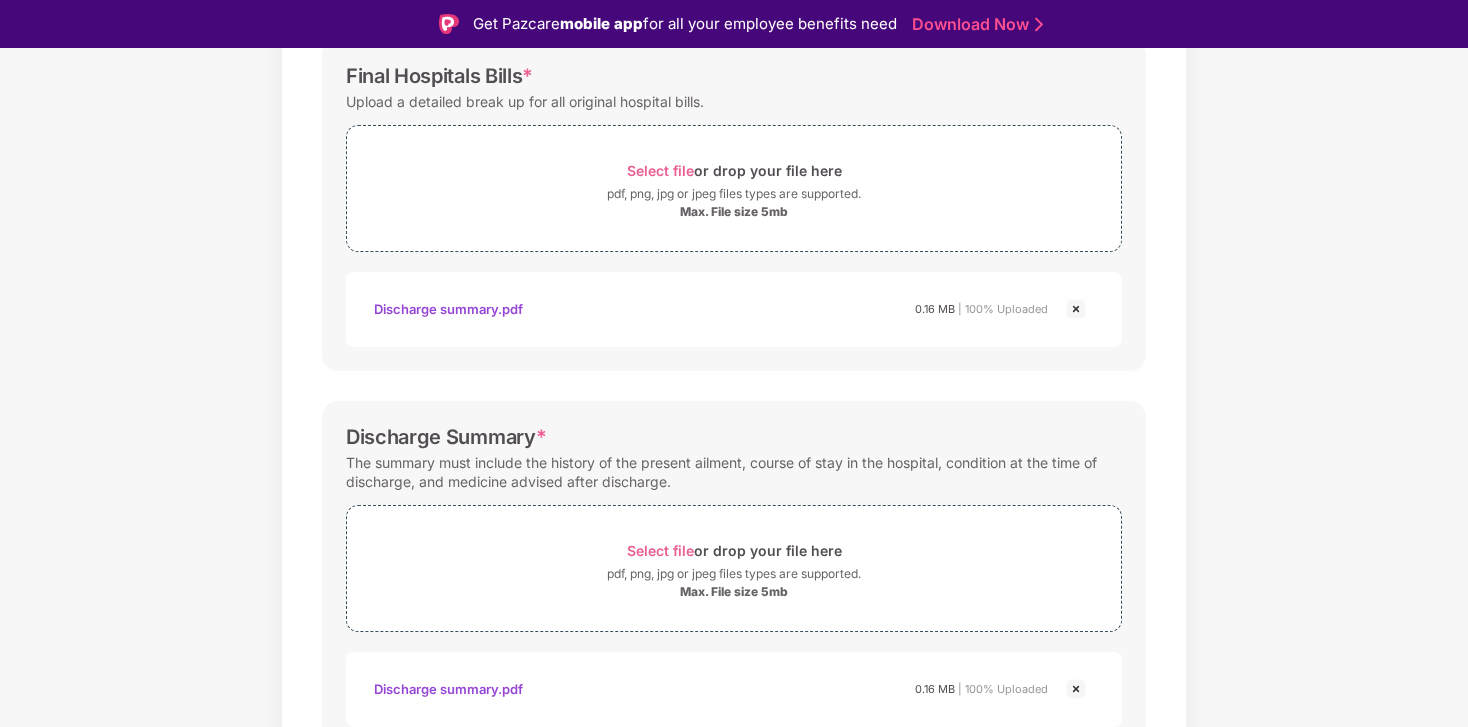 scroll, scrollTop: 260, scrollLeft: 0, axis: vertical 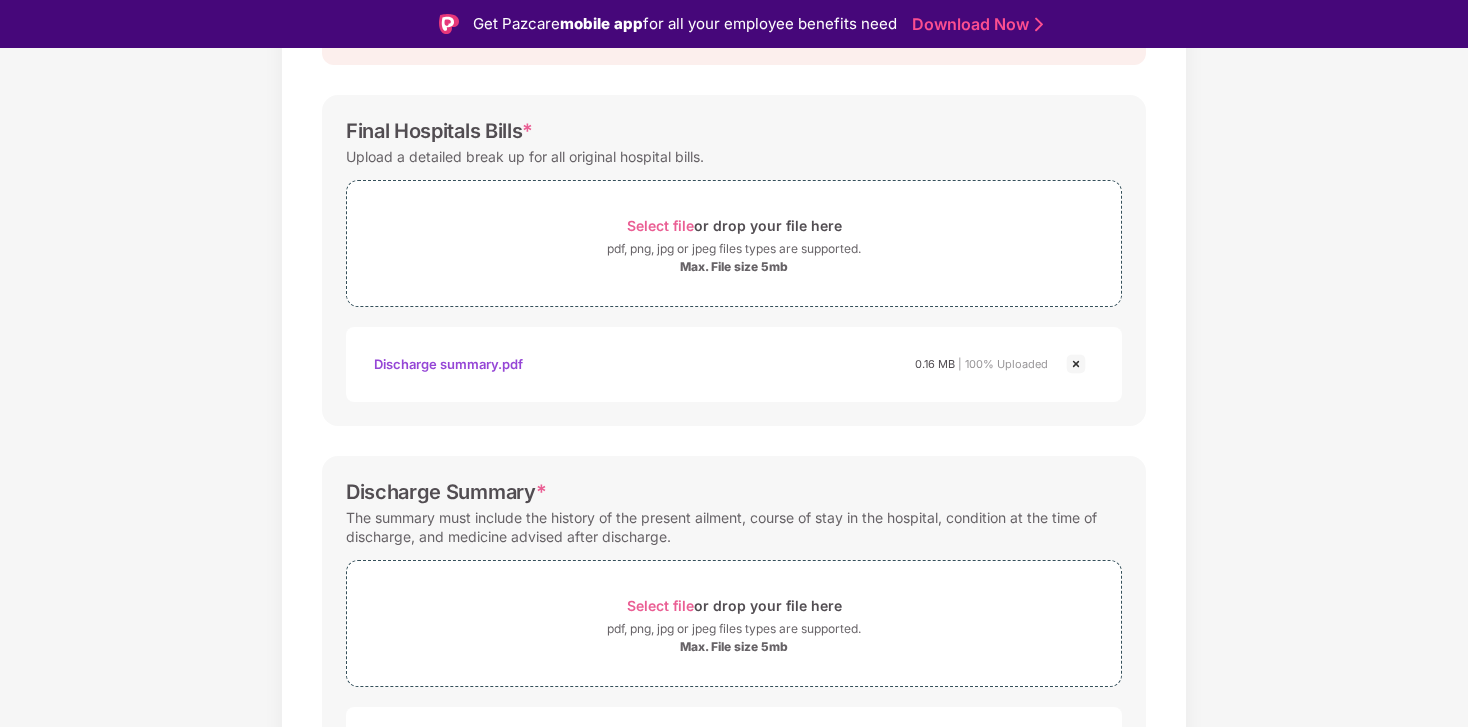 click at bounding box center (1076, 364) 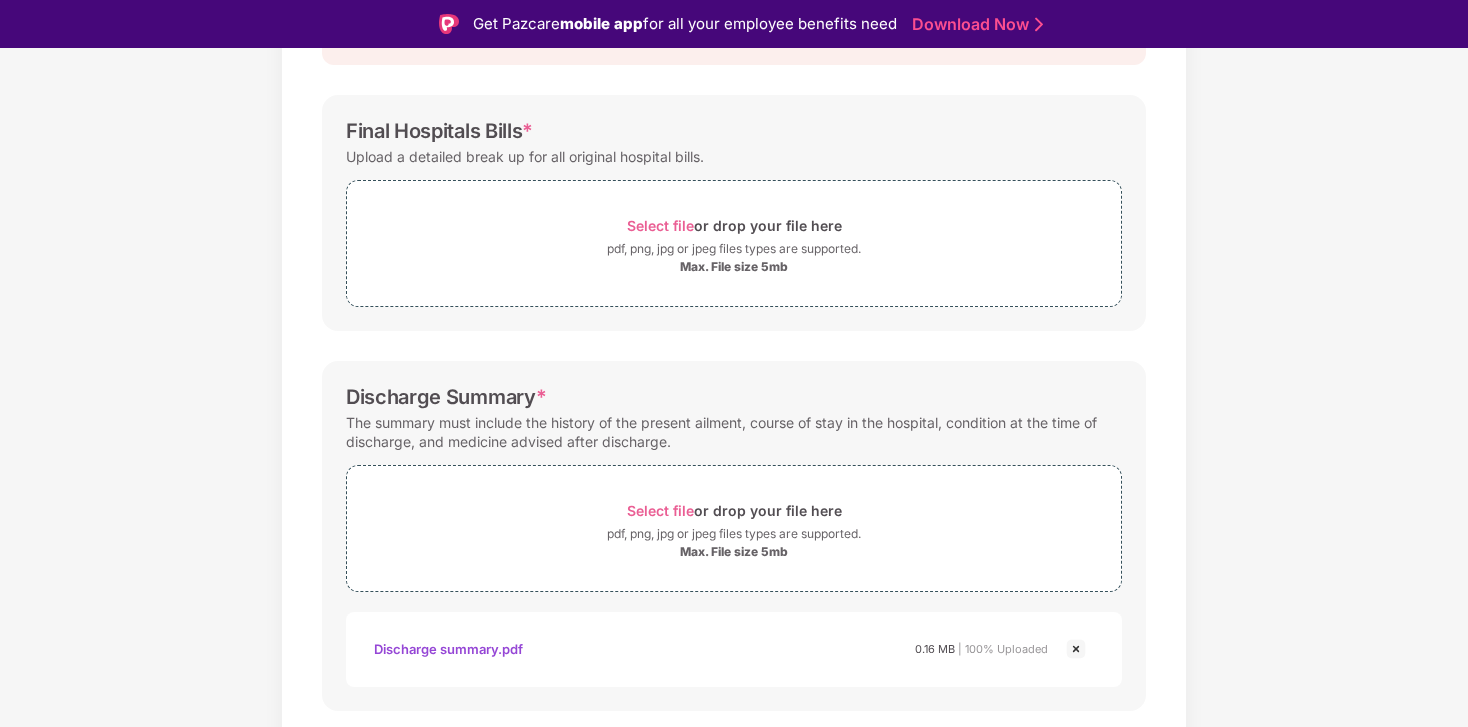 click at bounding box center [1076, 649] 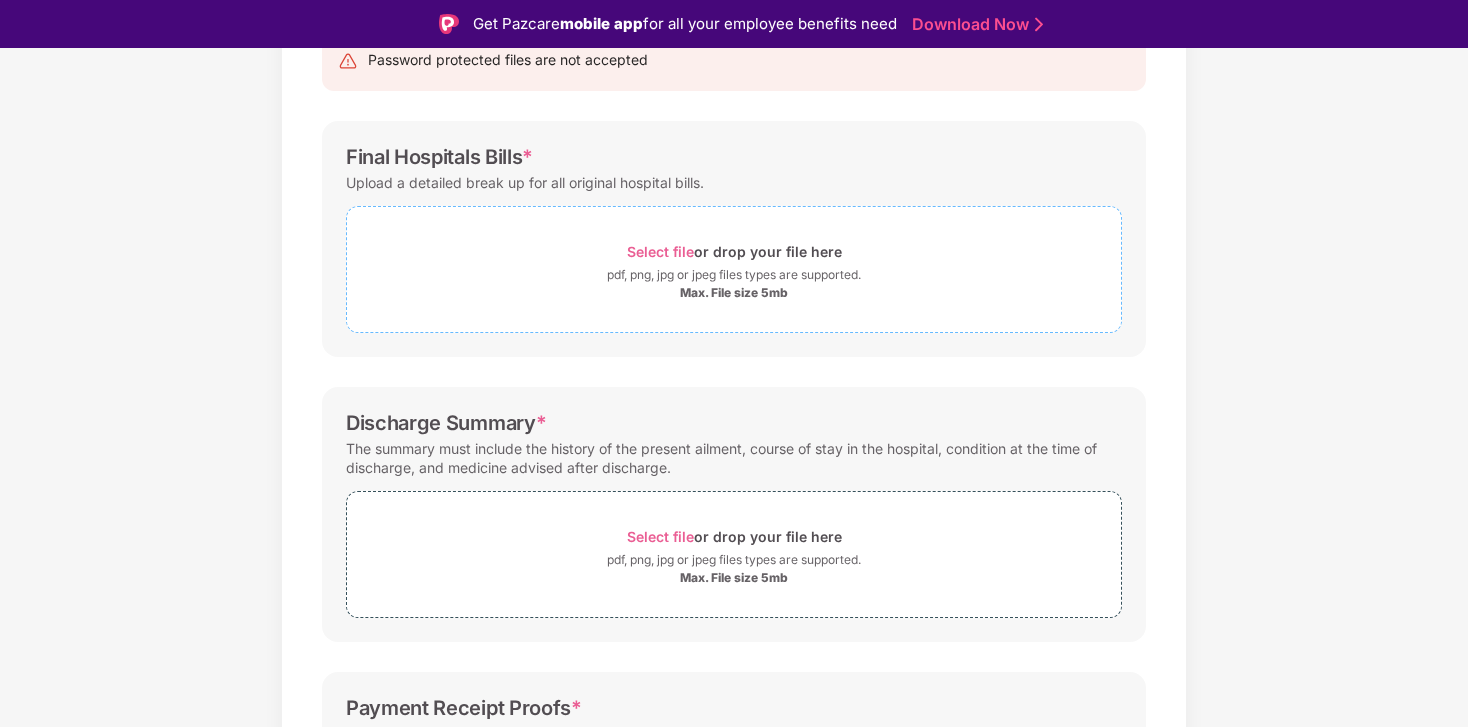 scroll, scrollTop: 223, scrollLeft: 0, axis: vertical 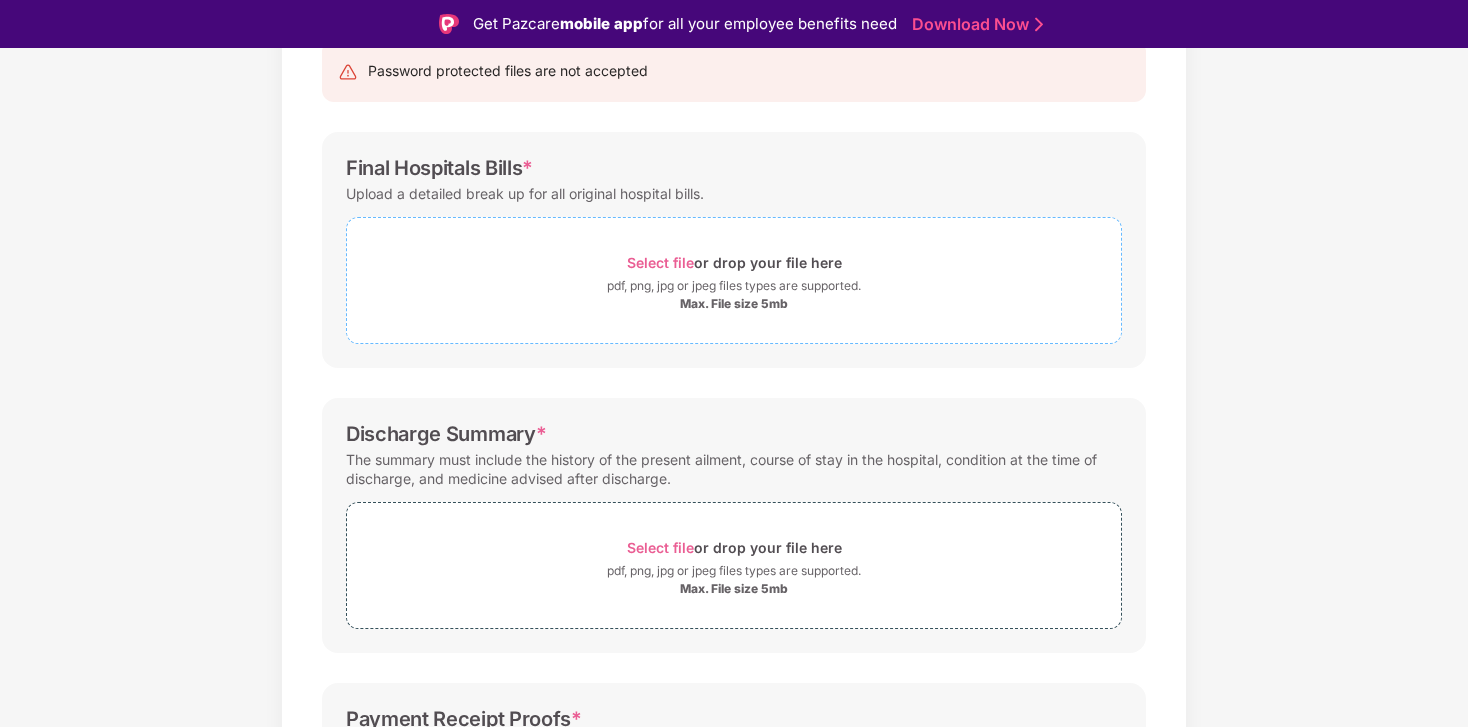 click on "pdf, png, jpg or jpeg files types are supported." at bounding box center [734, 286] 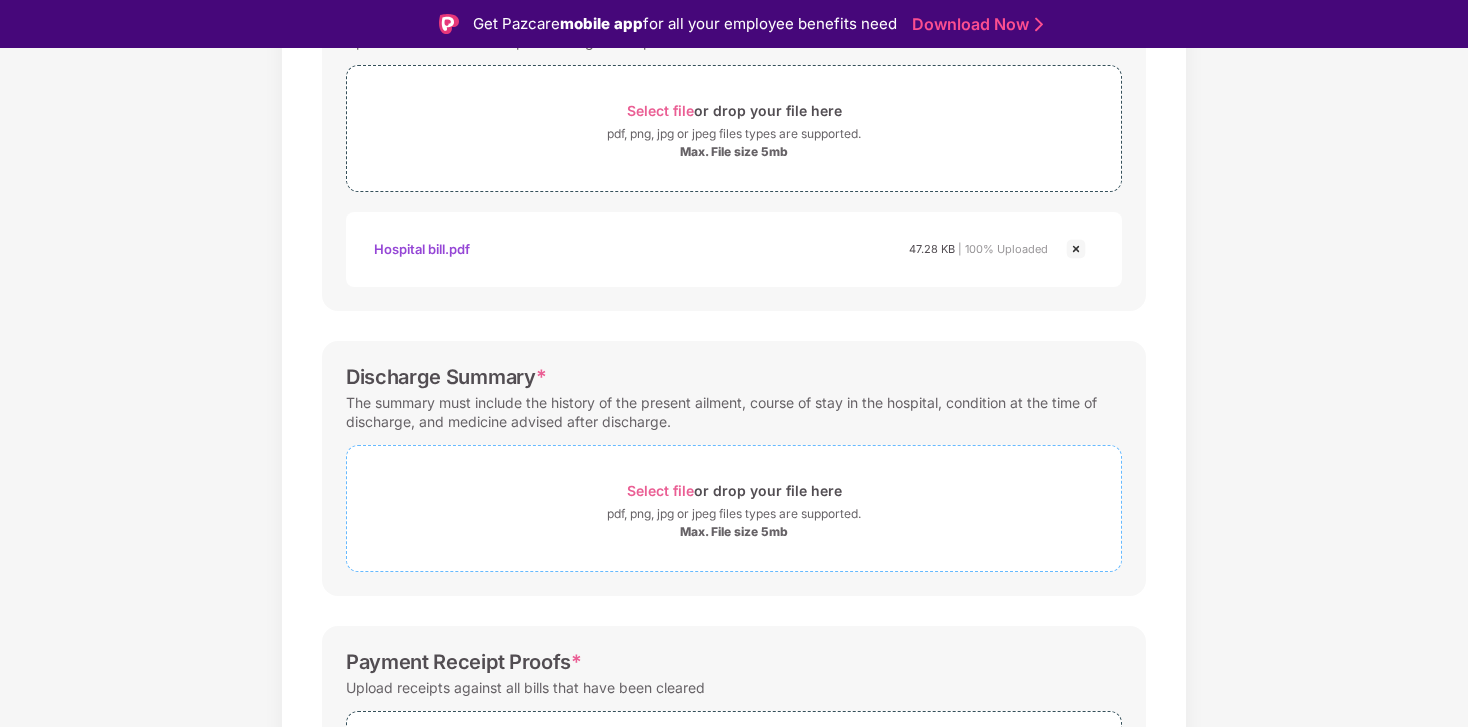 scroll, scrollTop: 380, scrollLeft: 0, axis: vertical 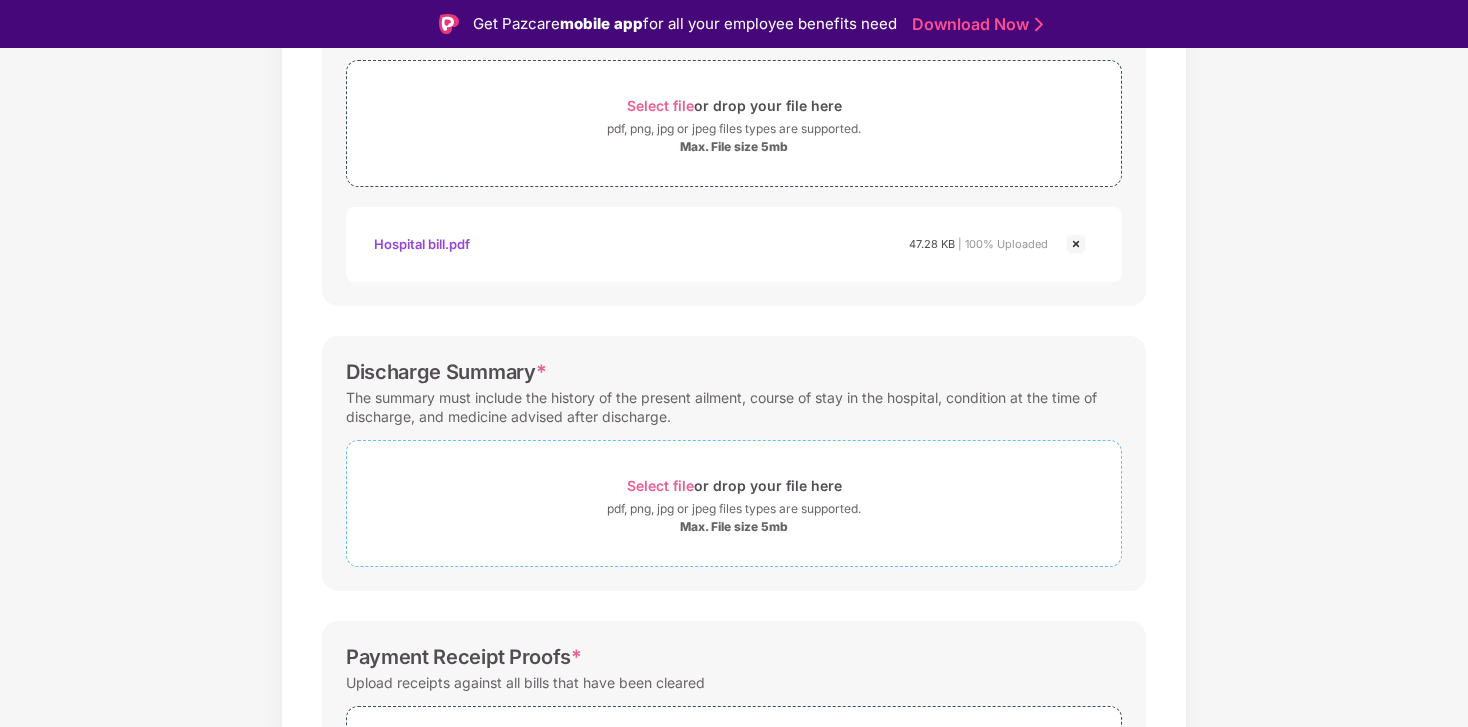 click on "Max. File size 5mb" at bounding box center (734, 527) 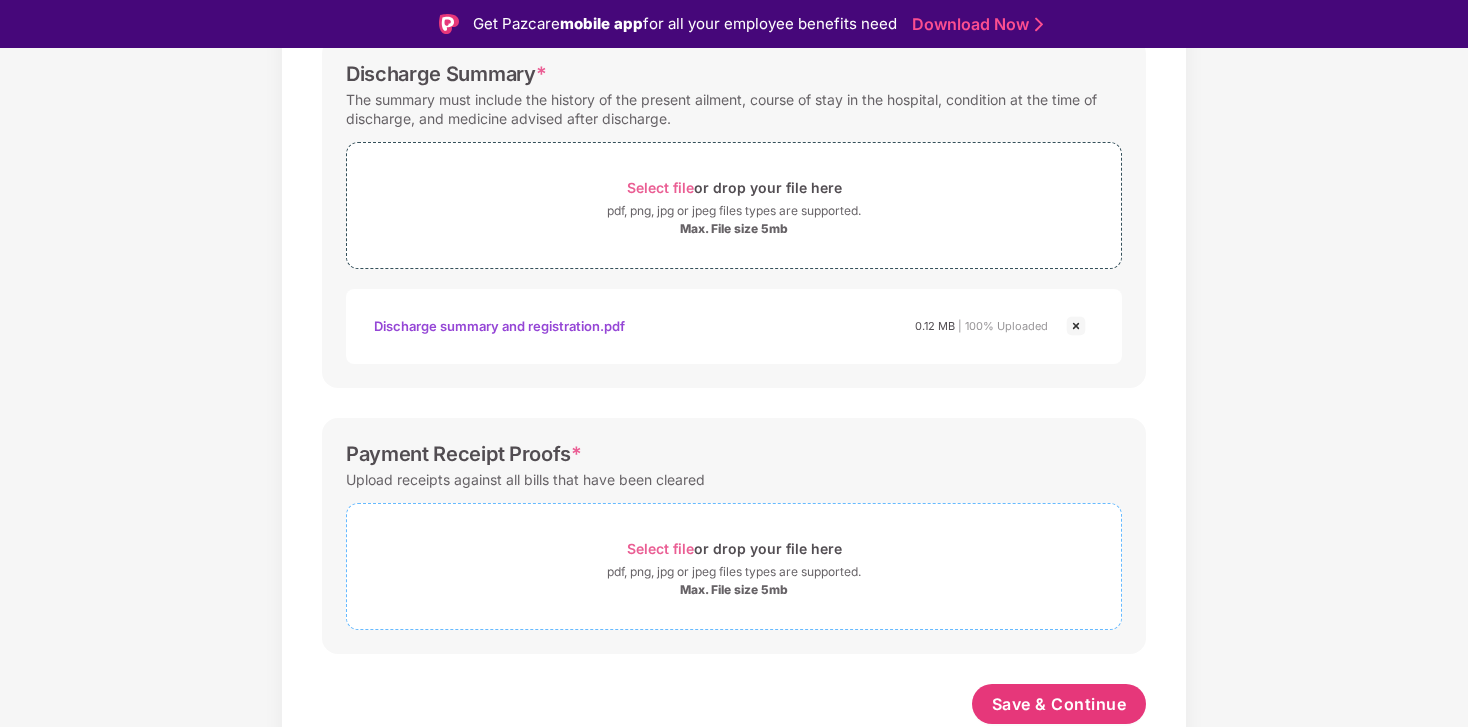 scroll, scrollTop: 678, scrollLeft: 0, axis: vertical 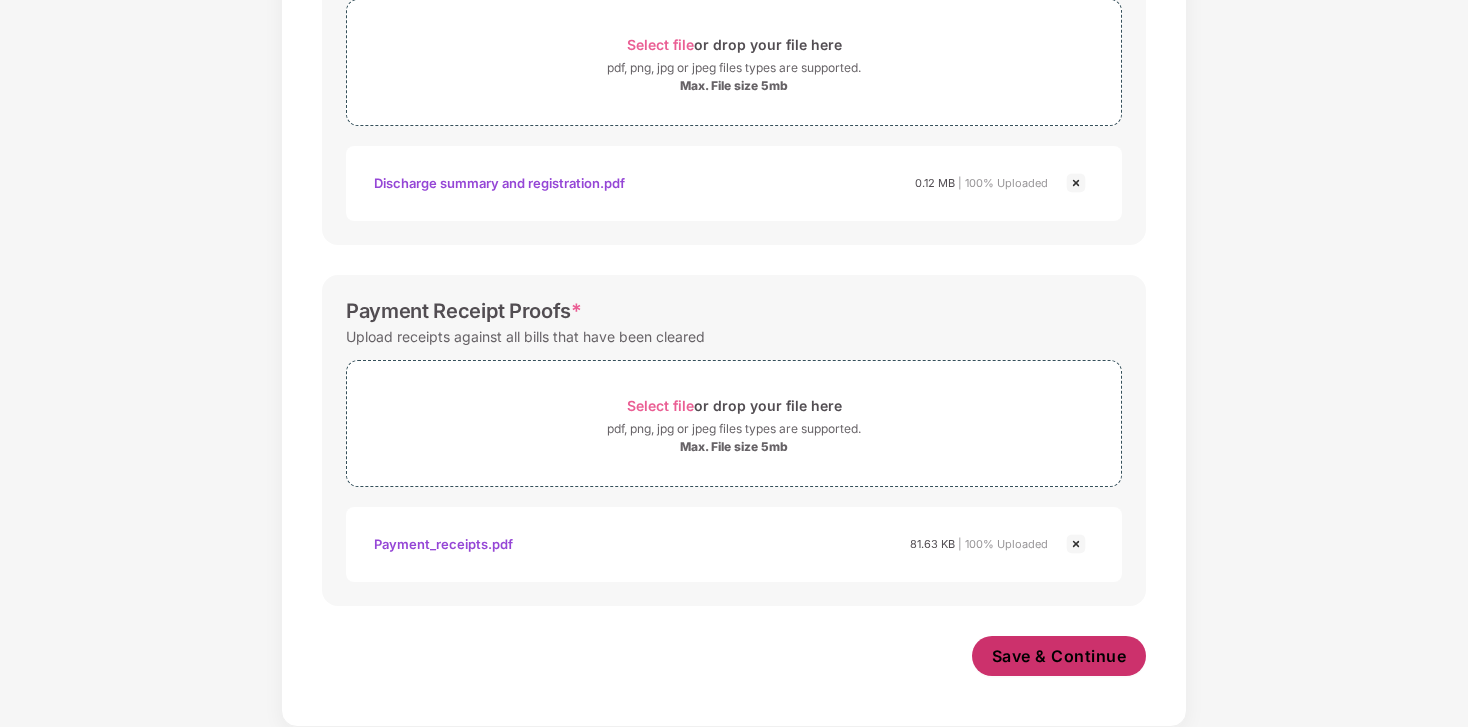 click on "Save & Continue" at bounding box center (1059, 656) 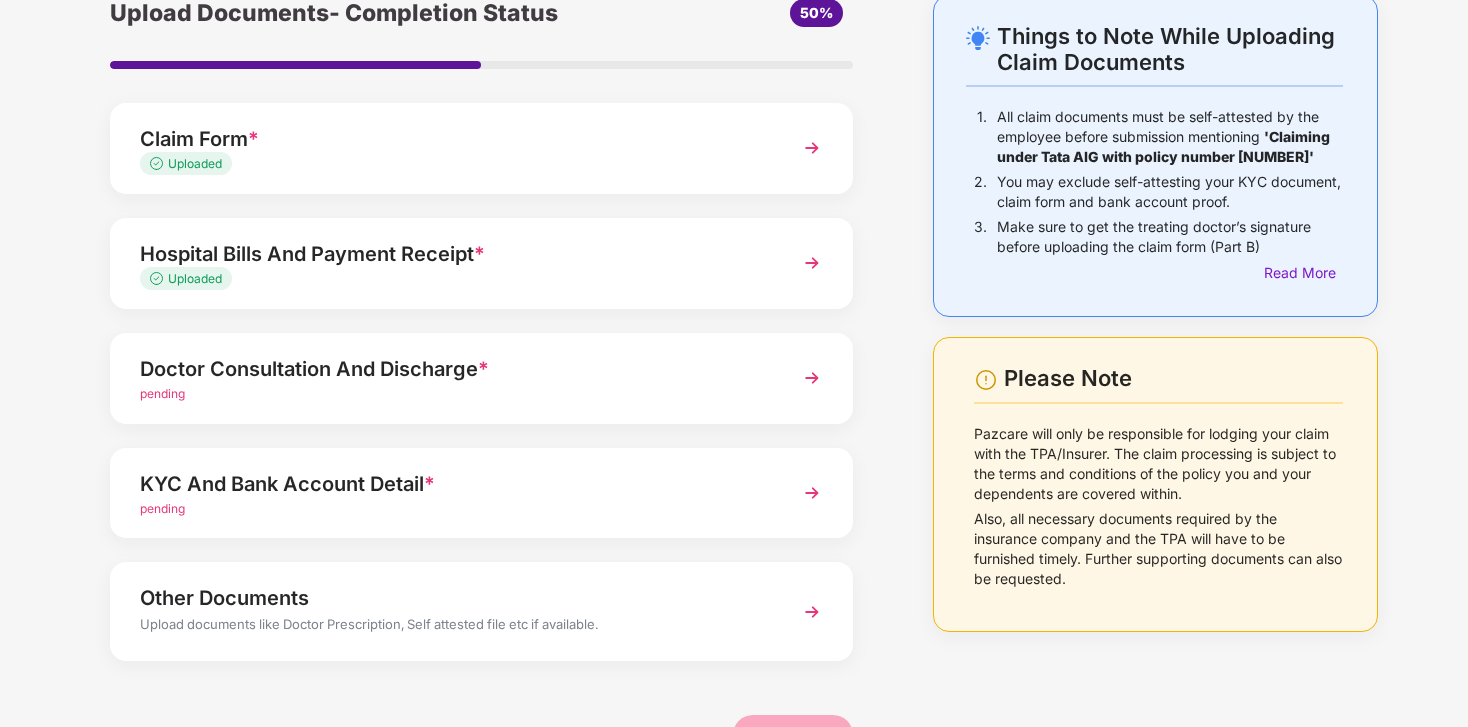 scroll, scrollTop: 132, scrollLeft: 0, axis: vertical 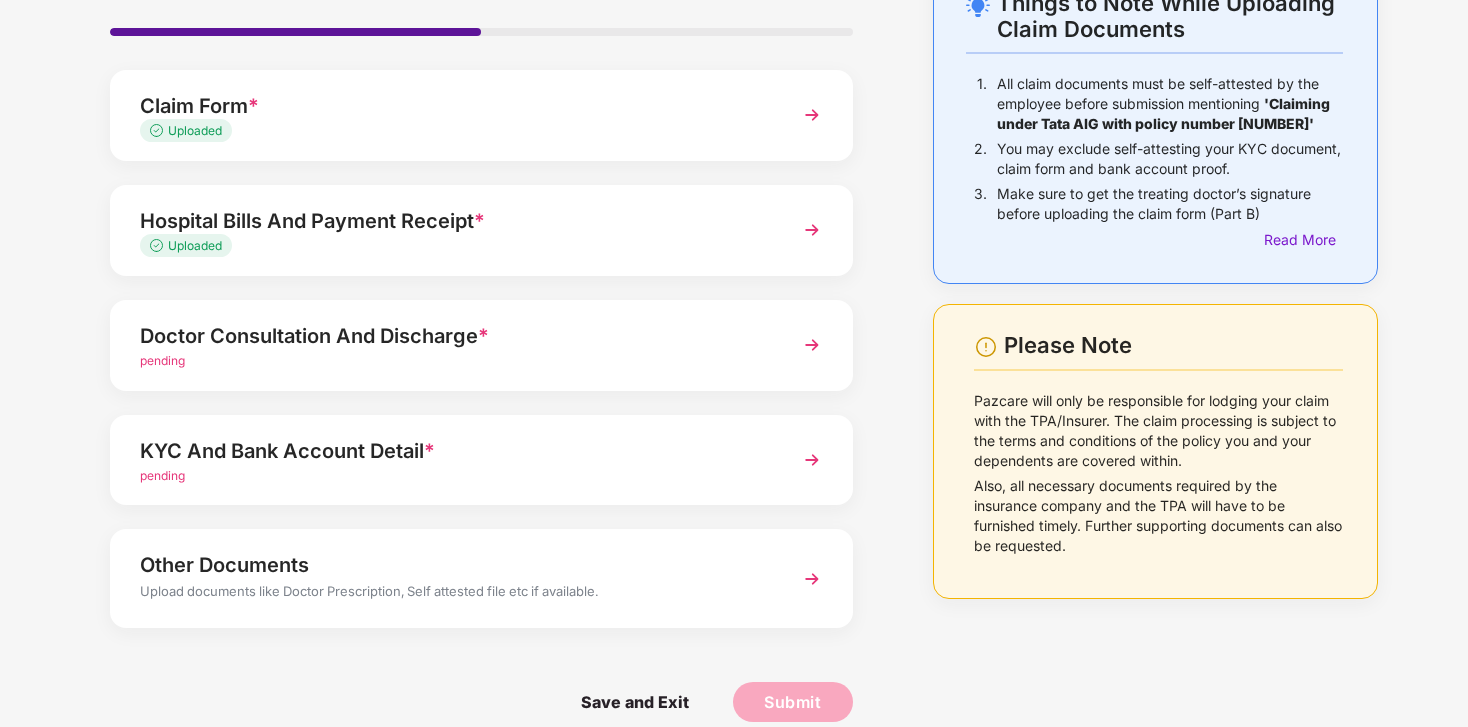 click on "pending" at bounding box center [453, 361] 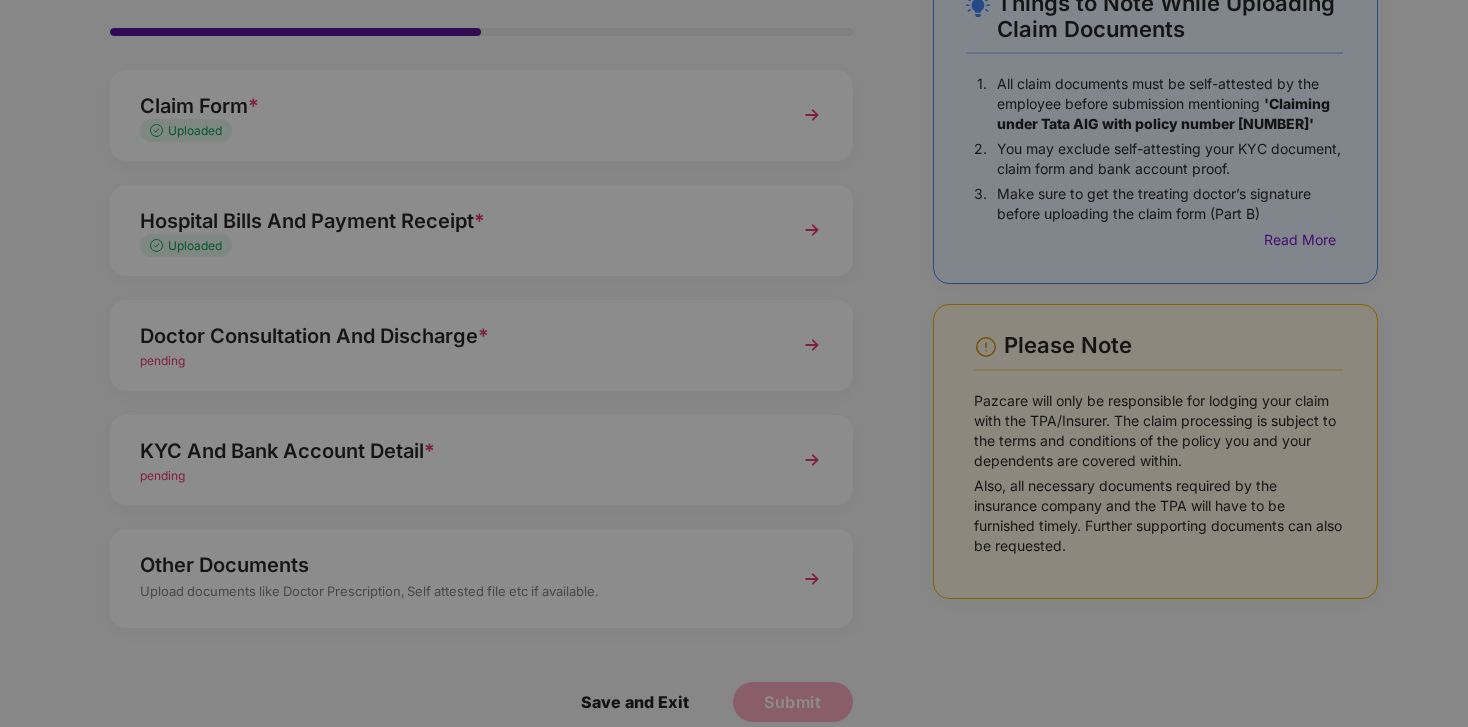scroll, scrollTop: 0, scrollLeft: 0, axis: both 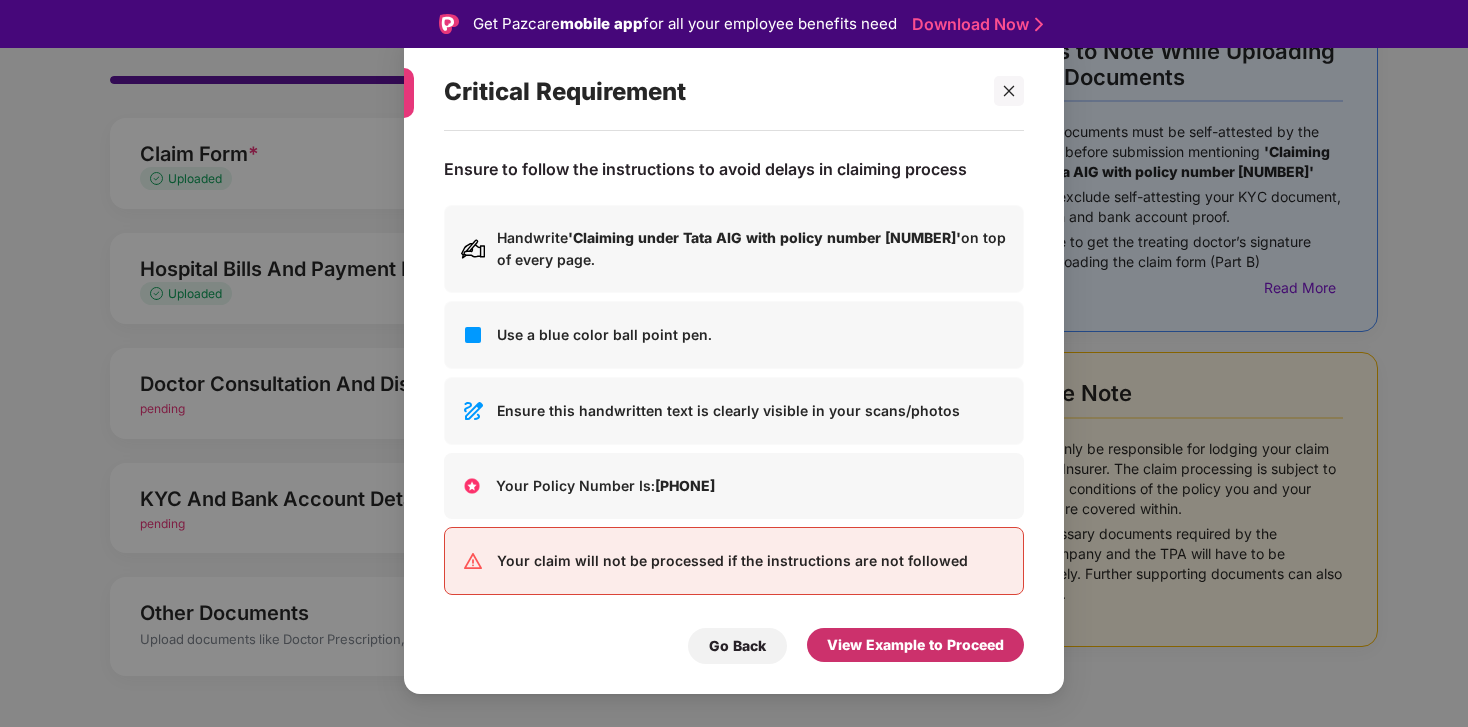 click on "View Example to Proceed" at bounding box center (915, 645) 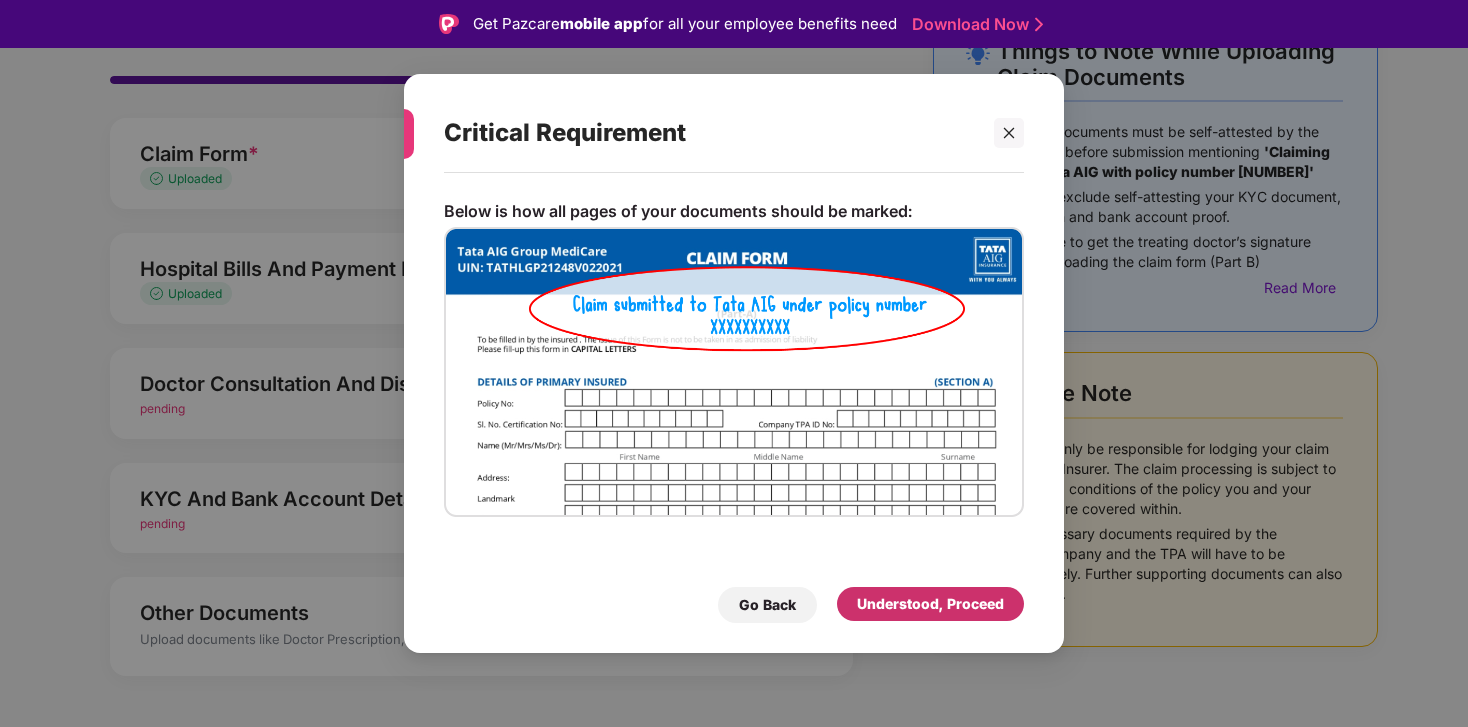 click on "Understood, Proceed" at bounding box center [930, 604] 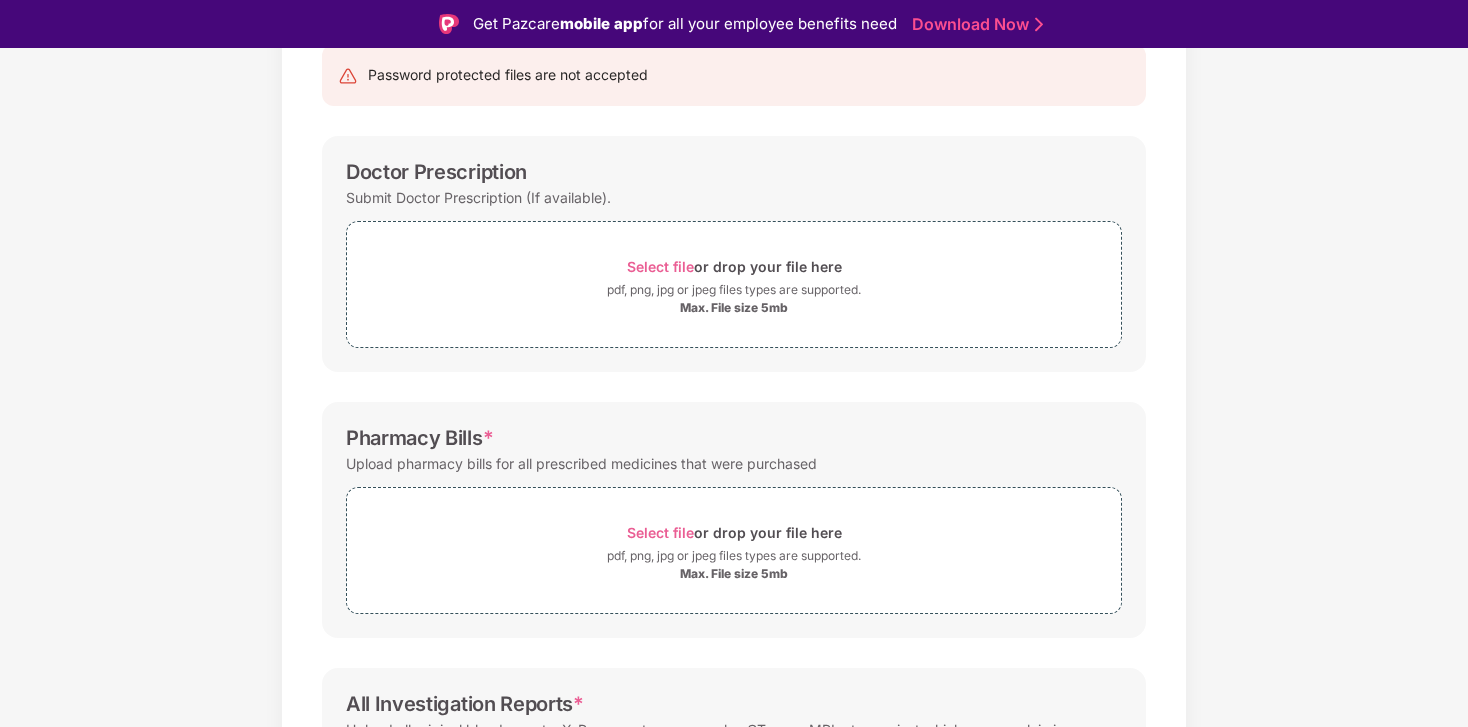 scroll, scrollTop: 488, scrollLeft: 0, axis: vertical 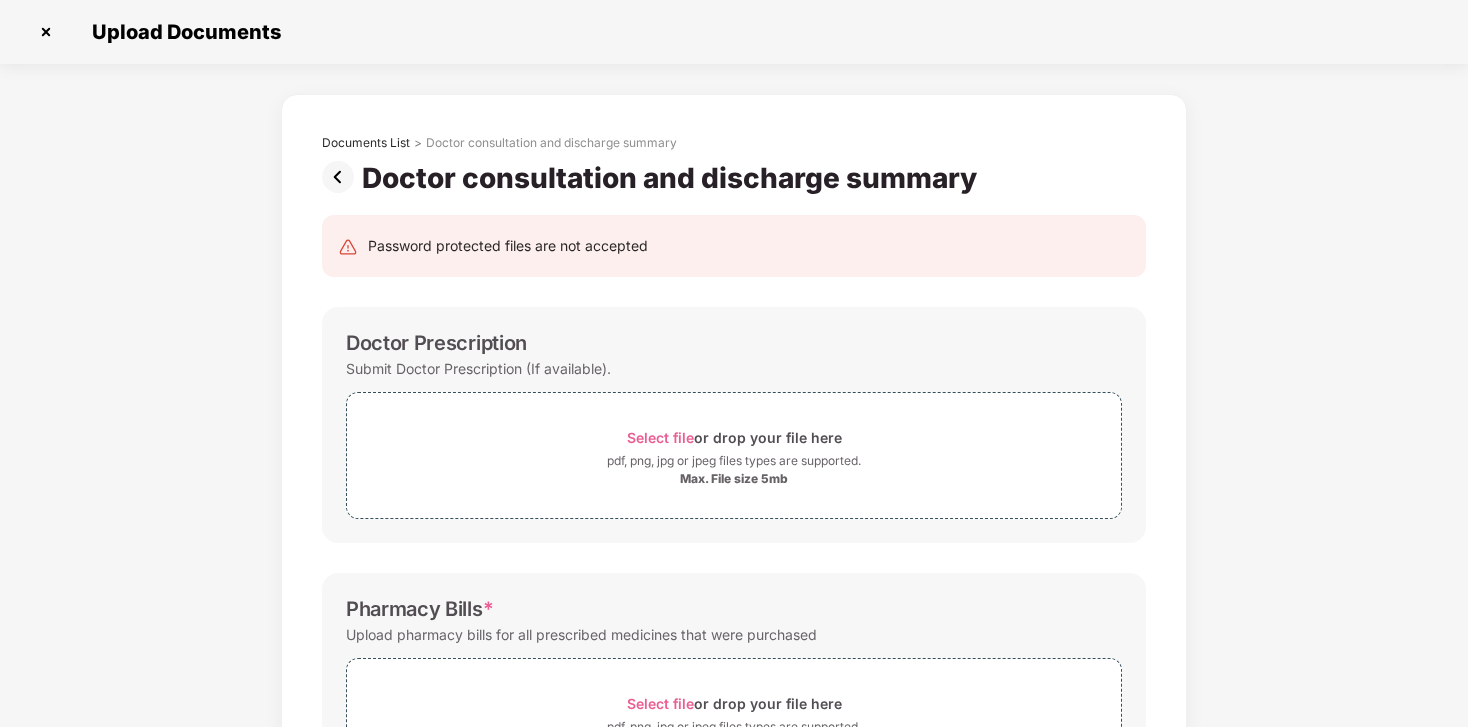 click at bounding box center [342, 177] 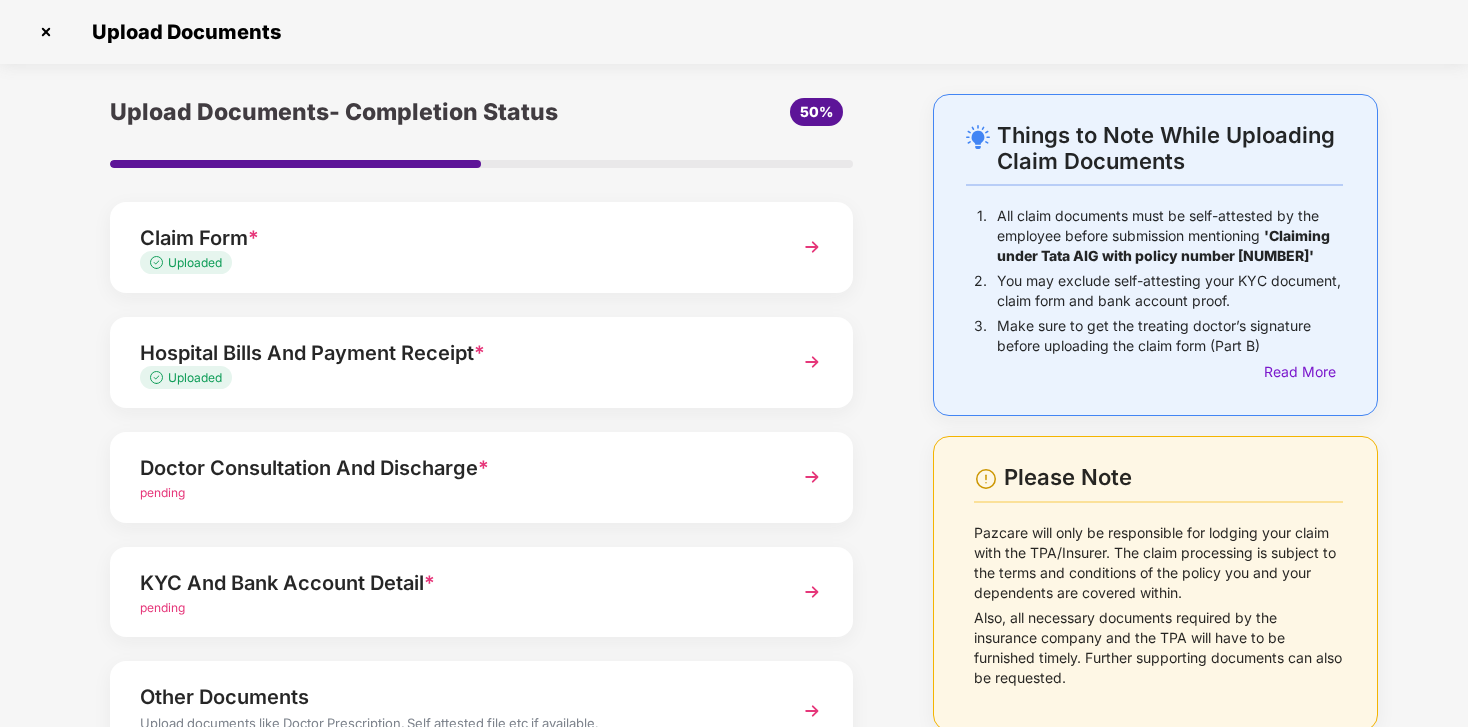 scroll, scrollTop: 144, scrollLeft: 0, axis: vertical 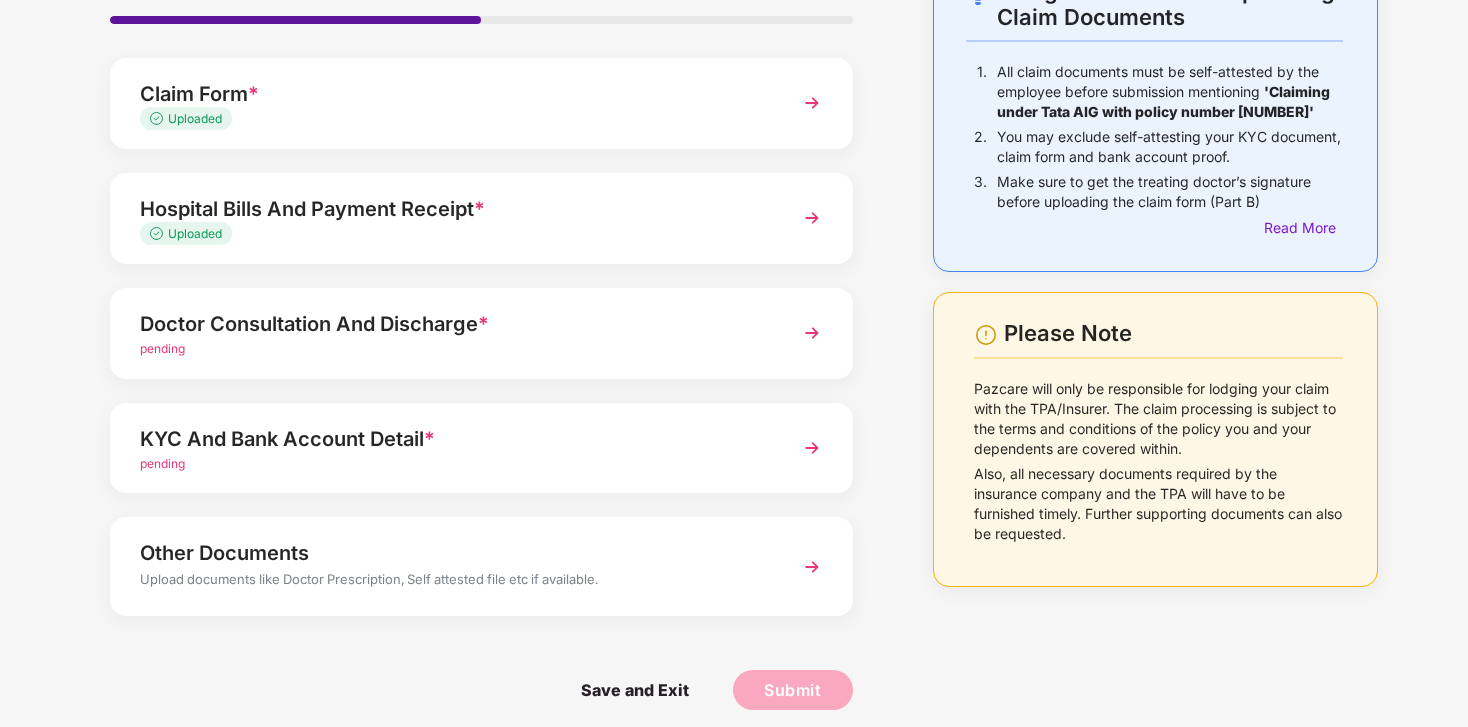 click on "Doctor Consultation And Discharge *" at bounding box center (453, 324) 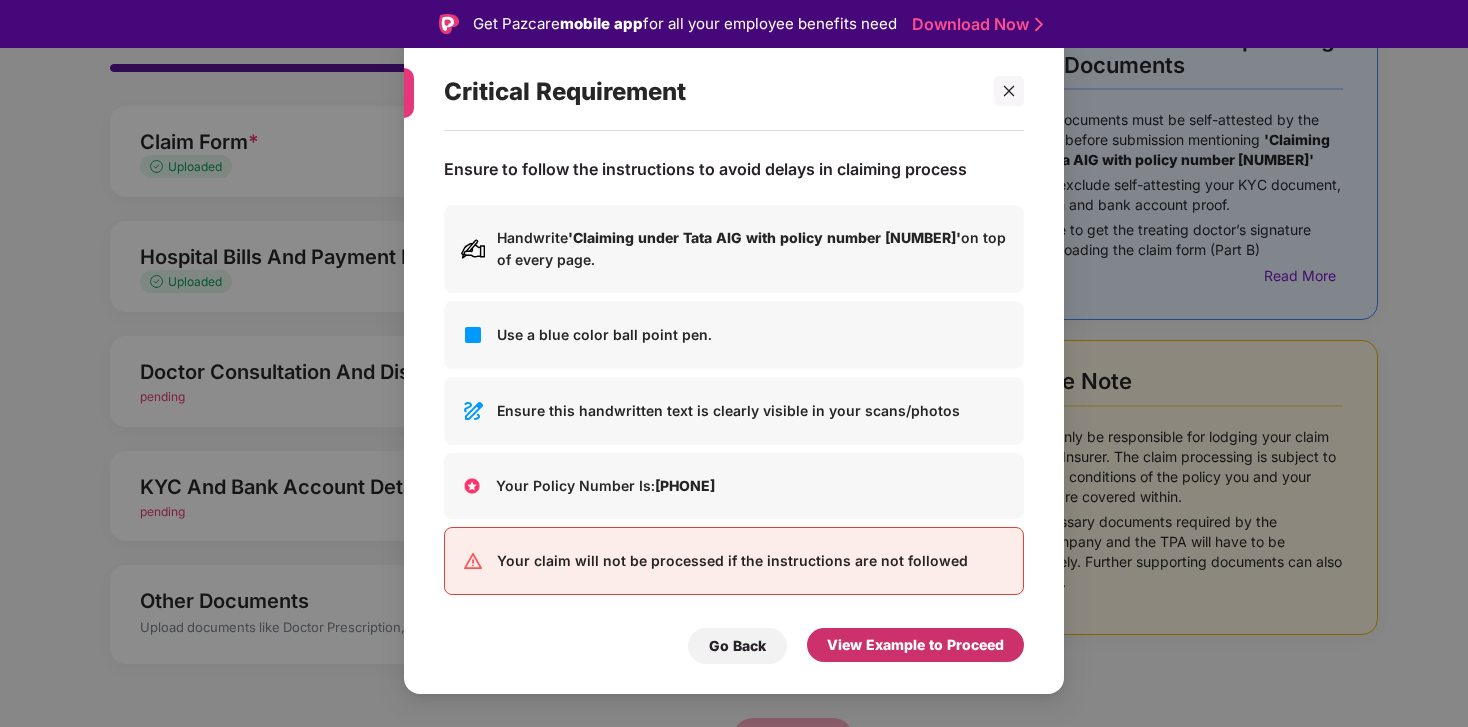 click on "View Example to Proceed" at bounding box center [915, 645] 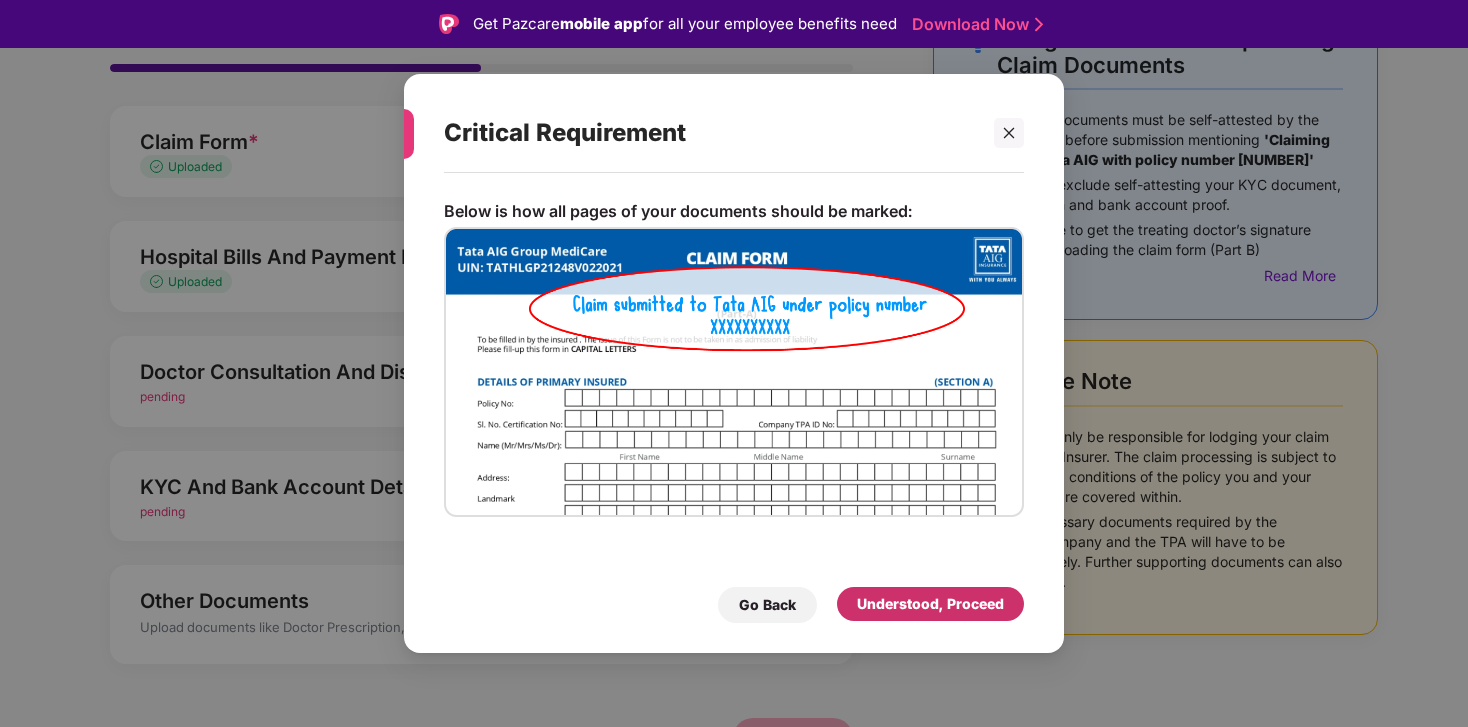 click on "Understood, Proceed" at bounding box center (930, 604) 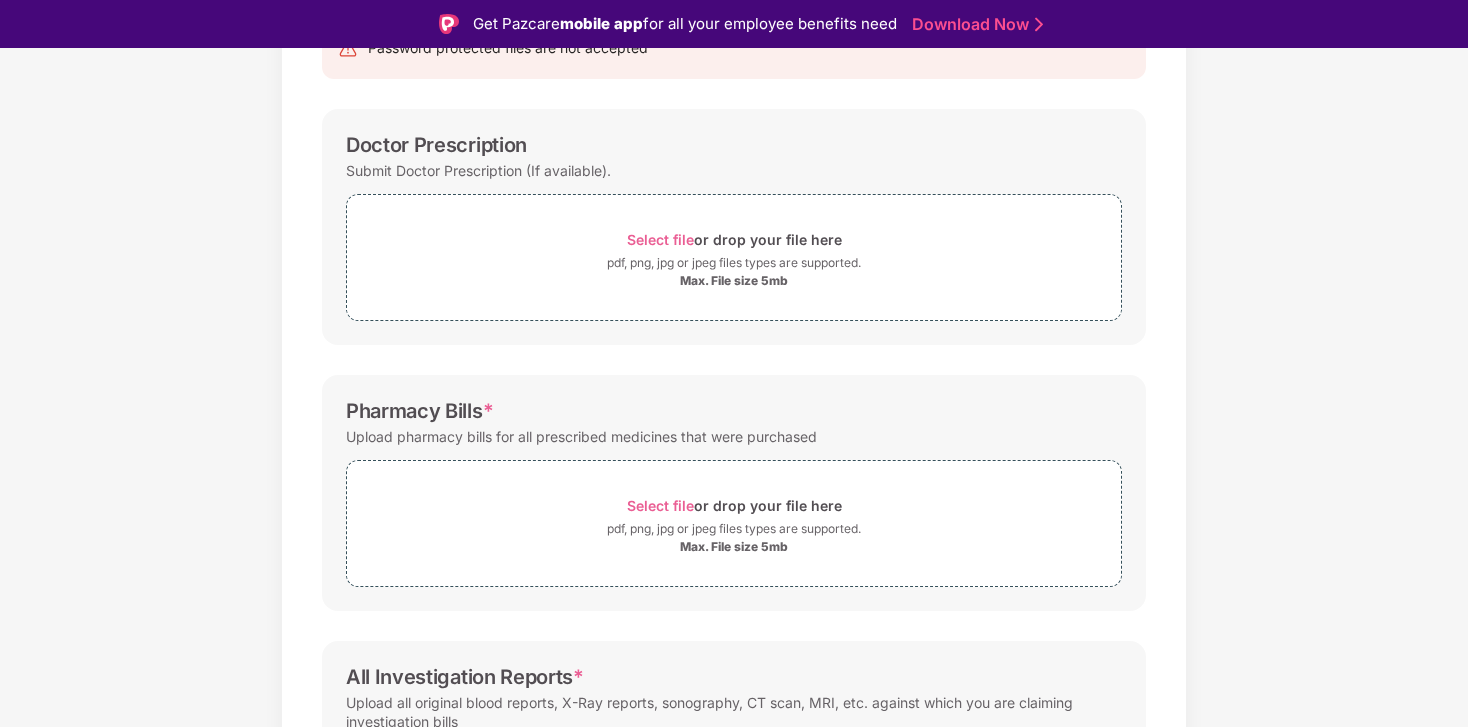 scroll, scrollTop: 324, scrollLeft: 0, axis: vertical 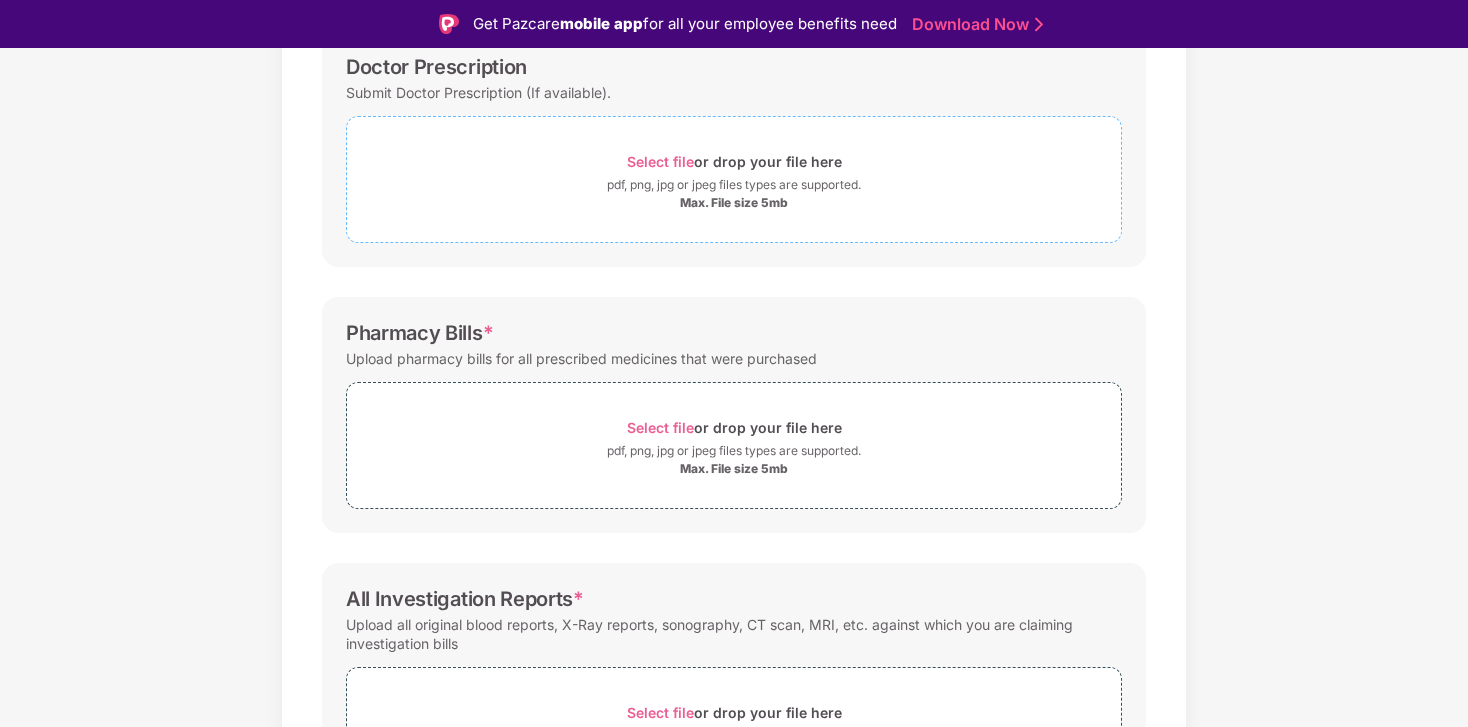 click on "pdf, png, jpg or jpeg files types are supported." at bounding box center (734, 185) 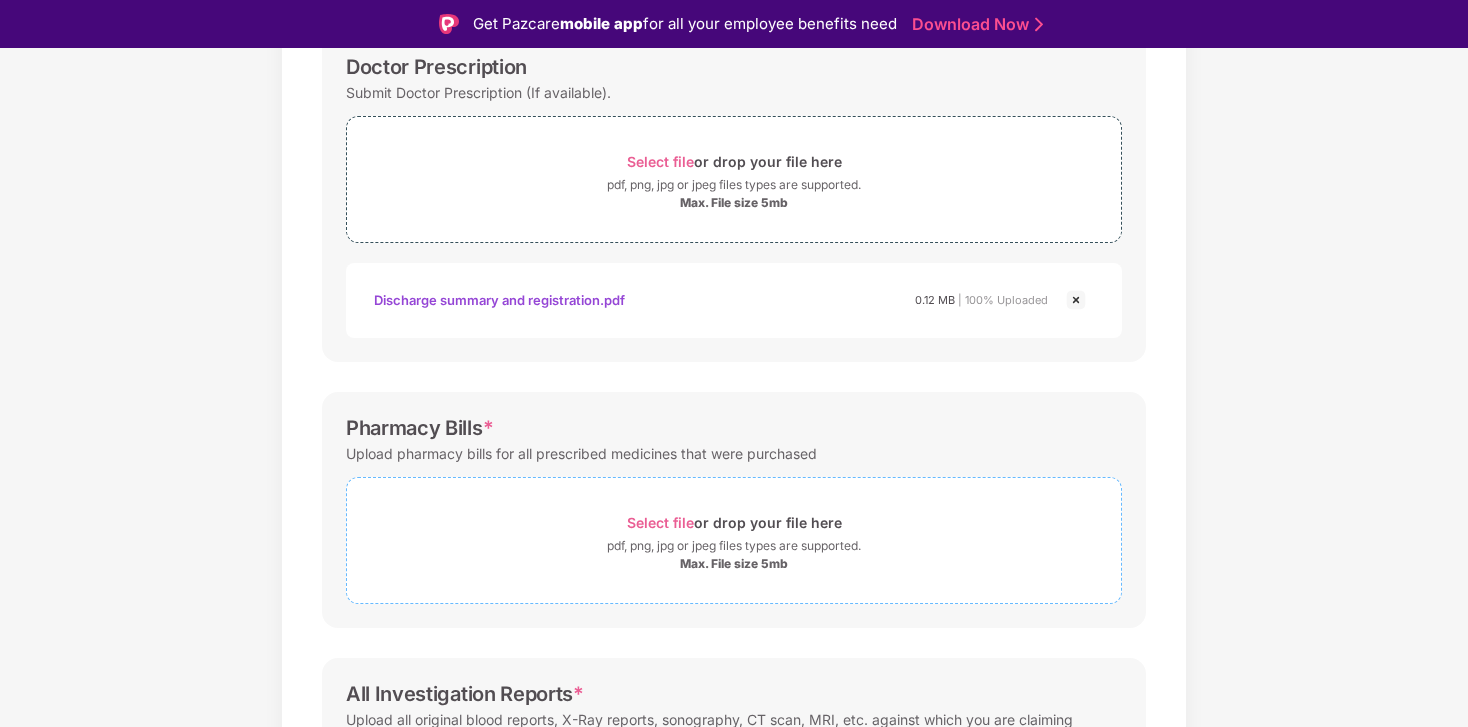 click on "pdf, png, jpg or jpeg files types are supported." at bounding box center [734, 546] 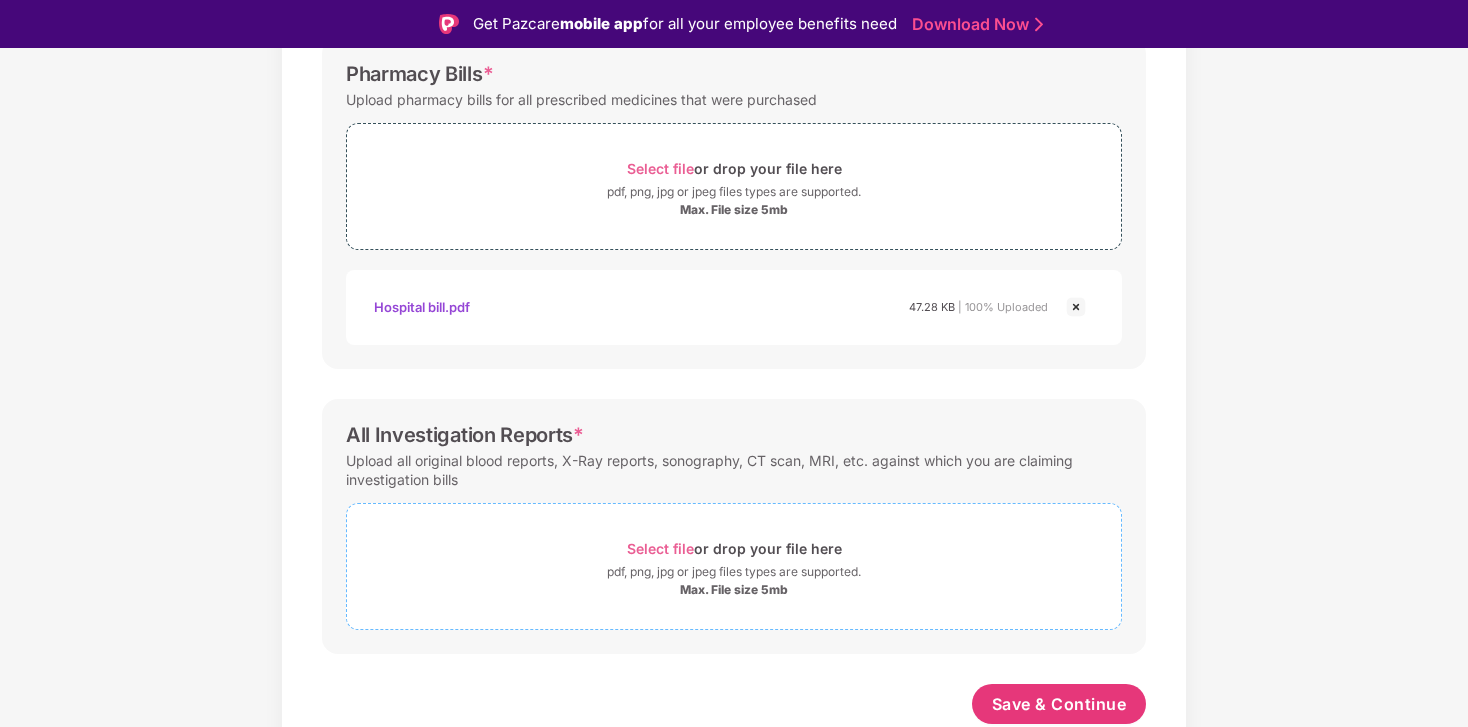 click on "pdf, png, jpg or jpeg files types are supported." at bounding box center (734, 572) 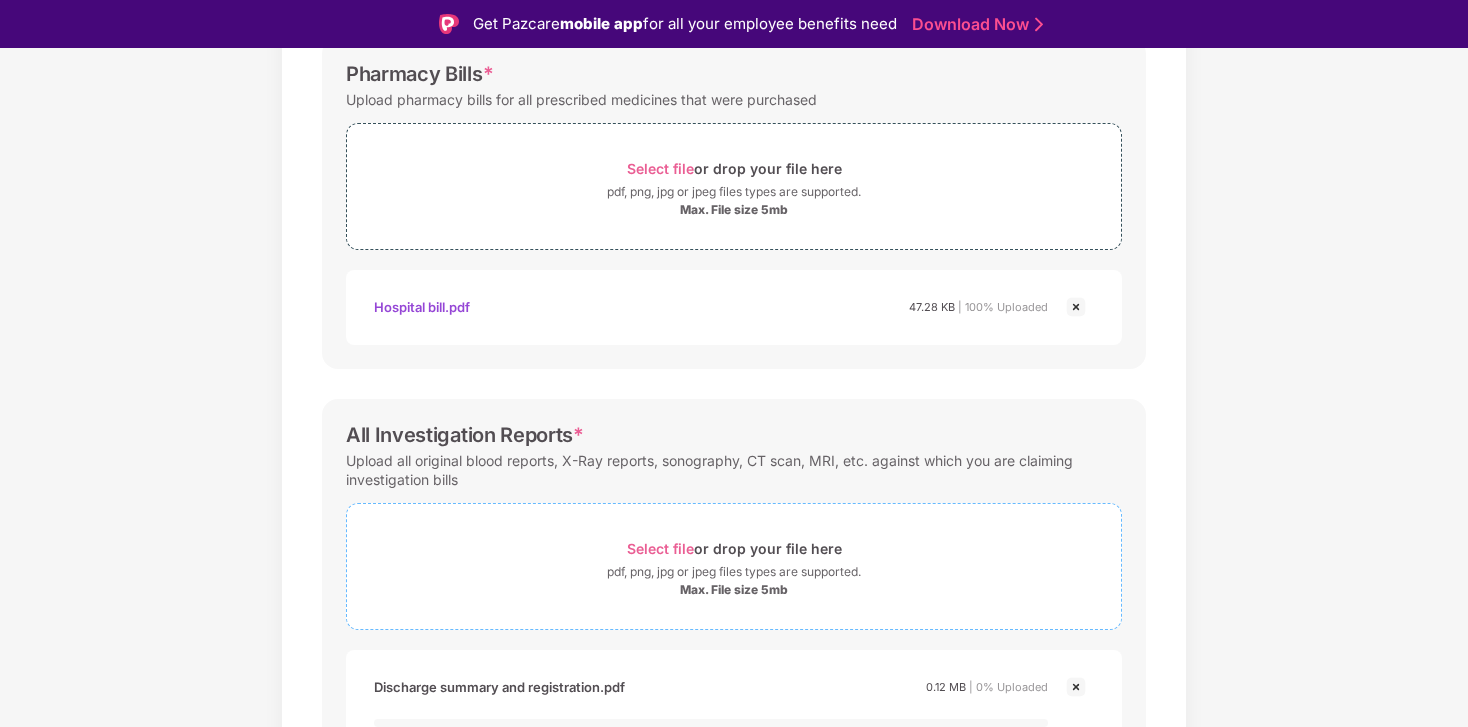 scroll, scrollTop: 48, scrollLeft: 0, axis: vertical 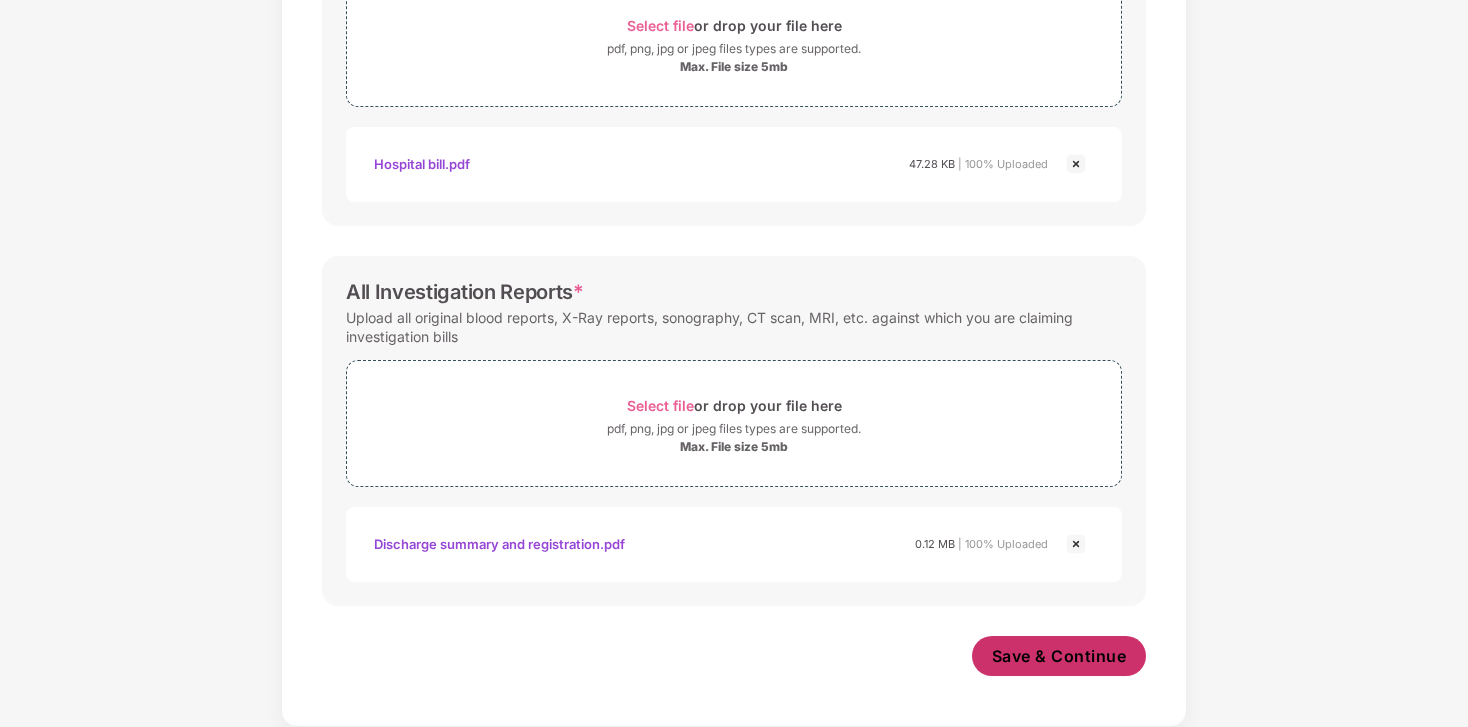 click on "Save & Continue" at bounding box center [1059, 656] 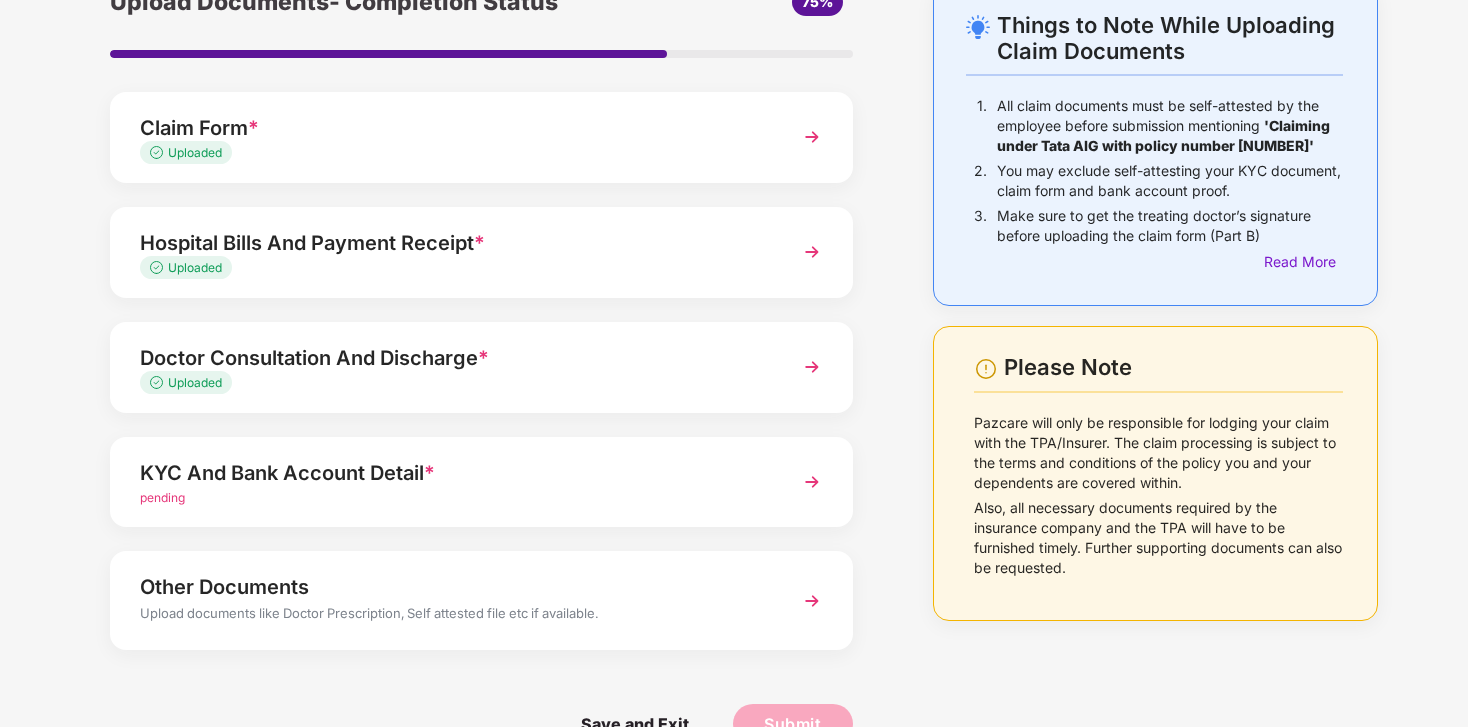 scroll, scrollTop: 157, scrollLeft: 0, axis: vertical 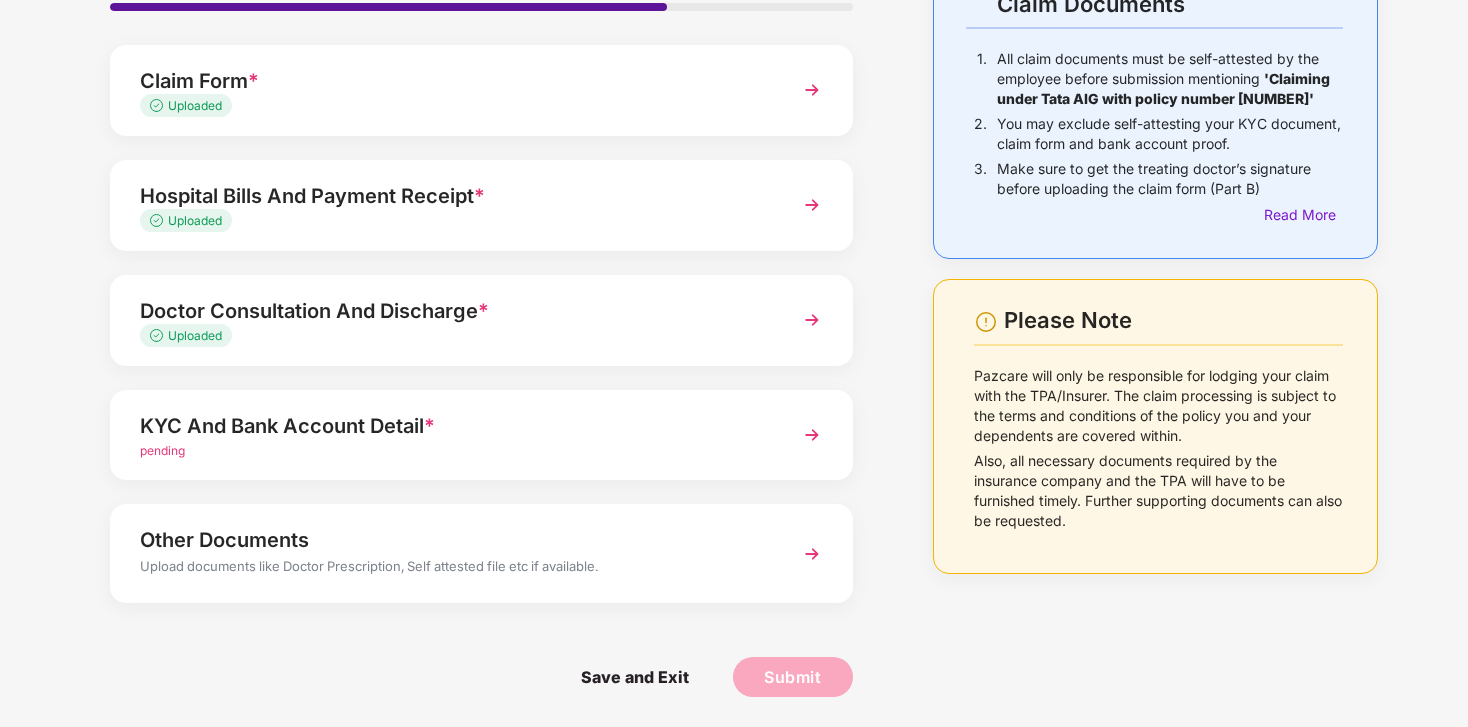 click on "pending" at bounding box center (453, 451) 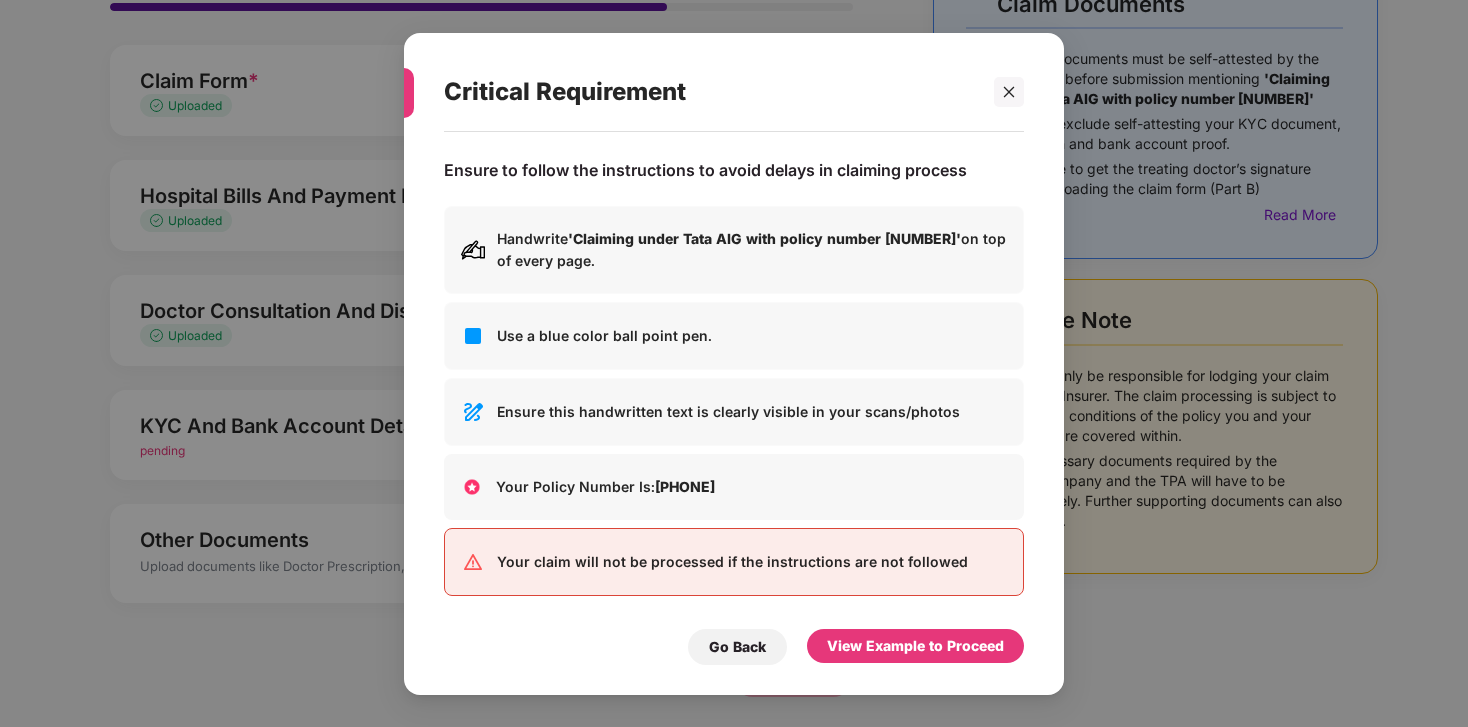 scroll, scrollTop: 0, scrollLeft: 0, axis: both 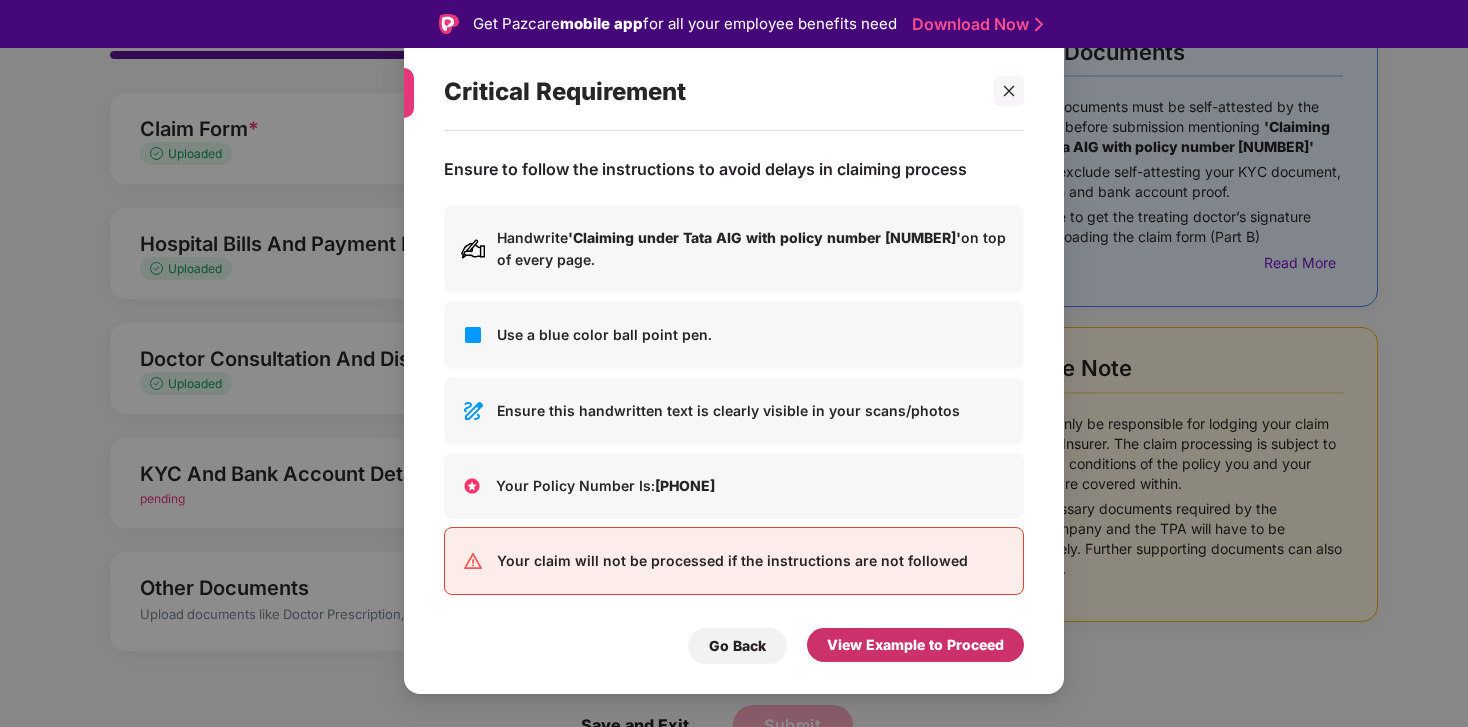 click on "View Example to Proceed" at bounding box center [915, 645] 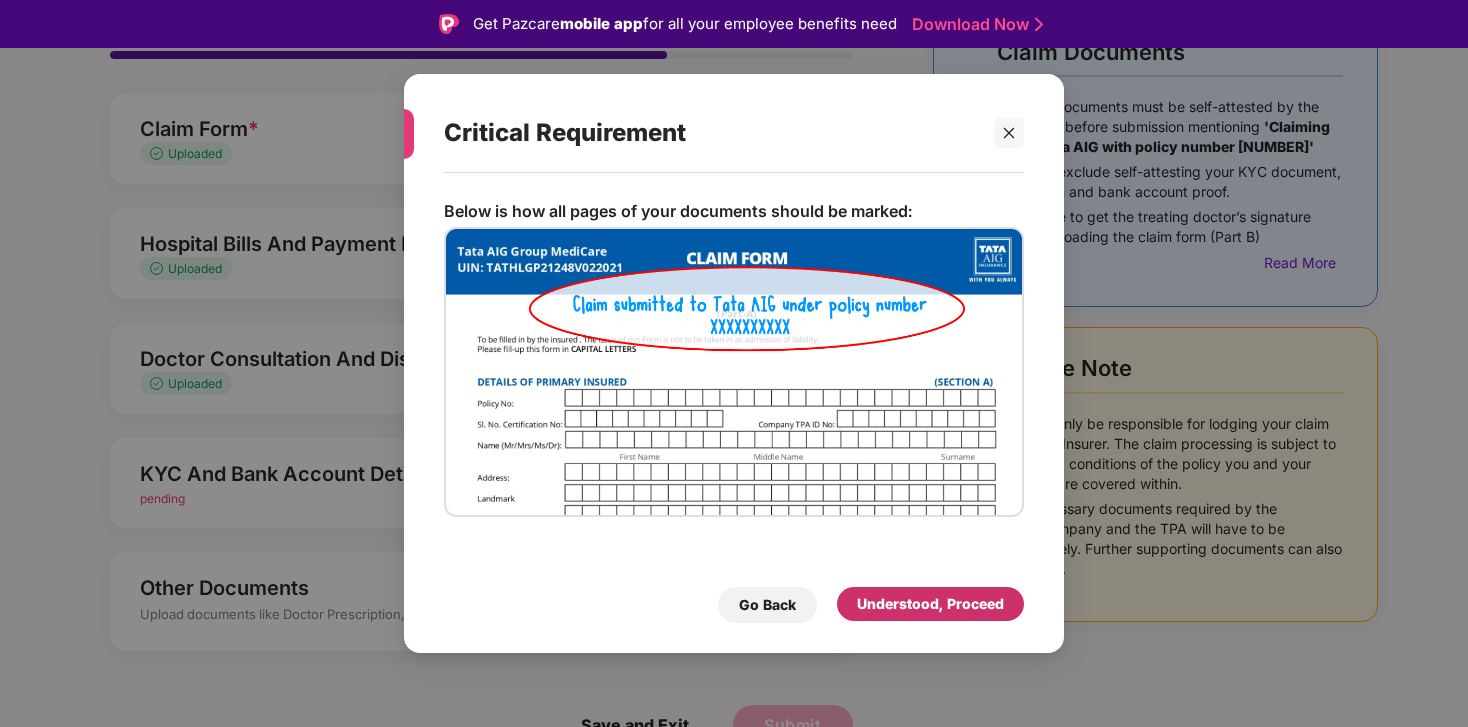 click on "Understood, Proceed" at bounding box center [930, 604] 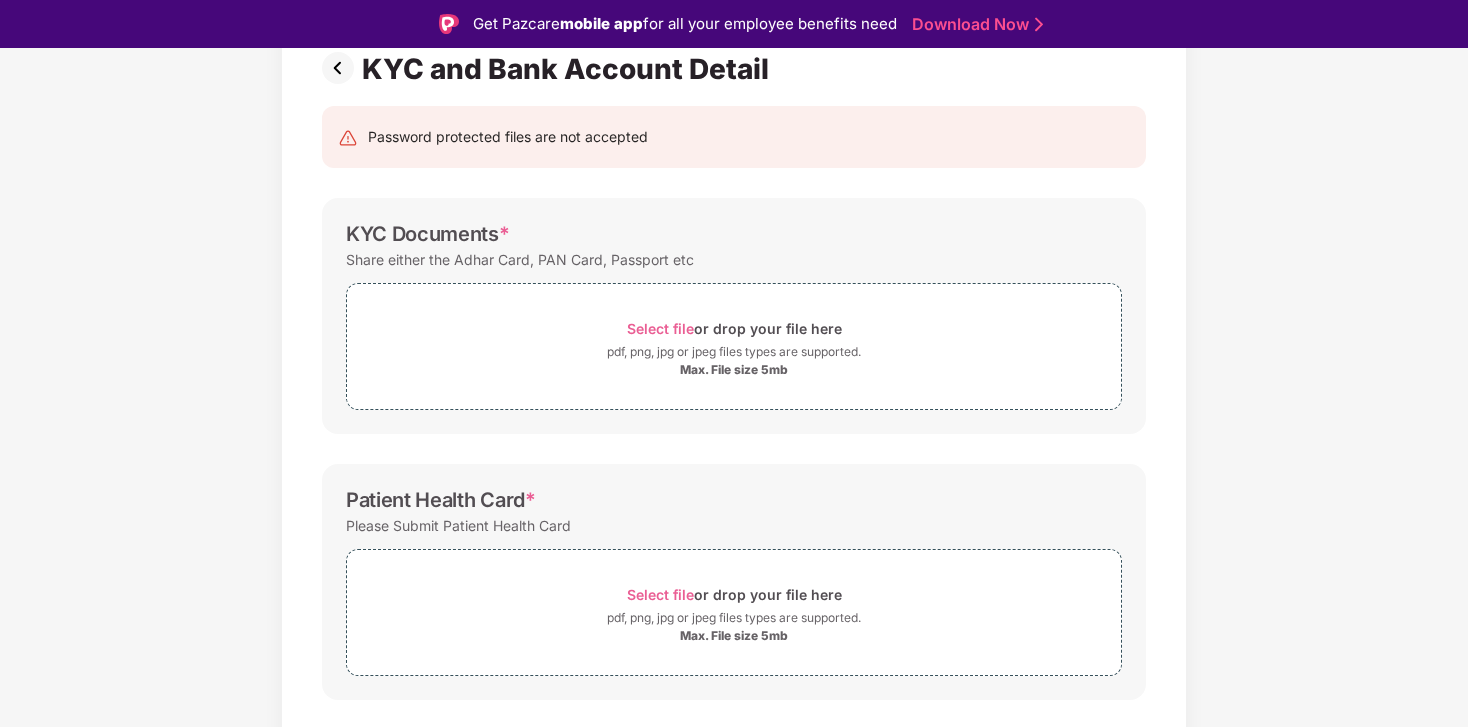 scroll, scrollTop: 63, scrollLeft: 0, axis: vertical 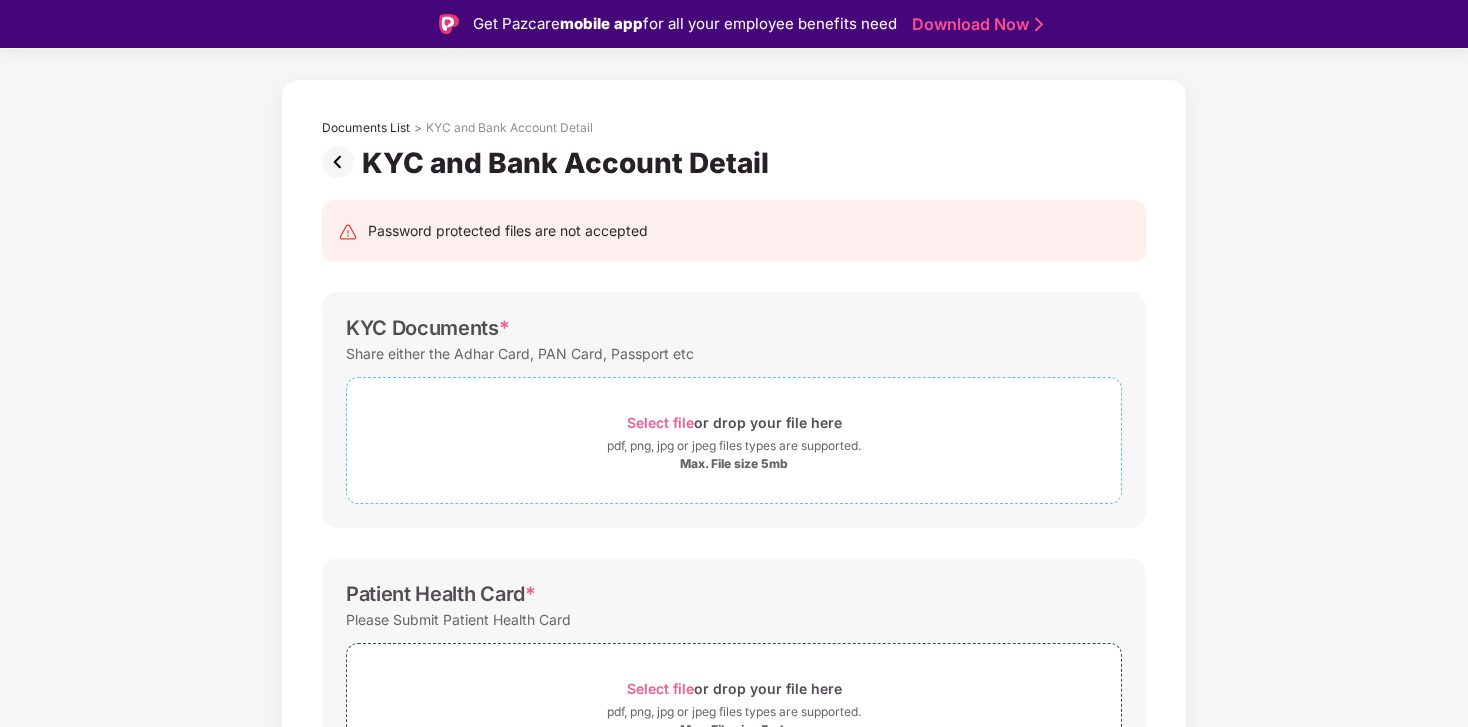 click on "pdf, png, jpg or jpeg files types are supported." at bounding box center (734, 446) 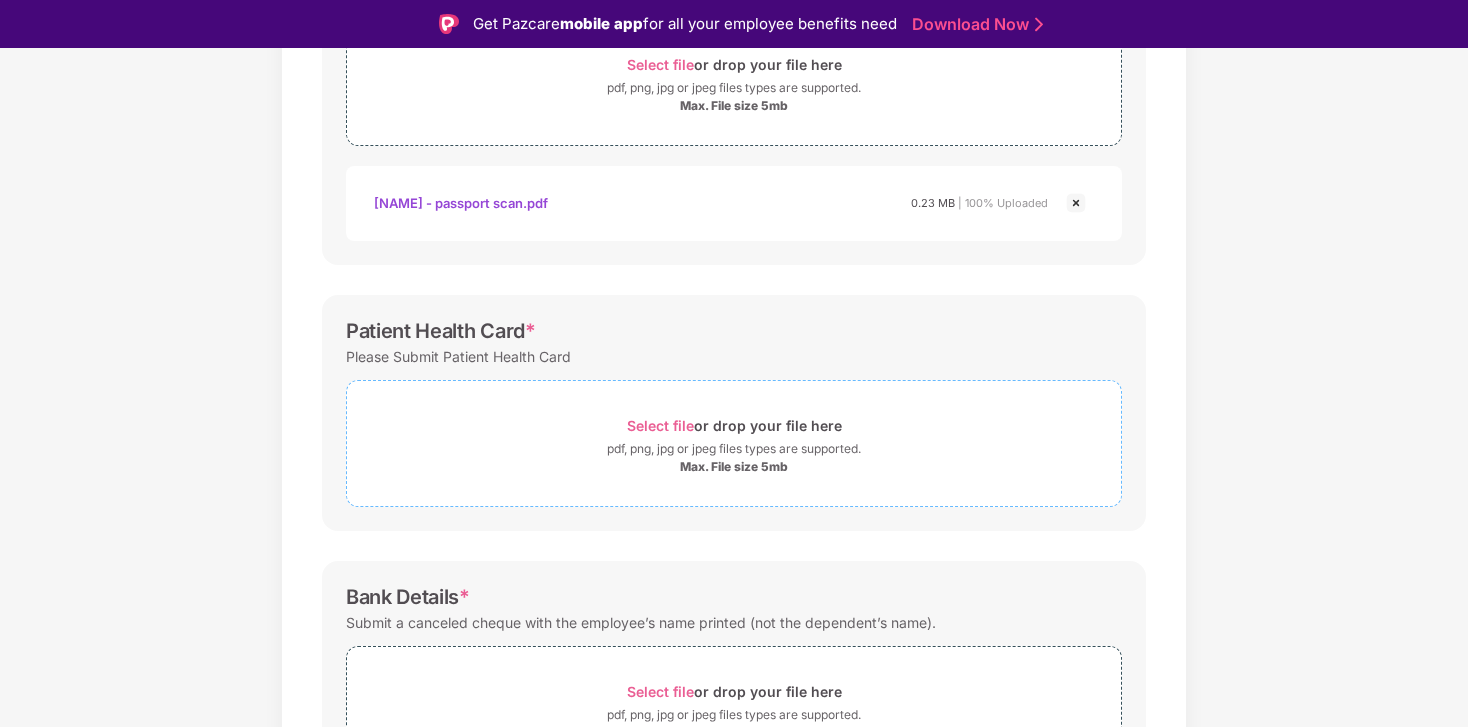 scroll, scrollTop: 467, scrollLeft: 0, axis: vertical 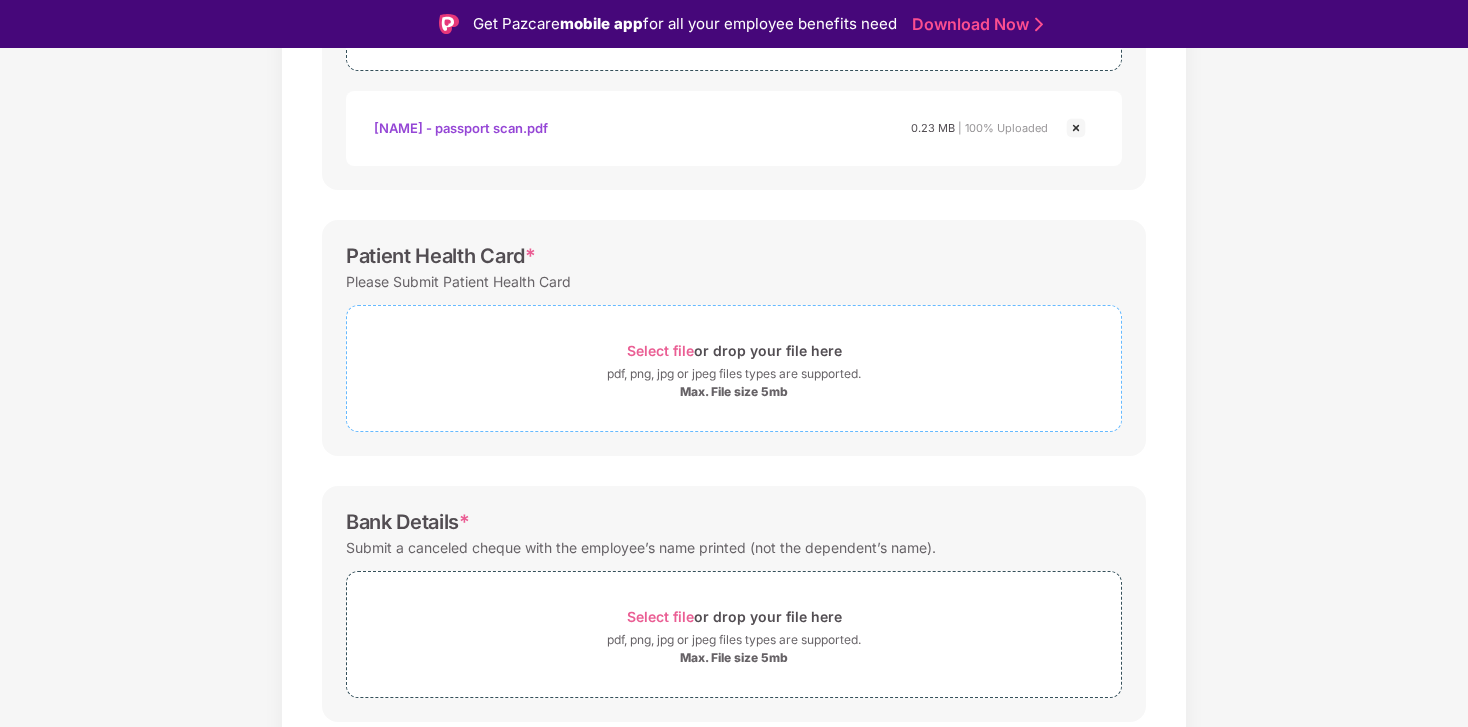 click on "Select file  or drop your file here" at bounding box center [734, 350] 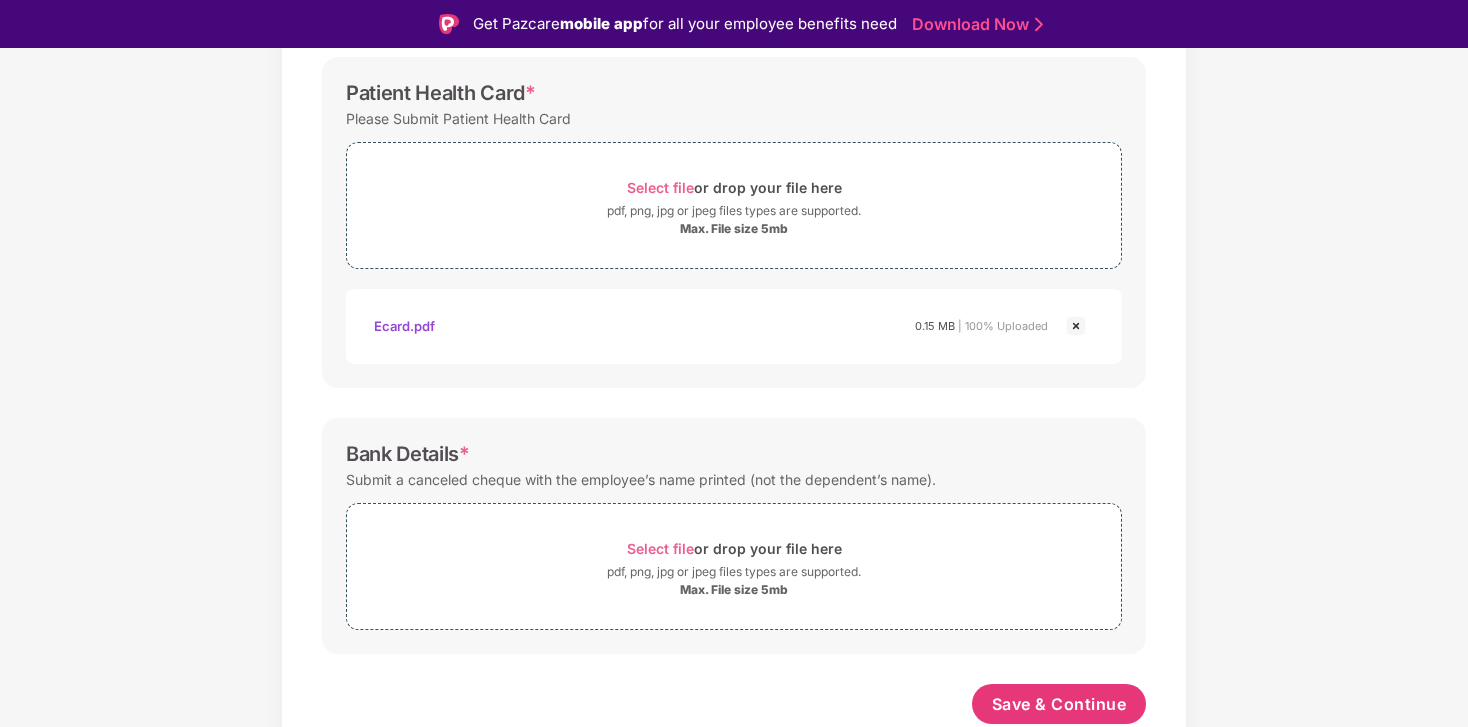 scroll, scrollTop: 659, scrollLeft: 0, axis: vertical 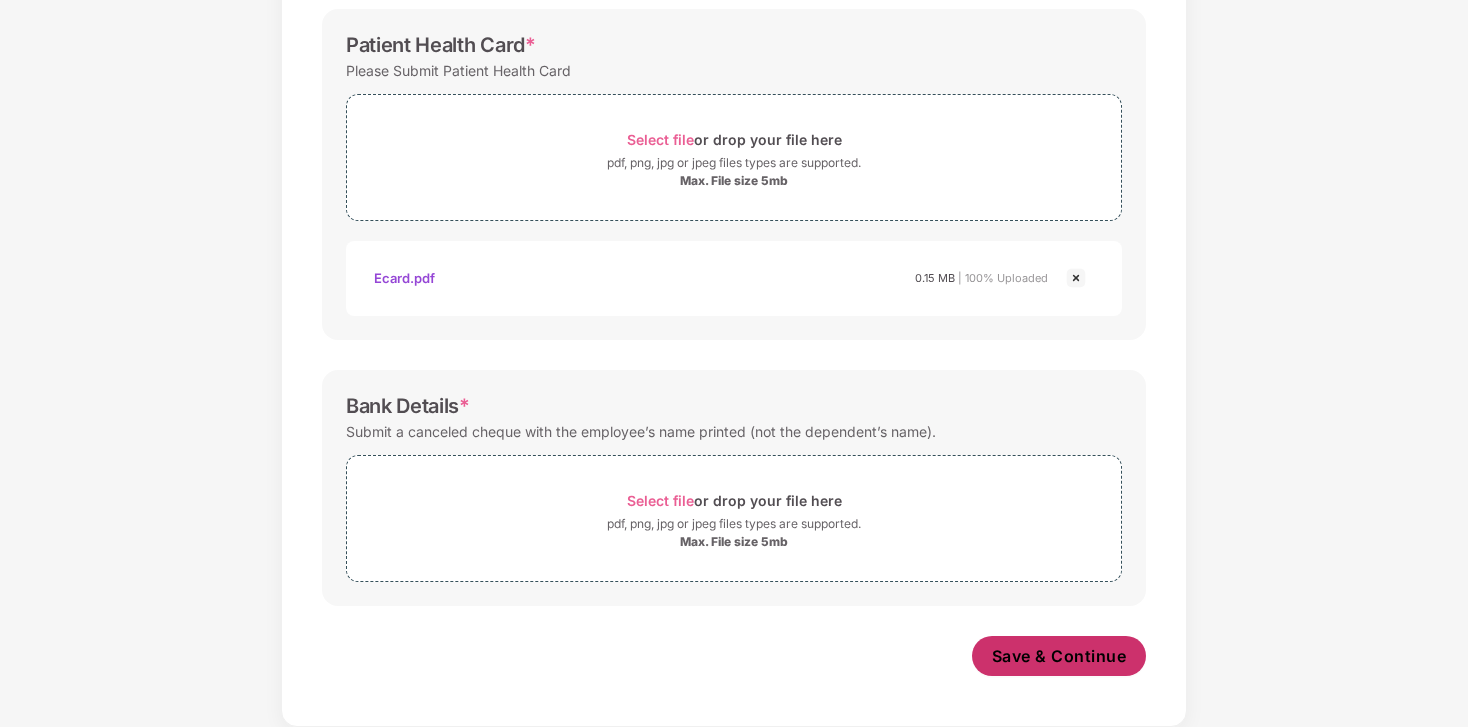 click on "Save & Continue" at bounding box center [1059, 656] 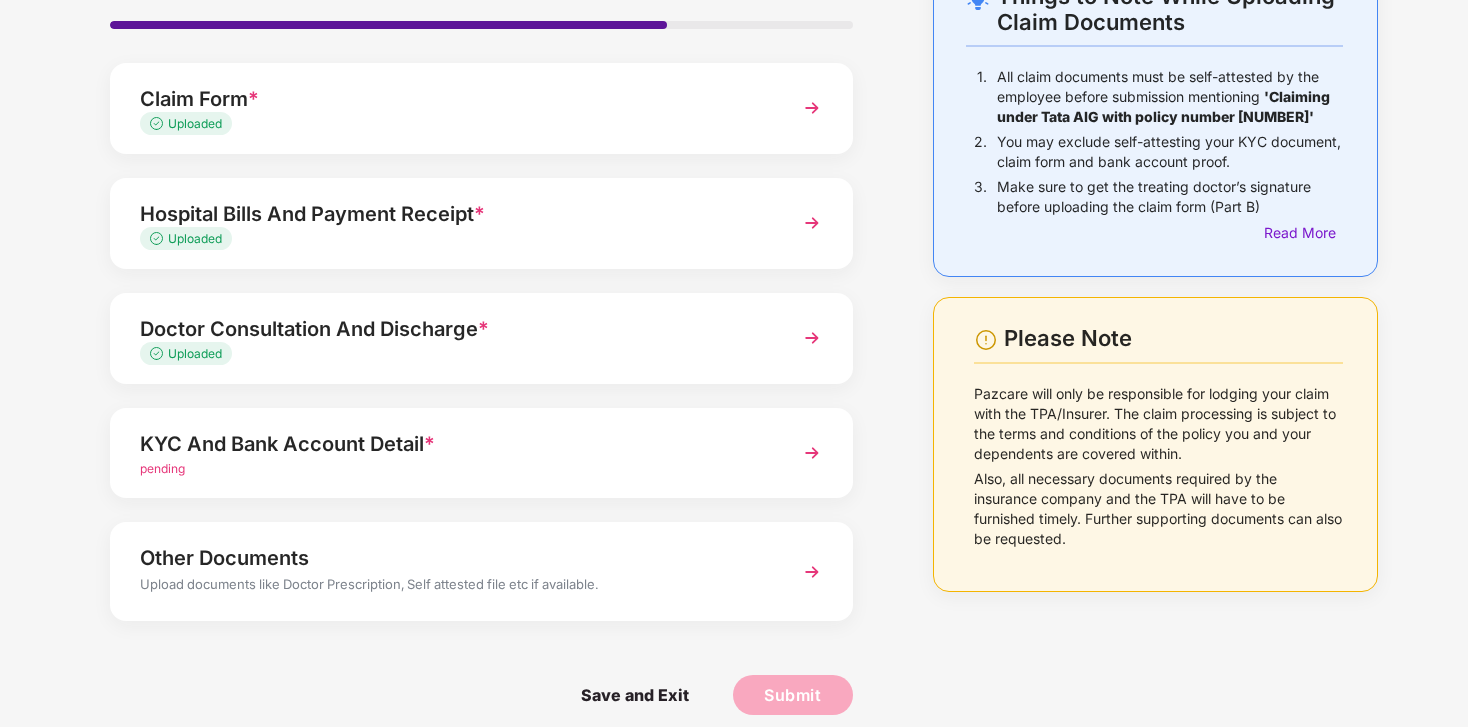 scroll, scrollTop: 157, scrollLeft: 0, axis: vertical 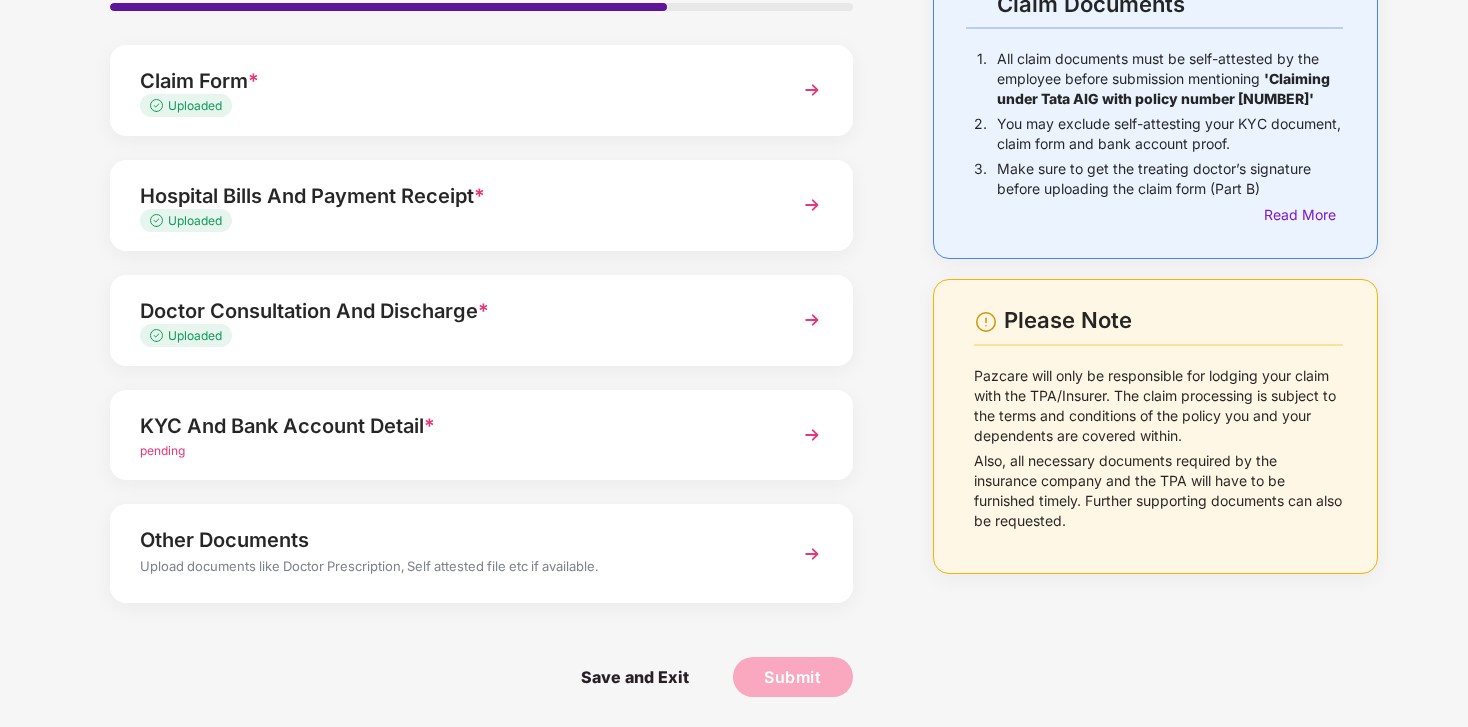 click on "*" at bounding box center [429, 426] 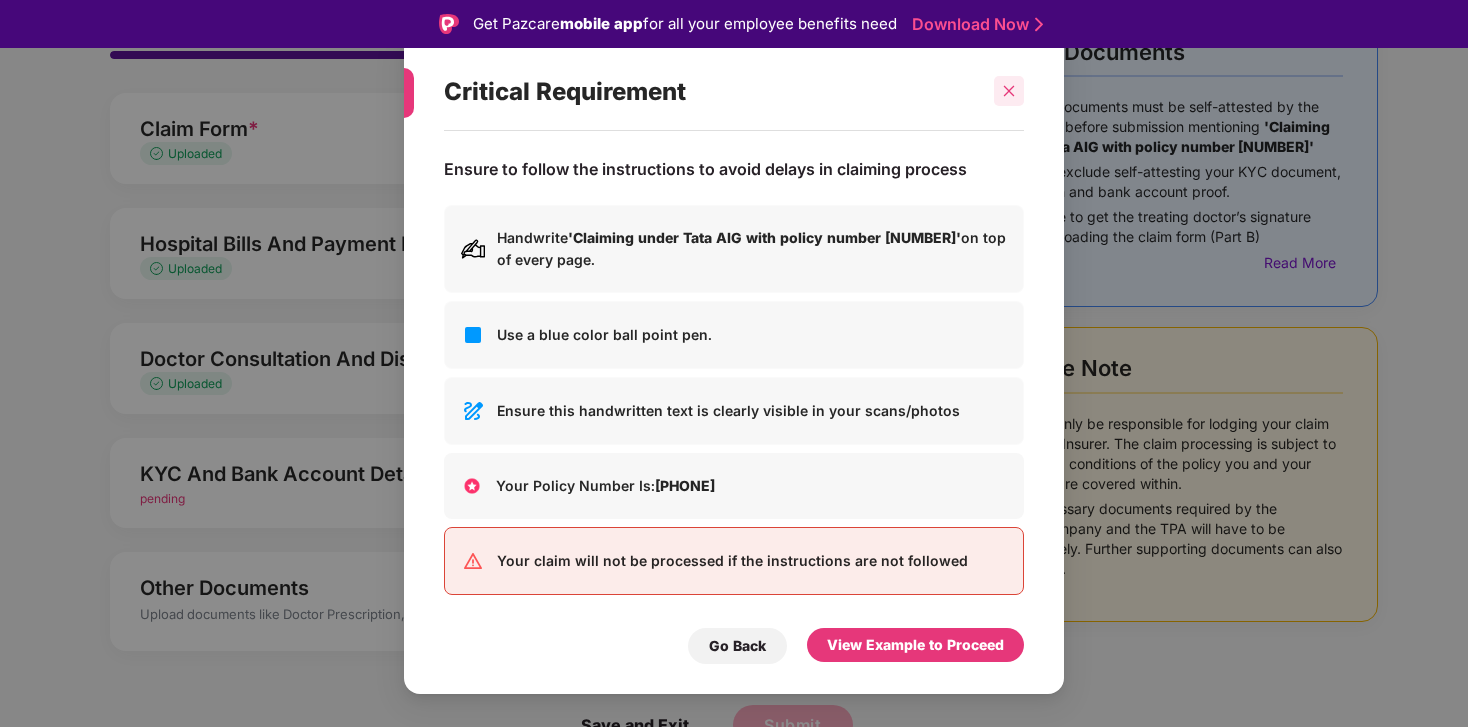 click 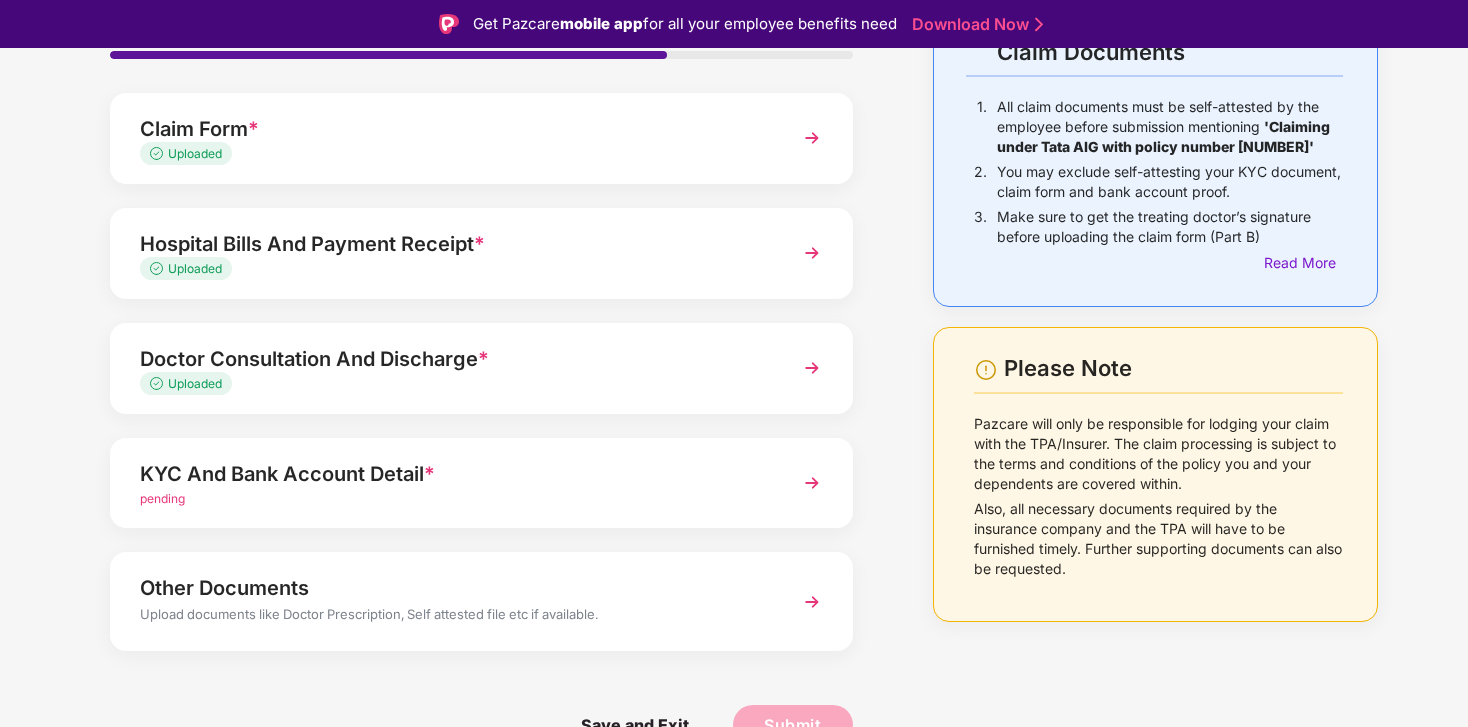 scroll, scrollTop: 48, scrollLeft: 0, axis: vertical 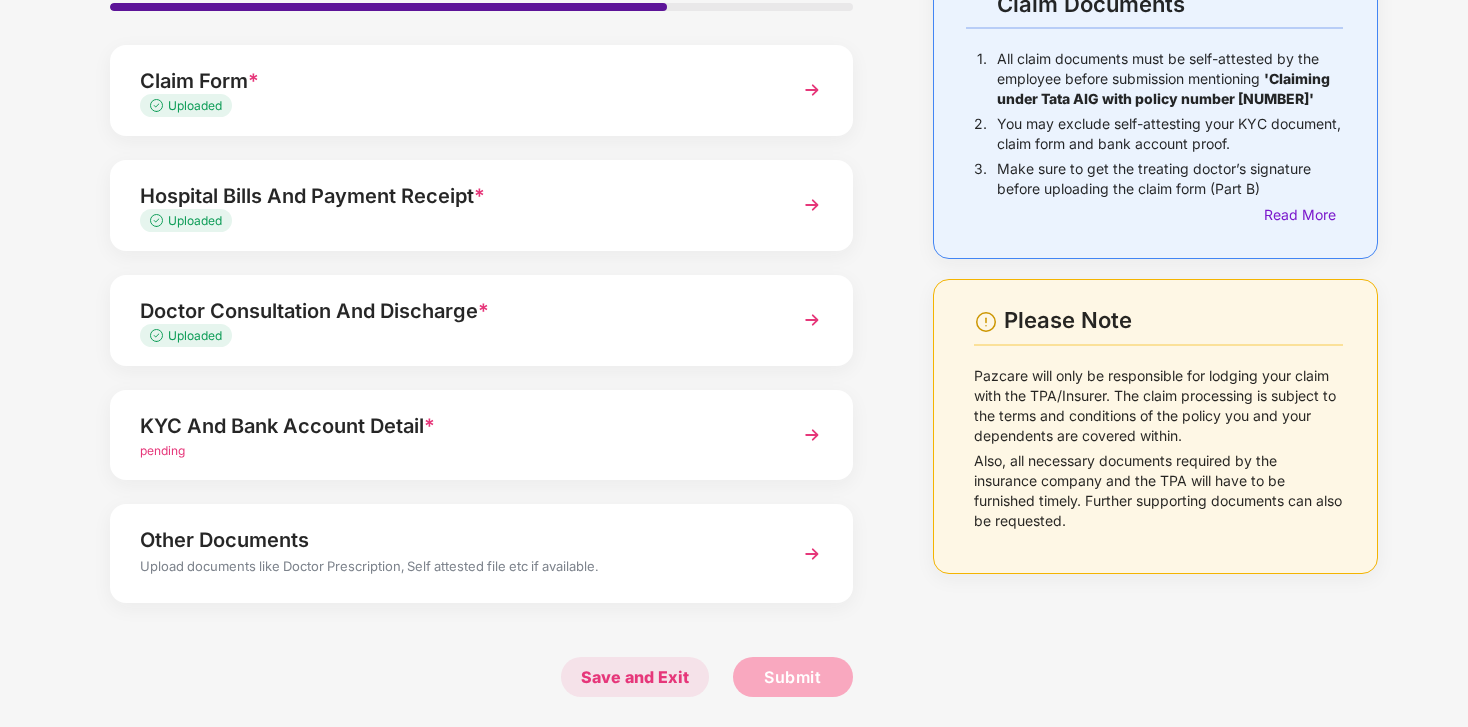 click on "Save and Exit" at bounding box center (635, 677) 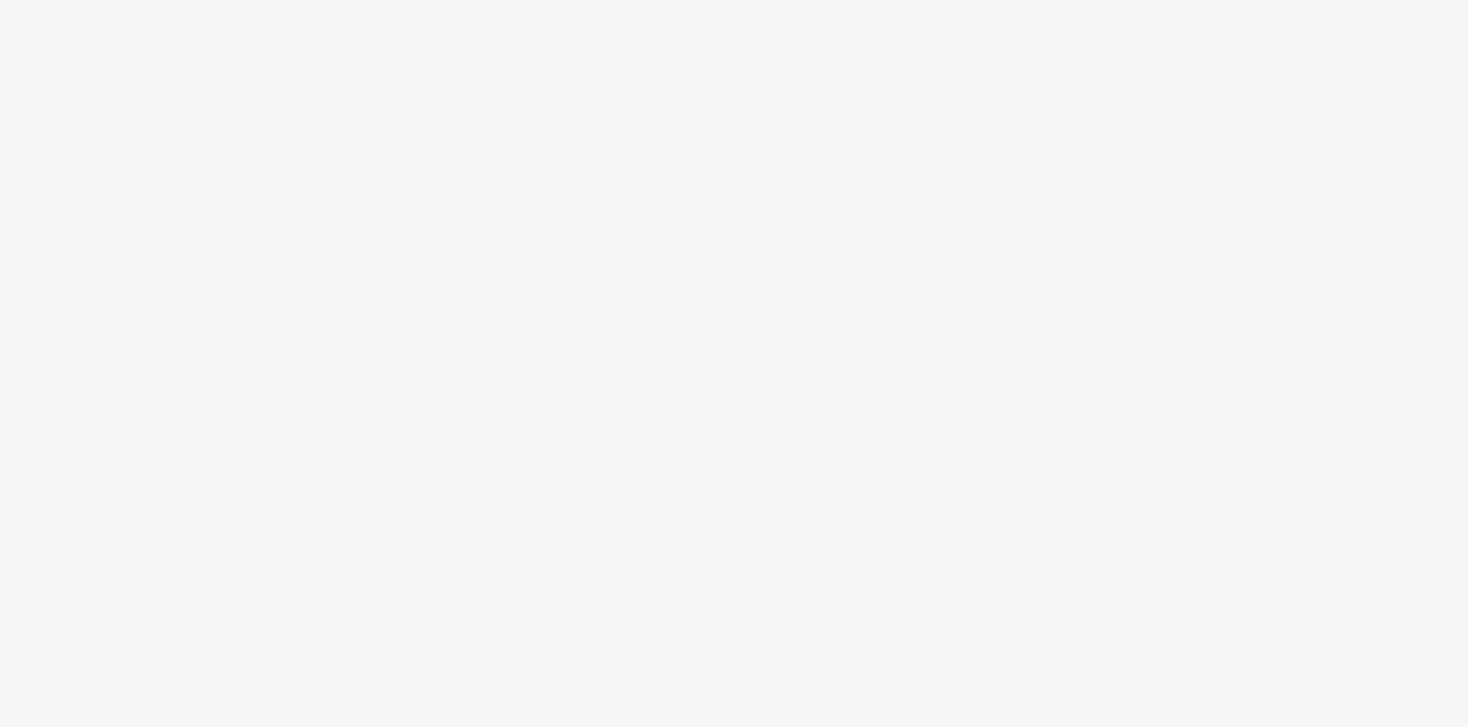 scroll, scrollTop: 0, scrollLeft: 0, axis: both 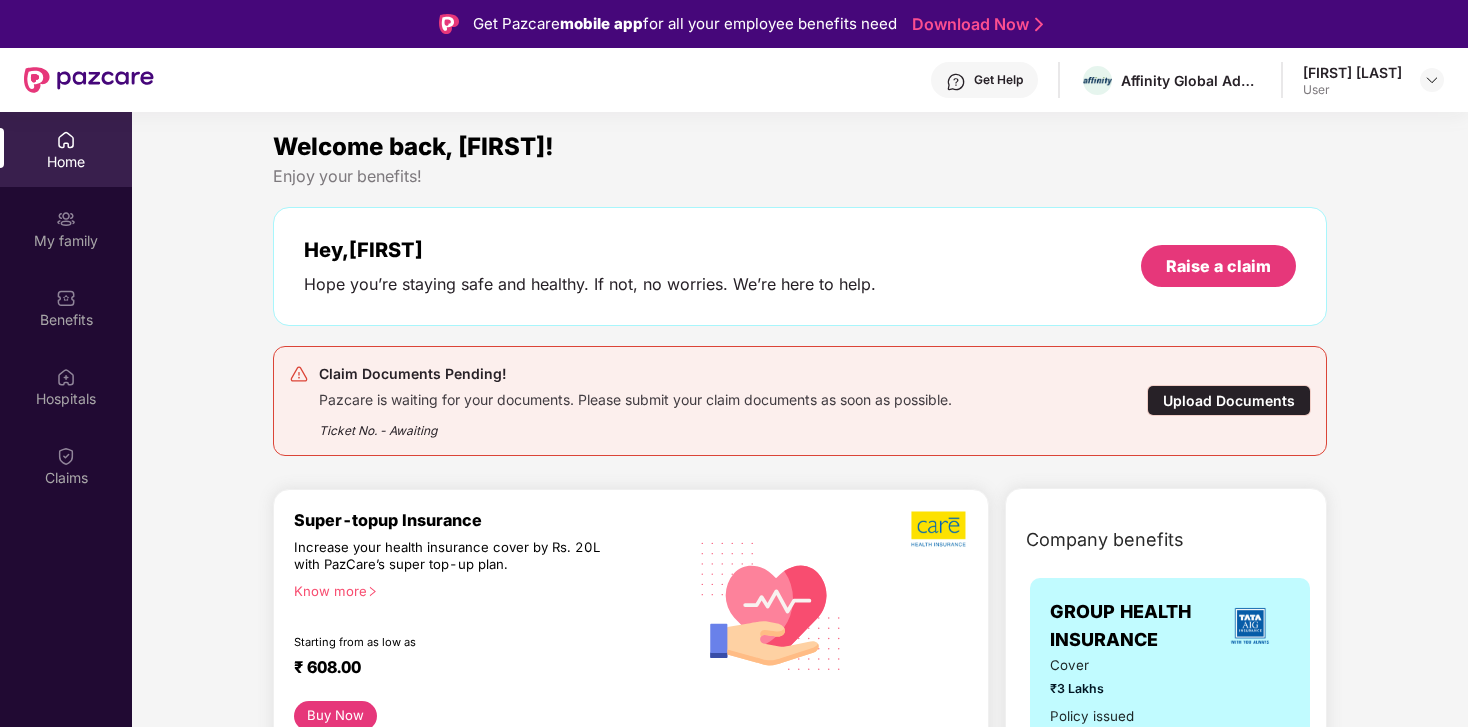 click on "User" at bounding box center [1352, 90] 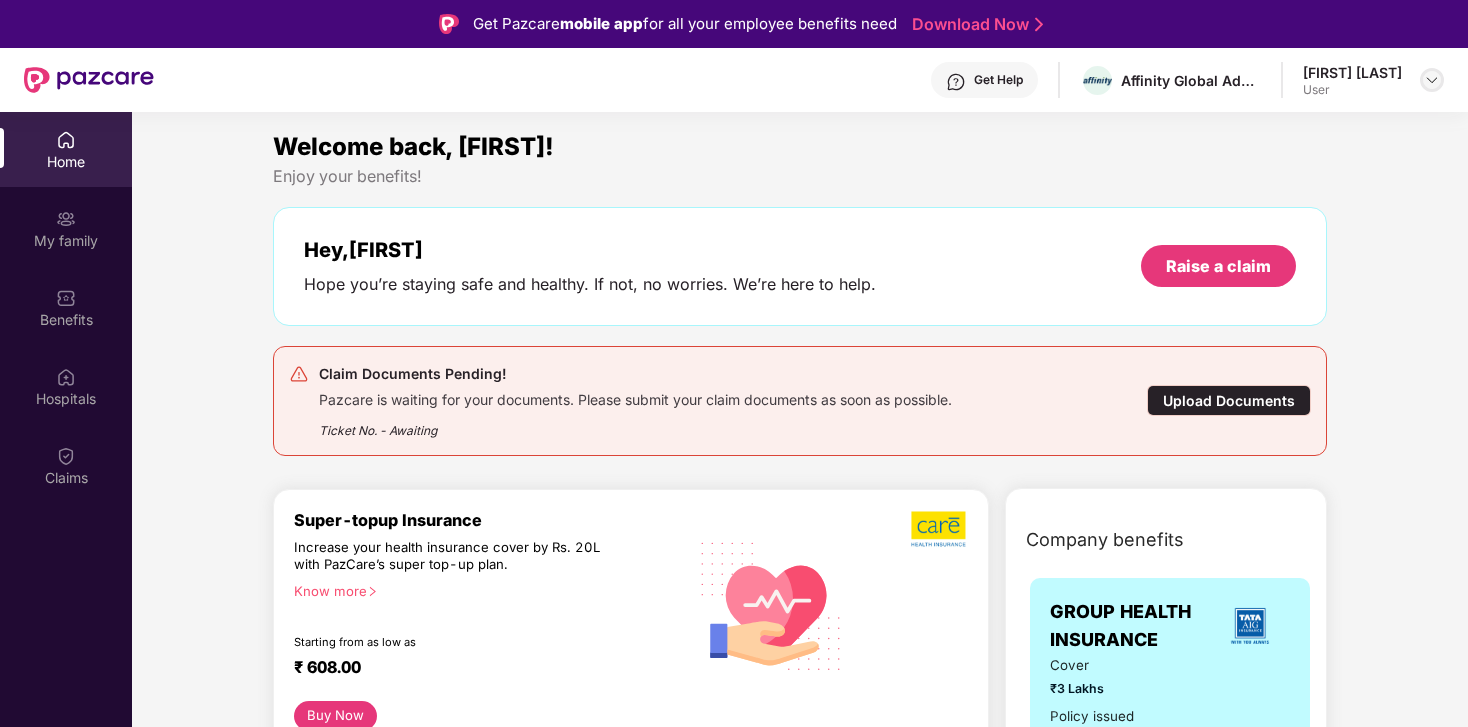 click at bounding box center [1432, 80] 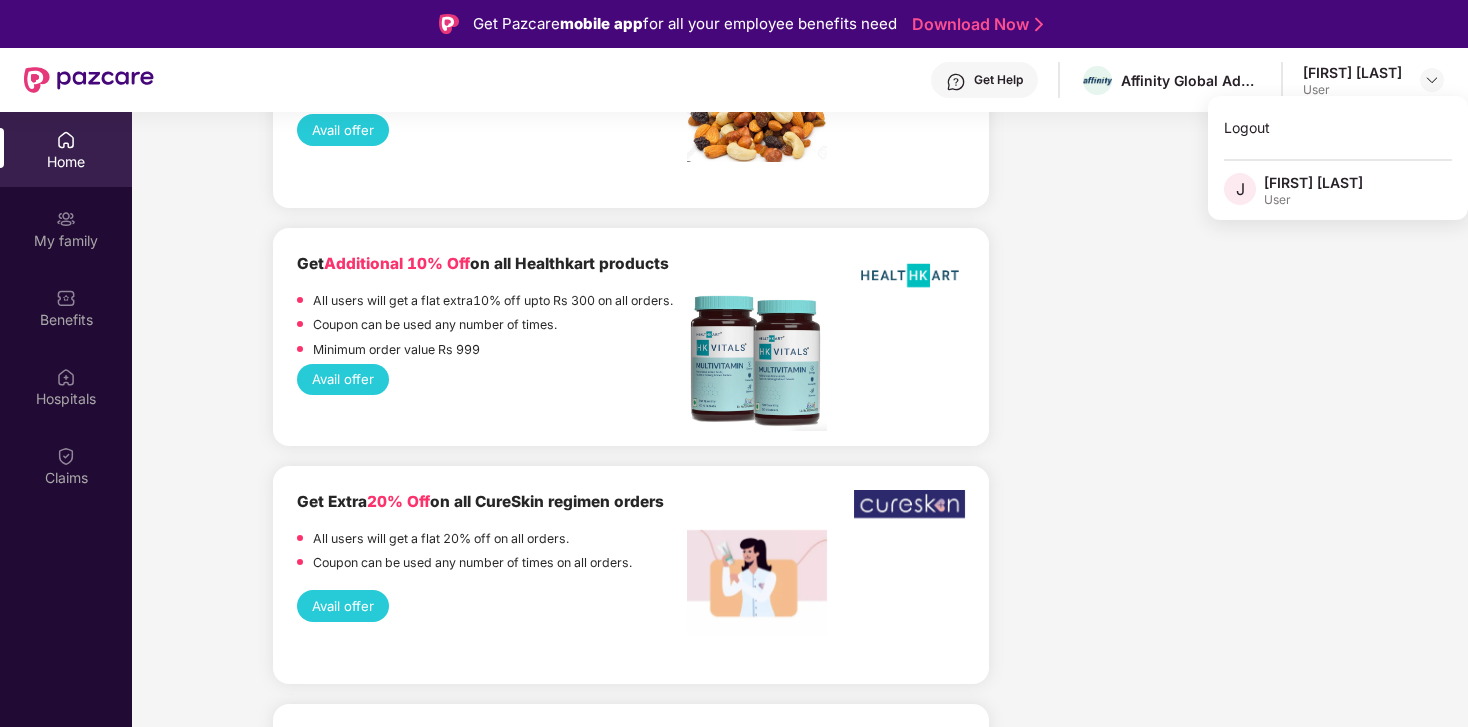 scroll, scrollTop: 2978, scrollLeft: 0, axis: vertical 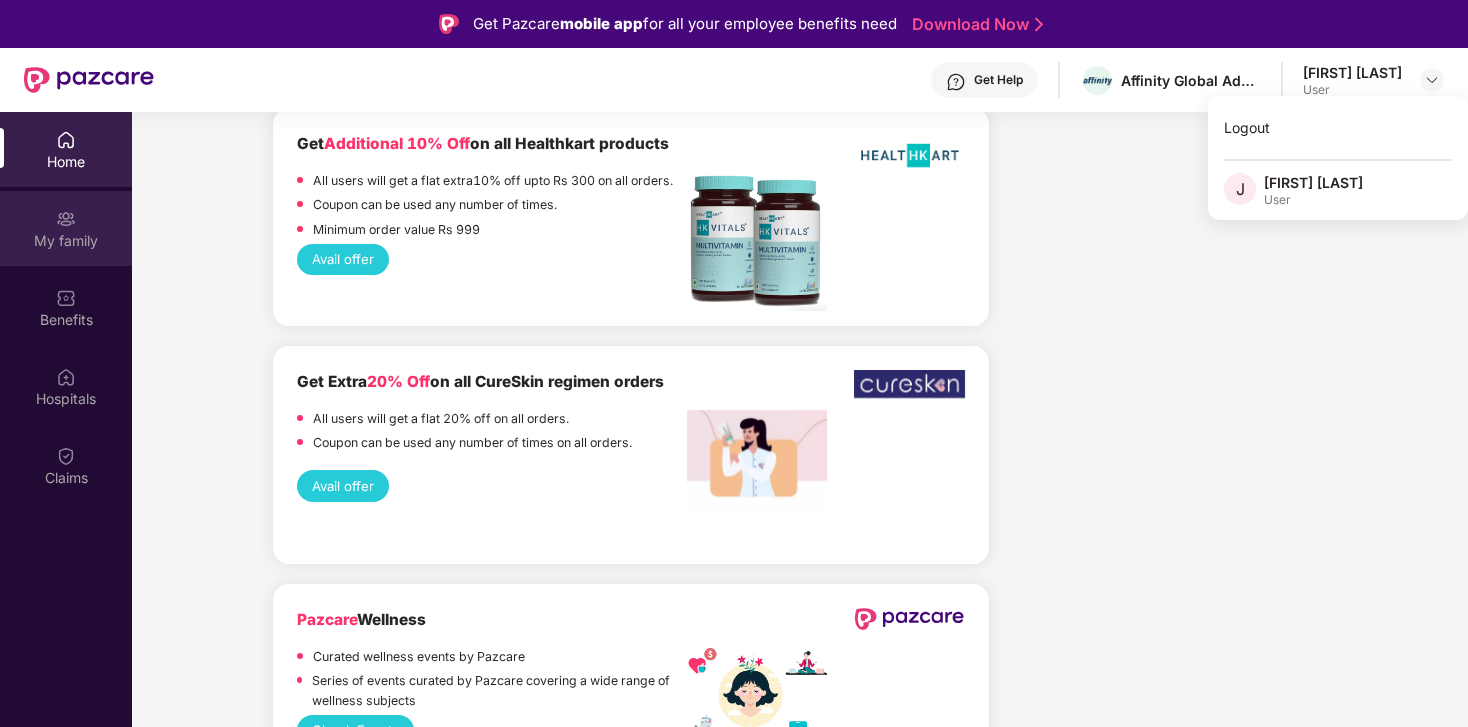 click on "My family" at bounding box center (66, 241) 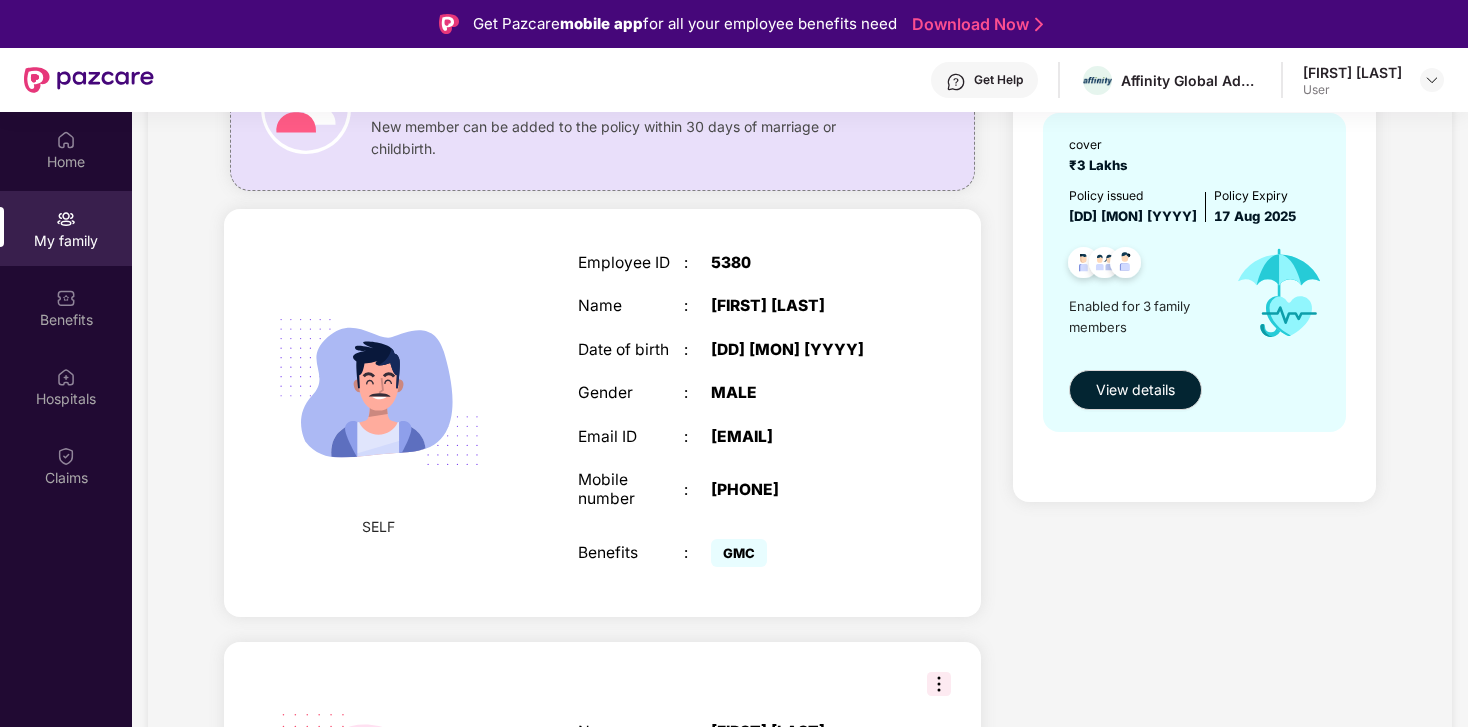 scroll, scrollTop: 231, scrollLeft: 0, axis: vertical 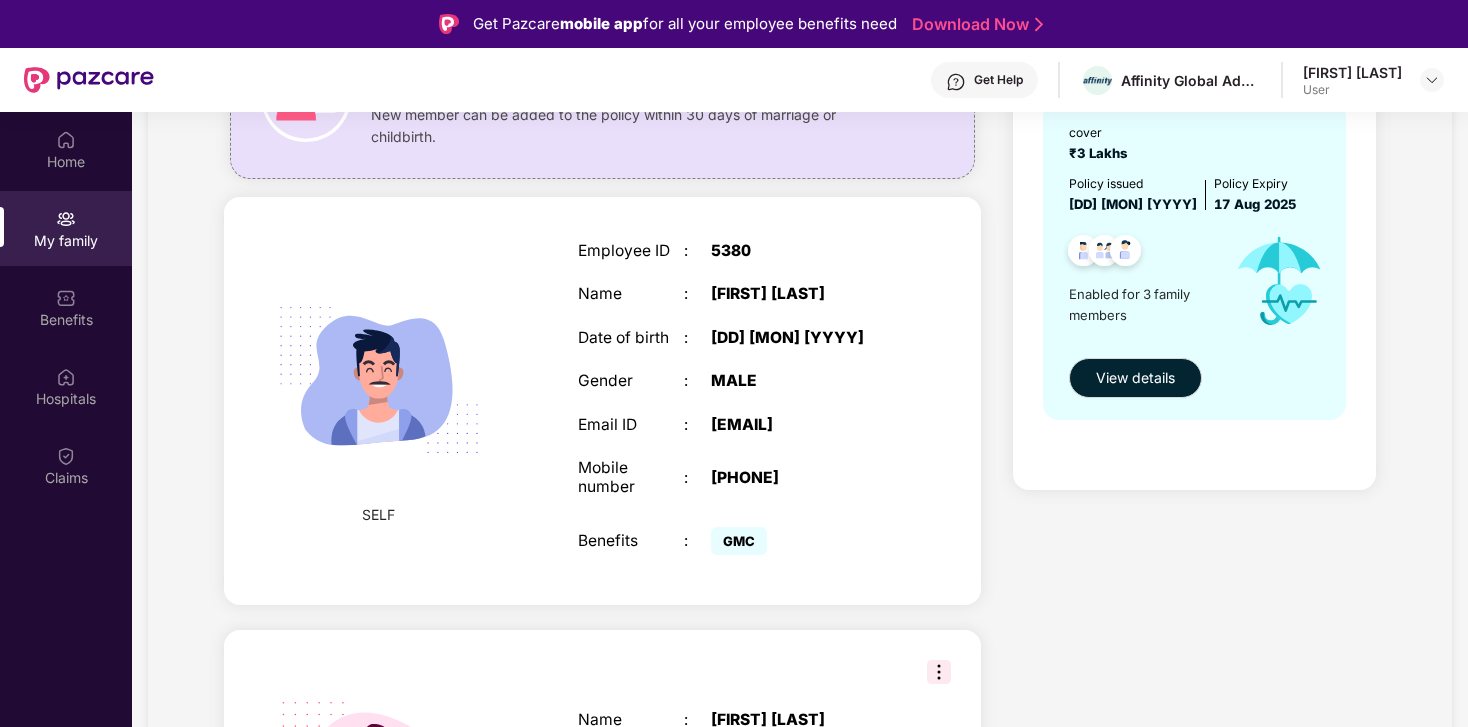 click at bounding box center (379, 380) 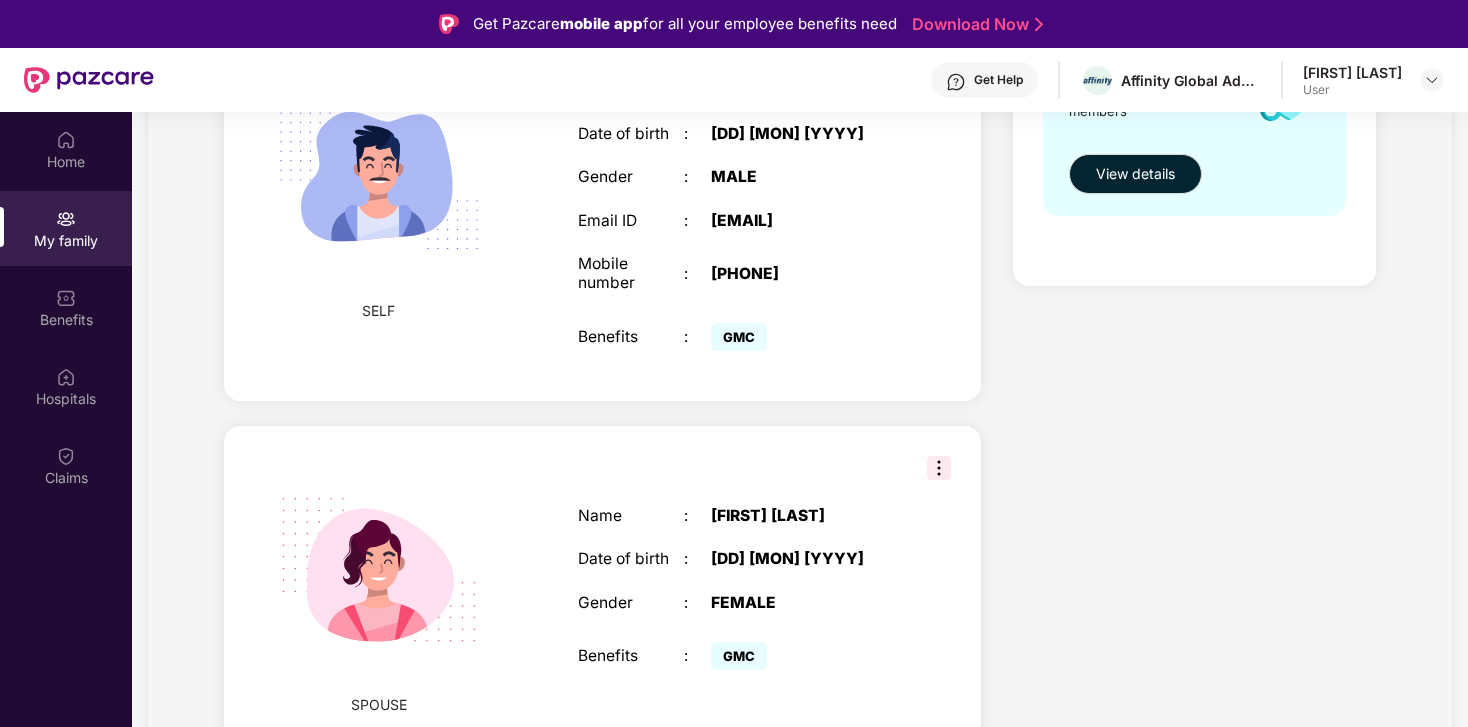 scroll, scrollTop: 807, scrollLeft: 0, axis: vertical 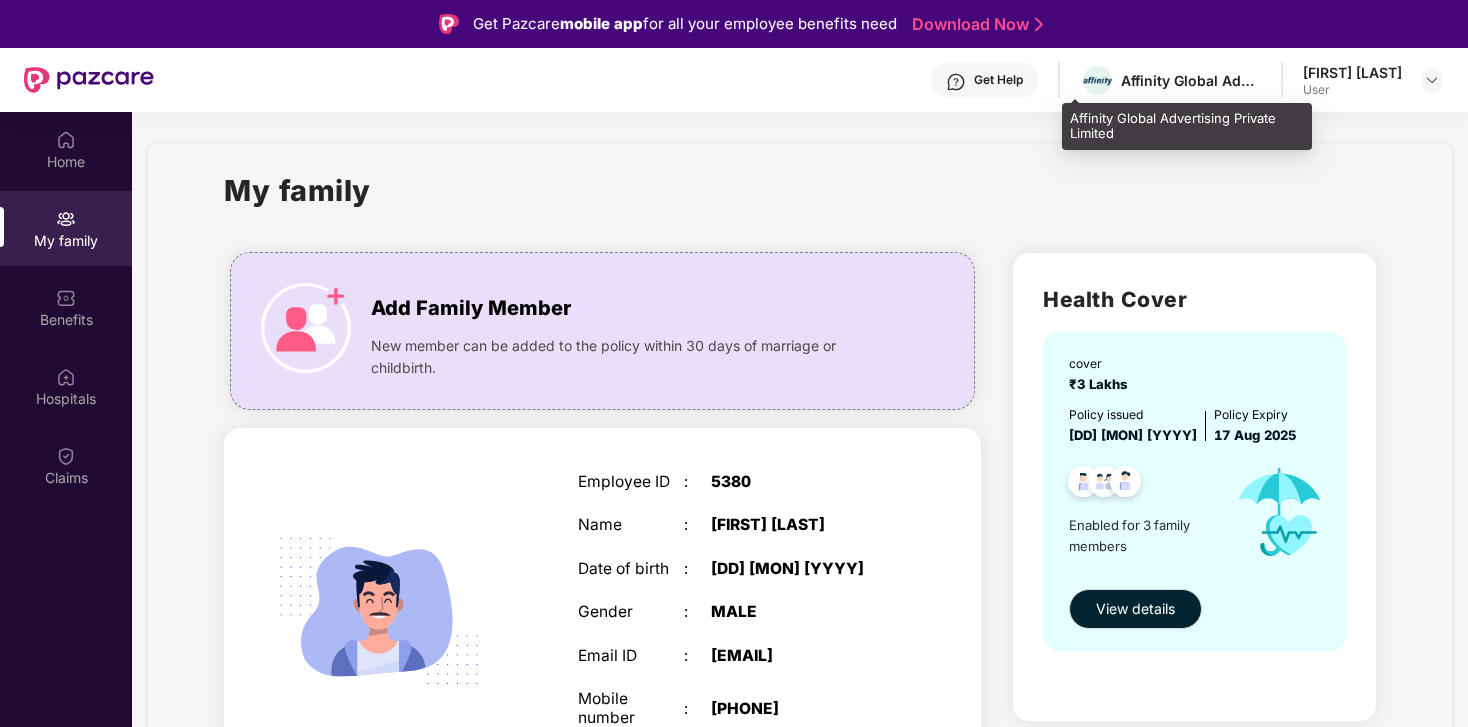 click on "Affinity Global Advertising Private Limited" at bounding box center (1170, 80) 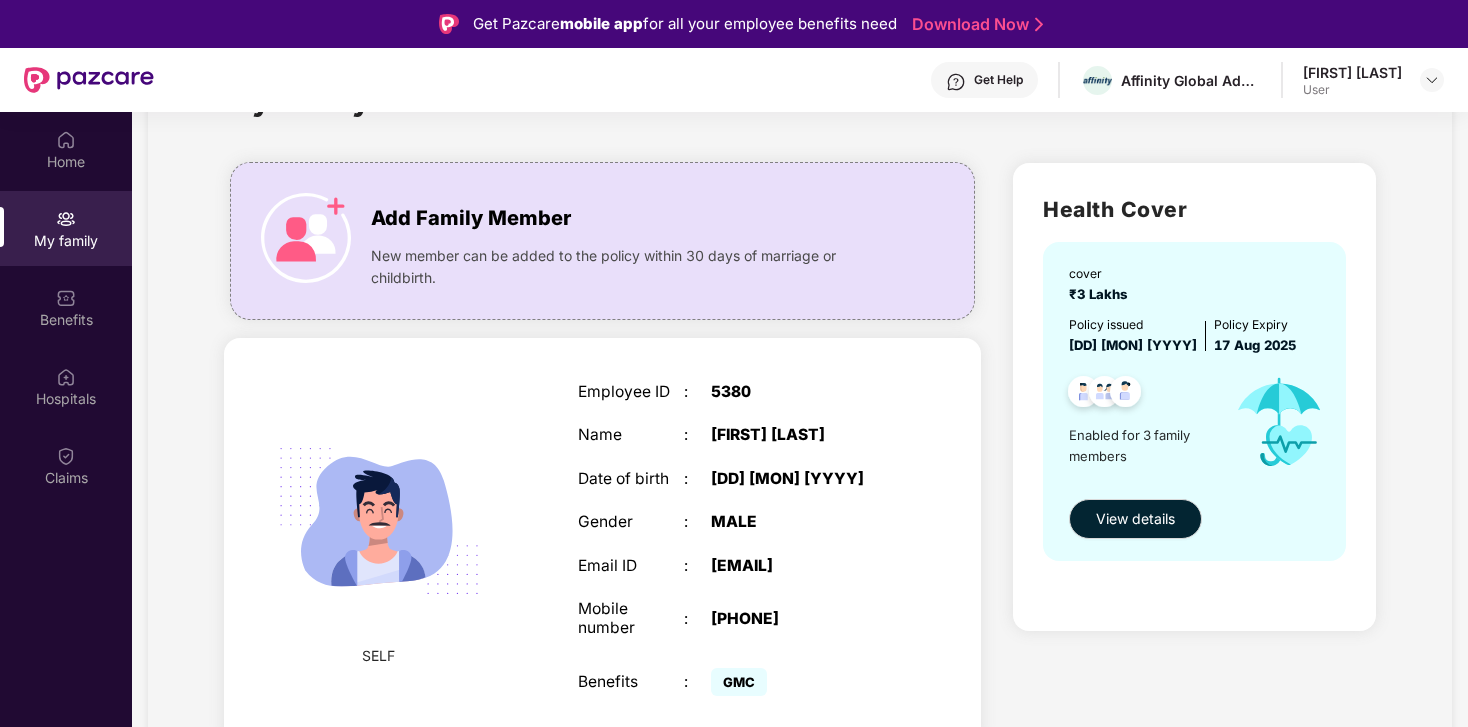 scroll, scrollTop: 88, scrollLeft: 0, axis: vertical 